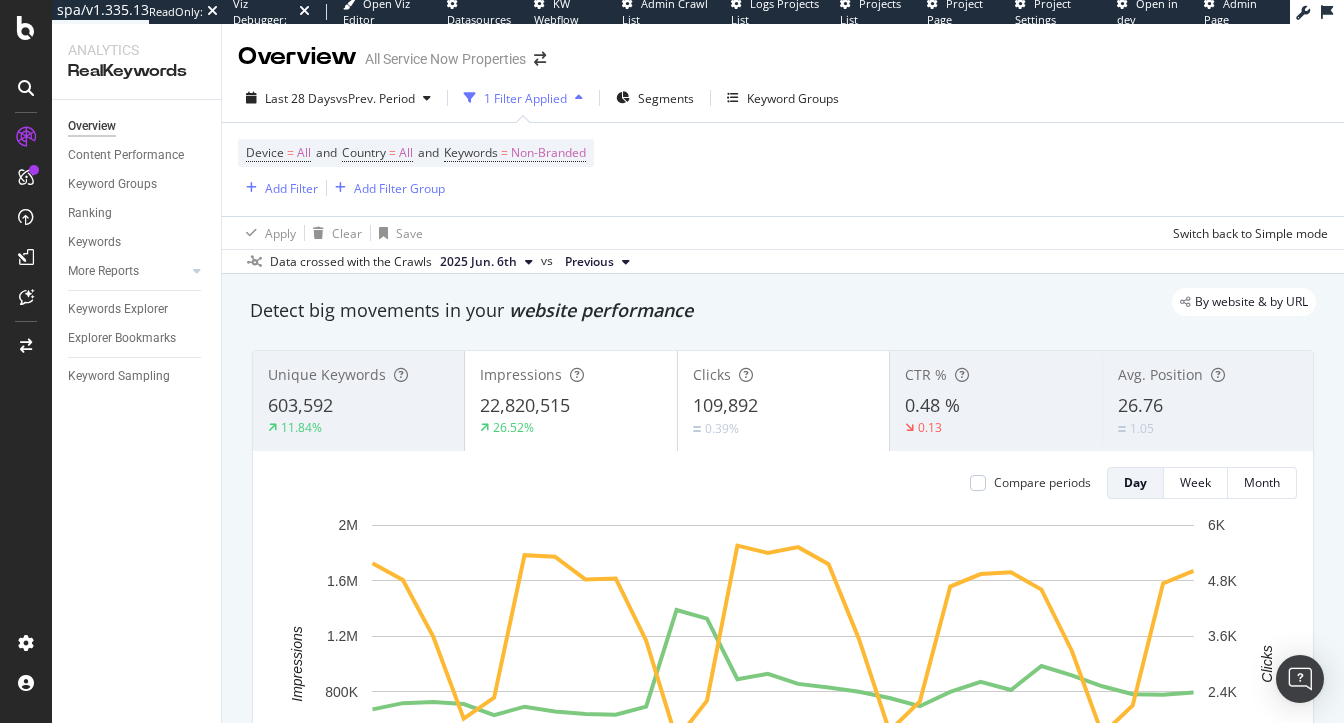 scroll, scrollTop: 0, scrollLeft: 0, axis: both 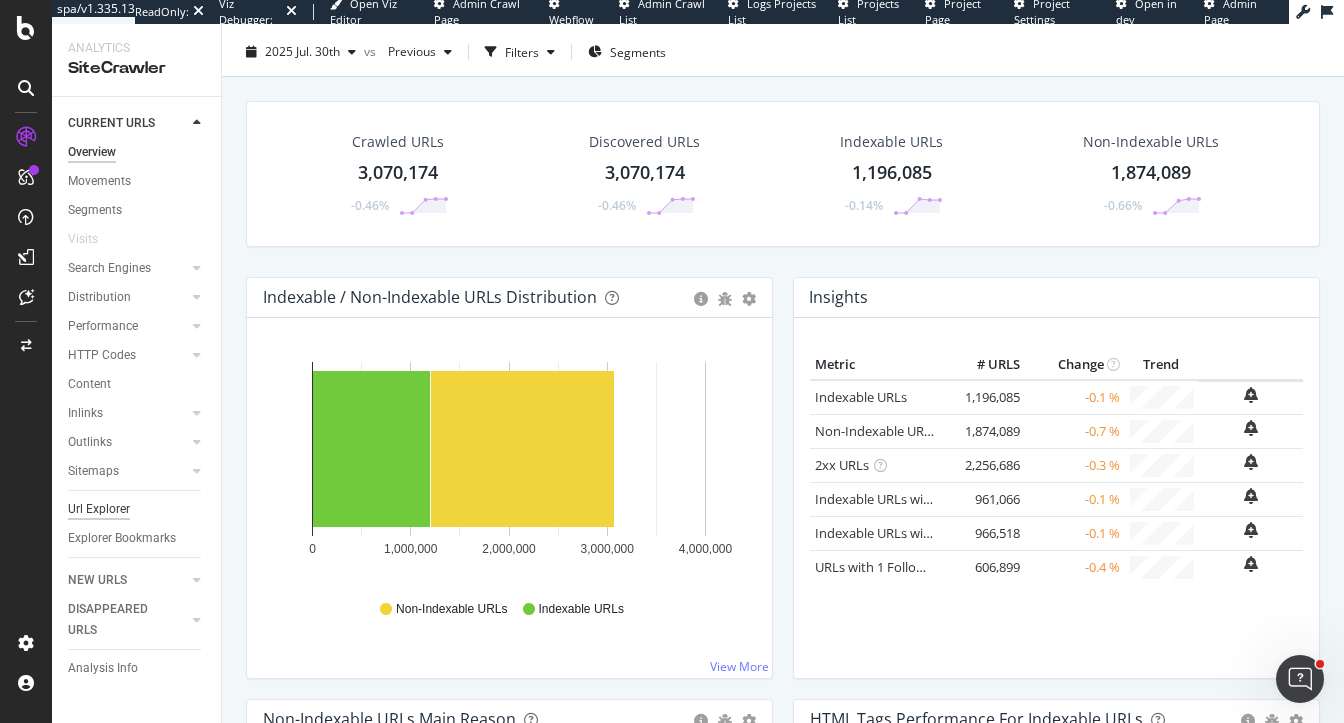 click on "Url Explorer" at bounding box center [99, 509] 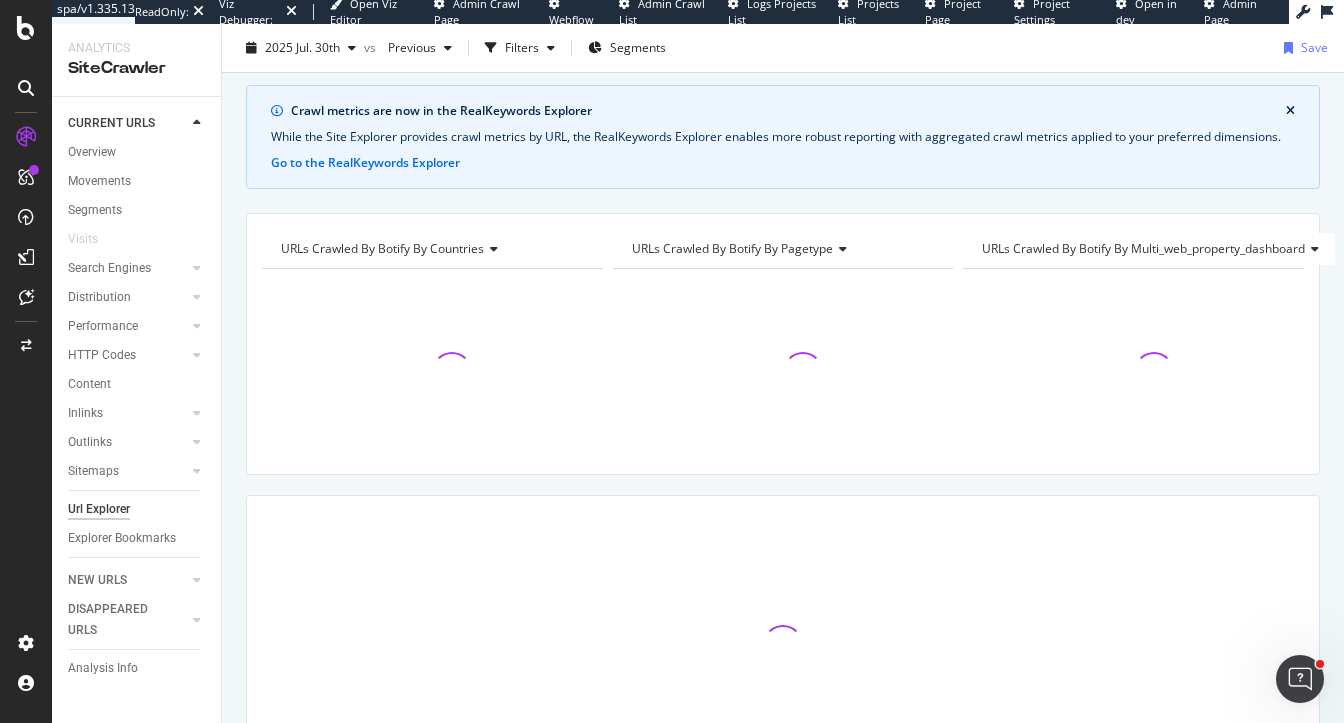 scroll, scrollTop: 72, scrollLeft: 0, axis: vertical 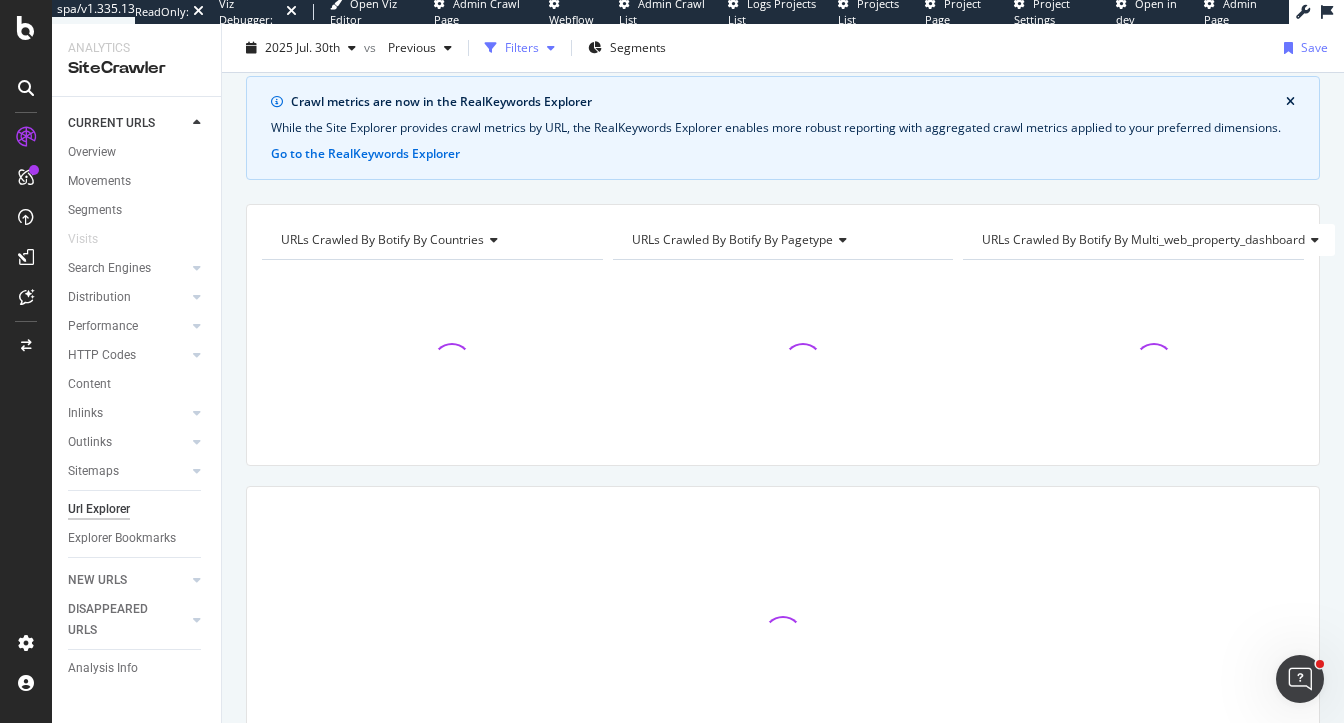 click on "Filters" at bounding box center (522, 47) 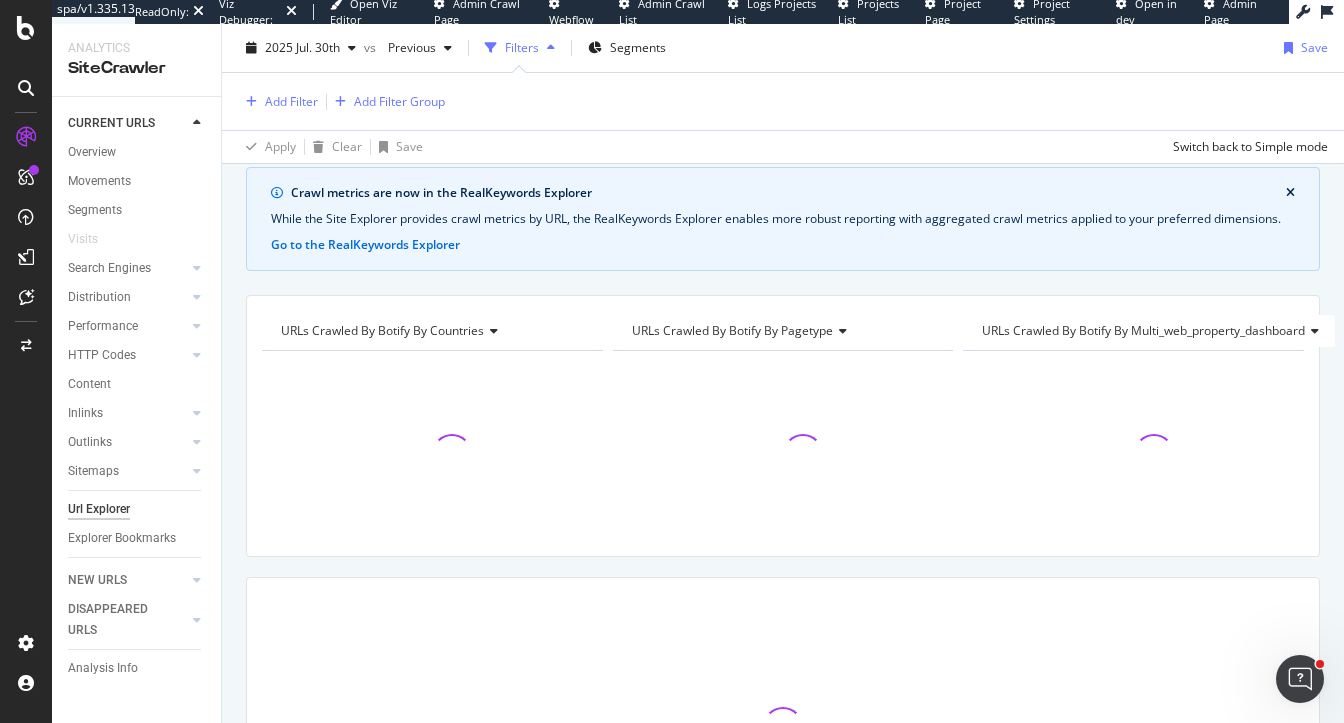 scroll, scrollTop: 163, scrollLeft: 0, axis: vertical 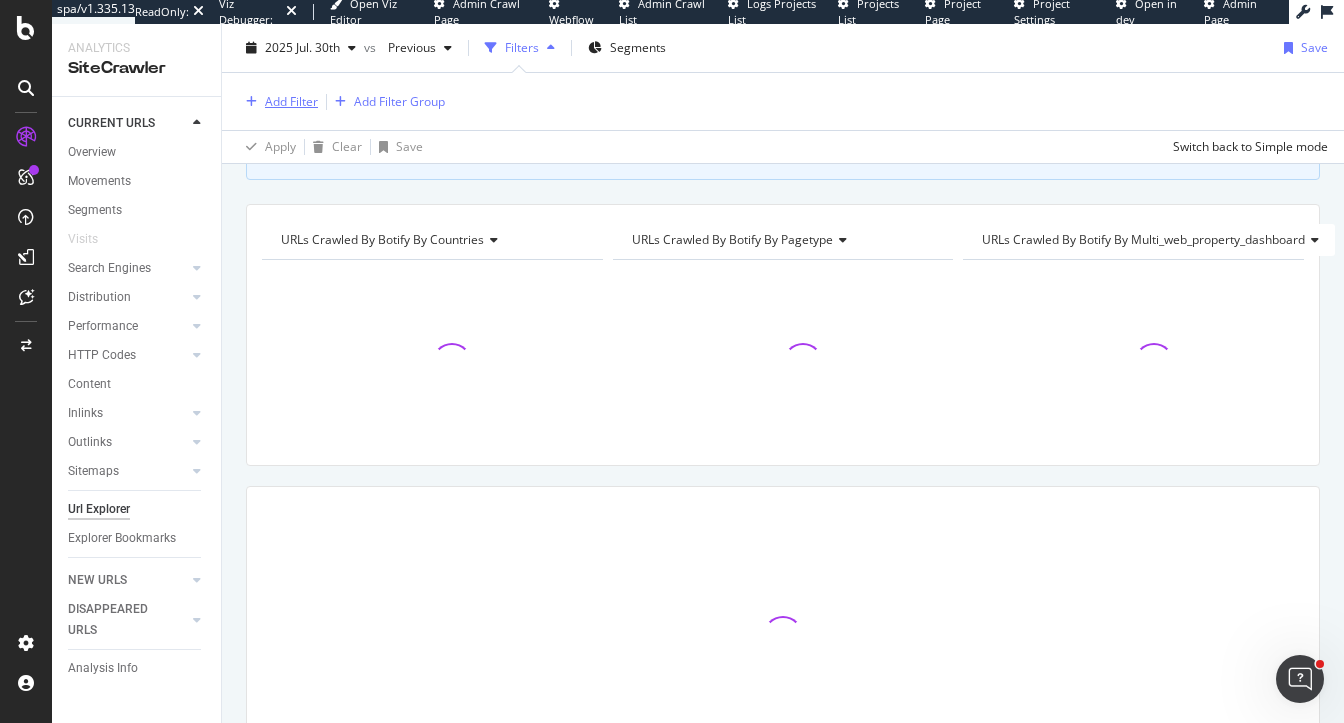 click on "Add Filter" at bounding box center [291, 101] 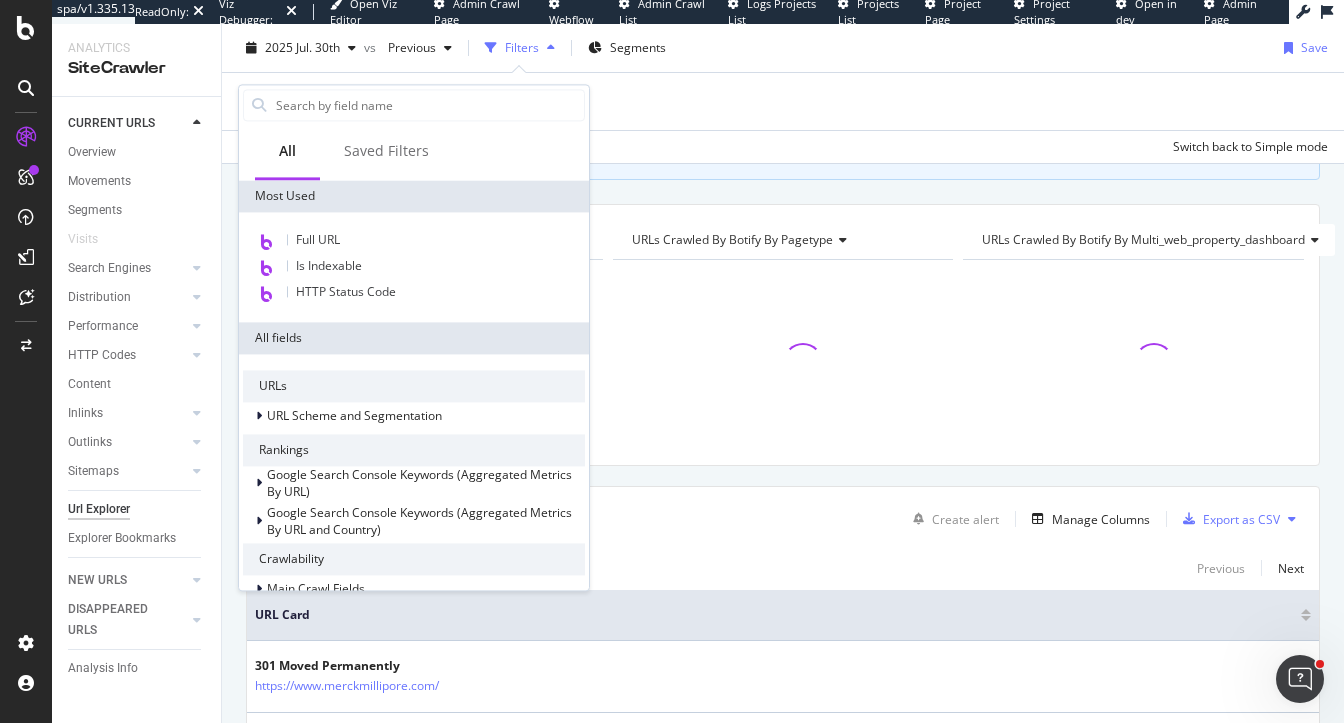 type on "t" 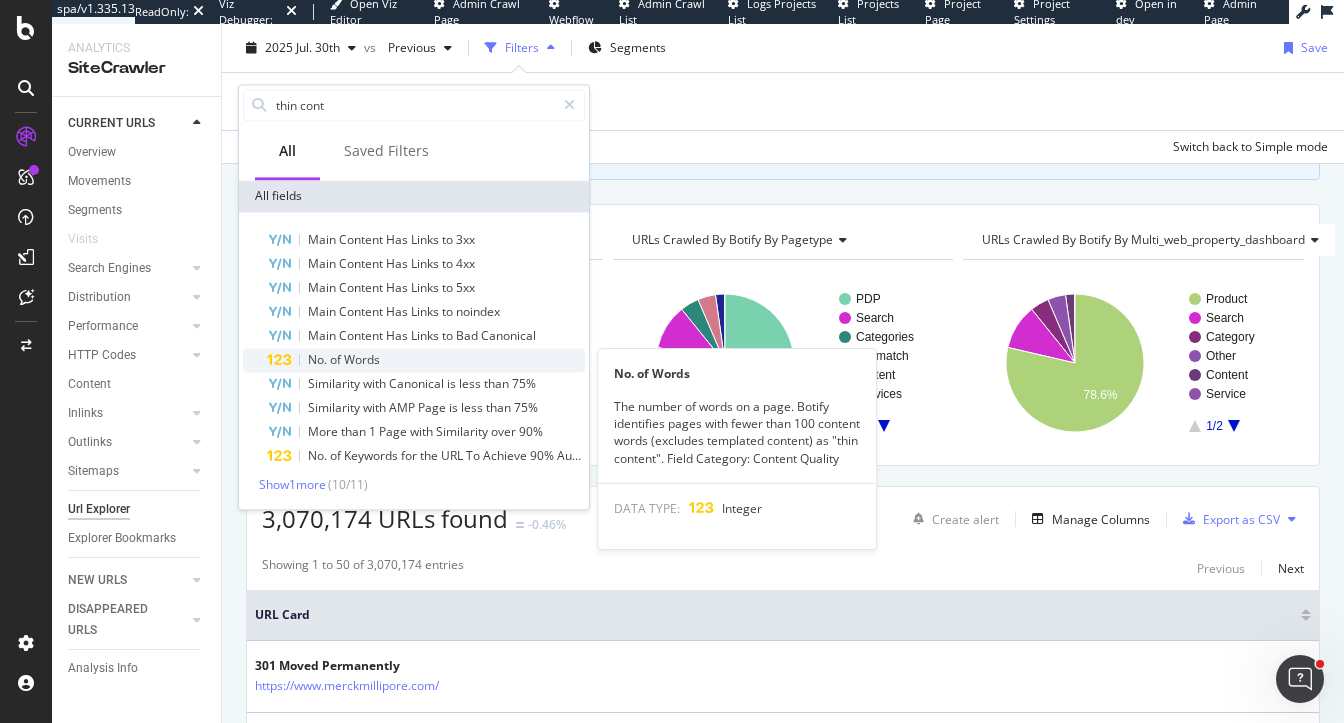 type on "thin cont" 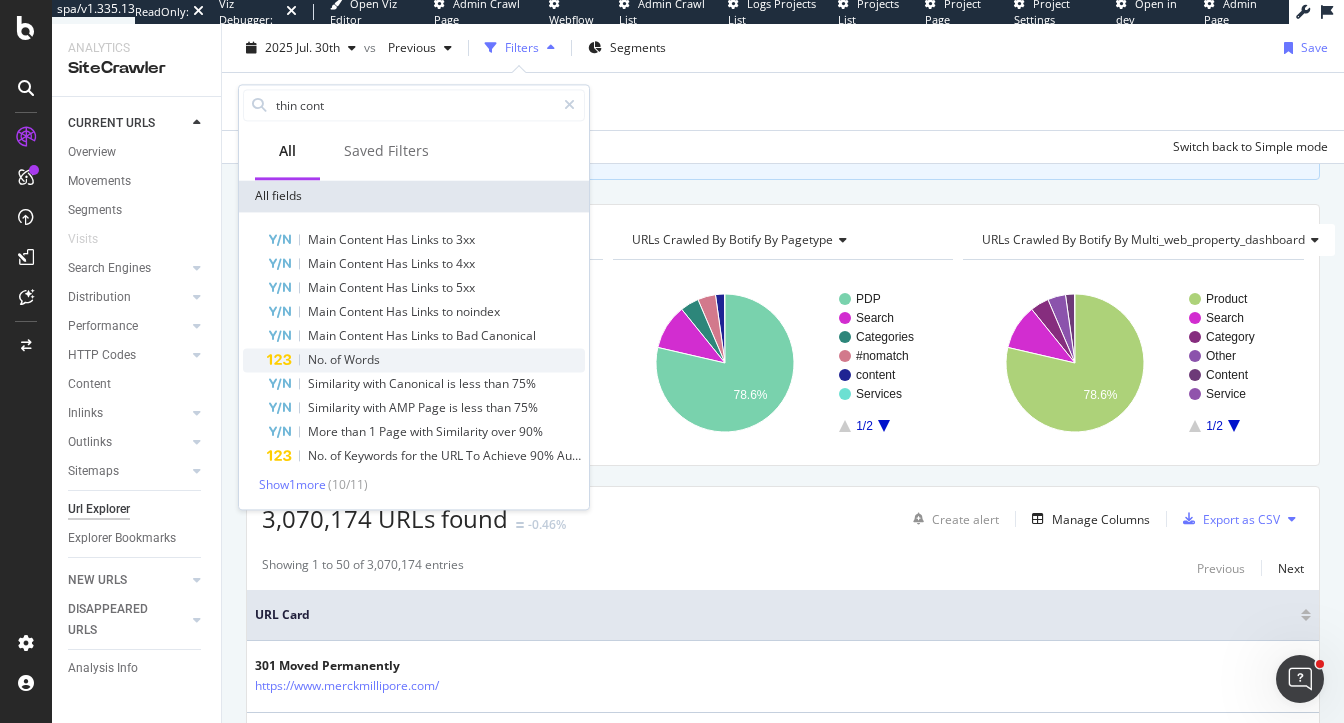 click on "Words" at bounding box center [362, 359] 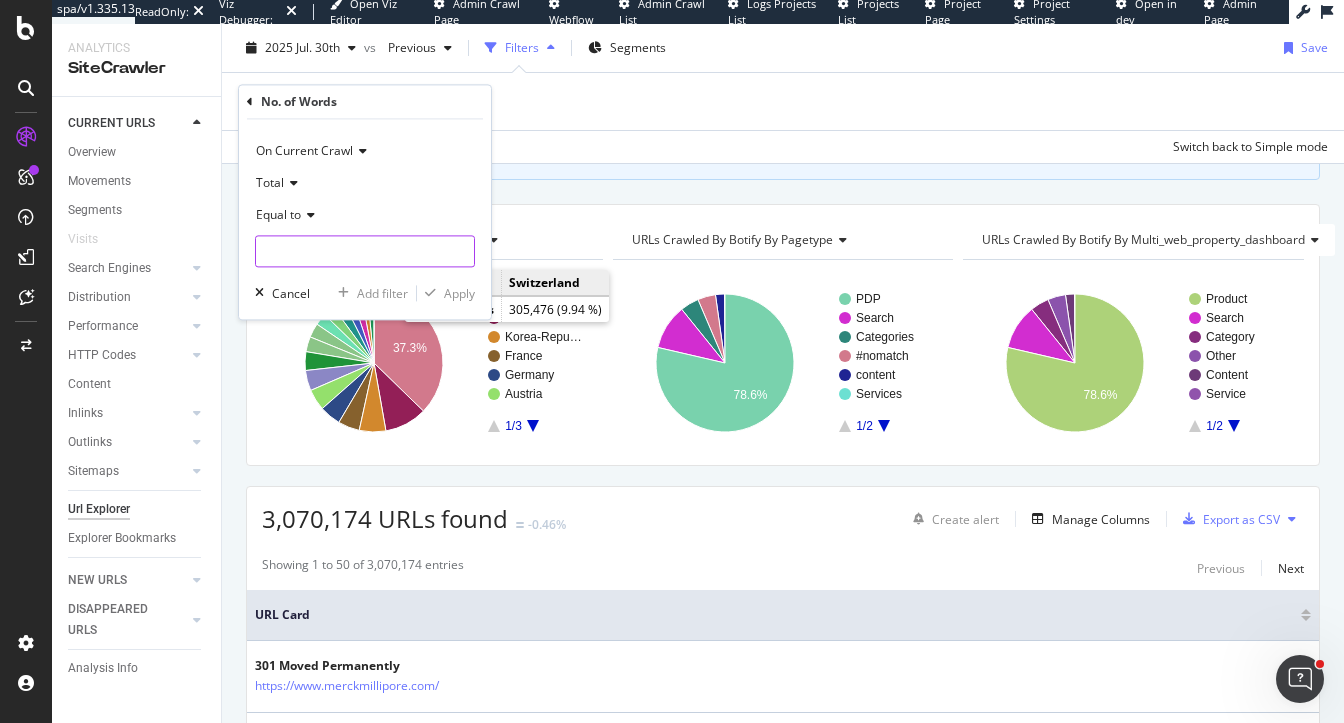 click at bounding box center [365, 252] 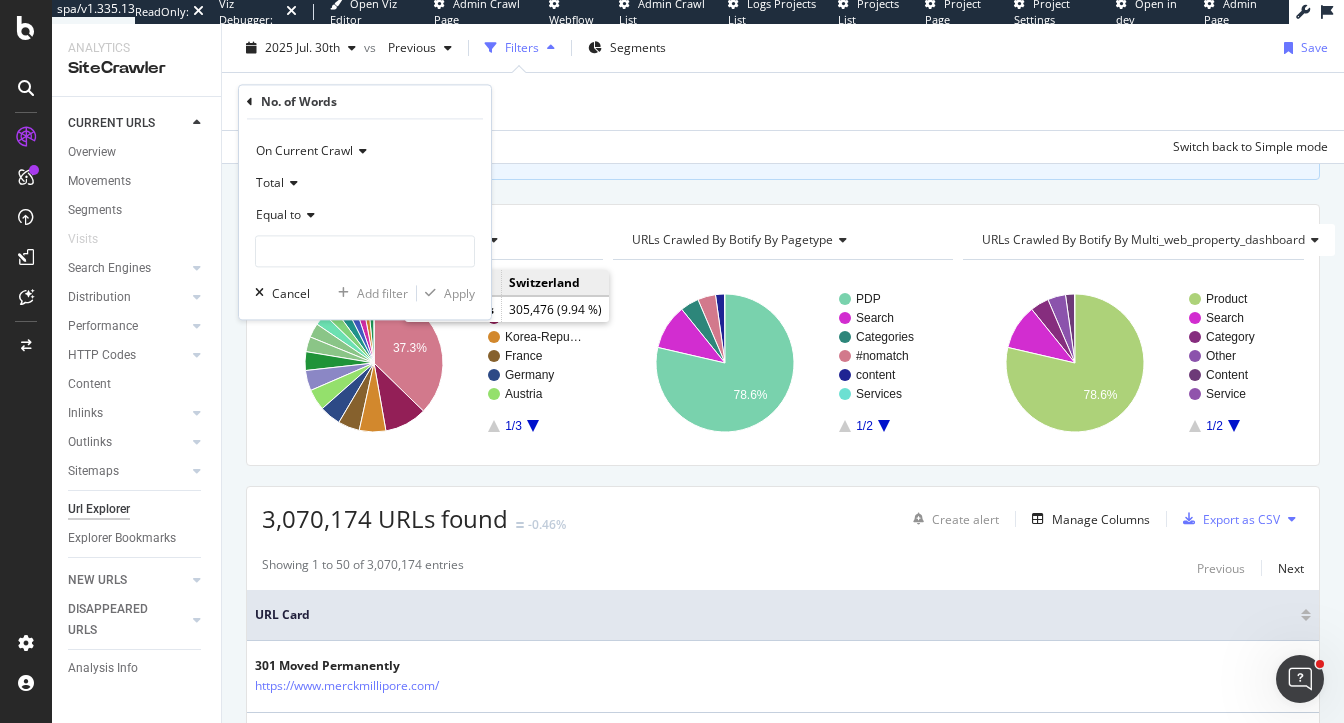 click on "Equal to" at bounding box center [278, 215] 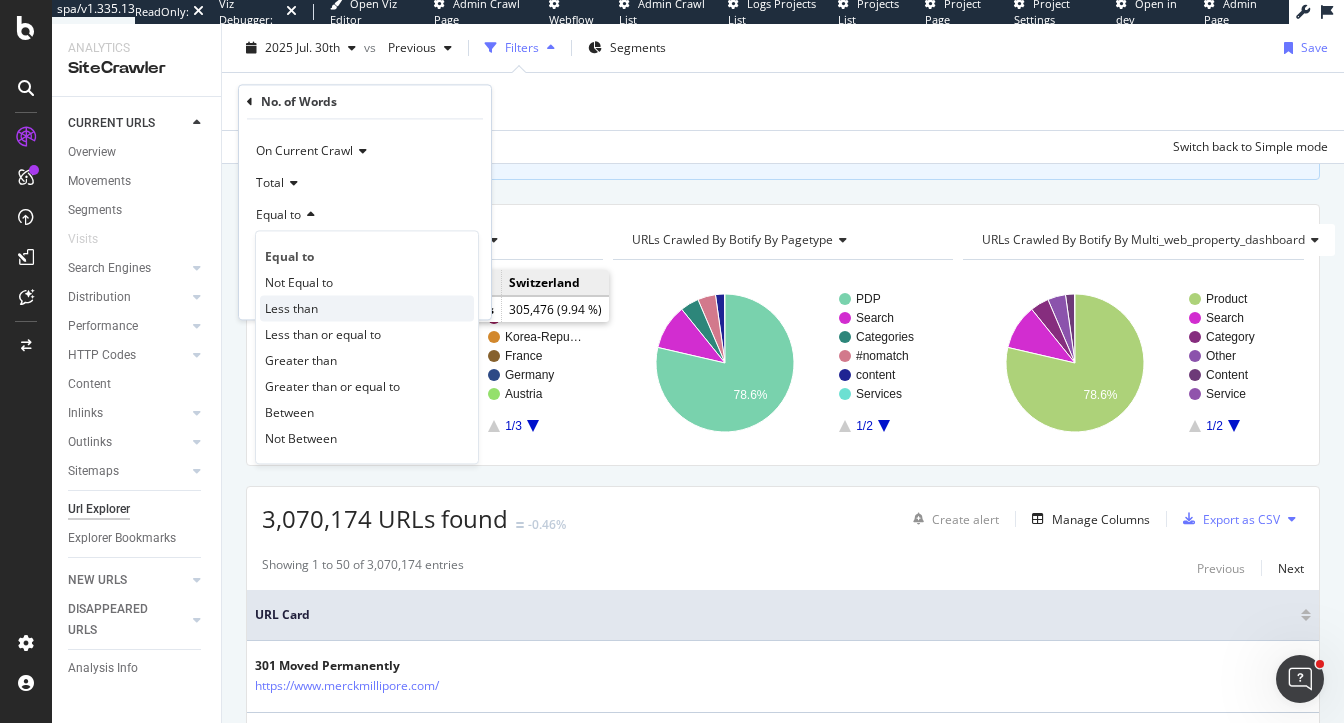 click on "Less than" at bounding box center (291, 308) 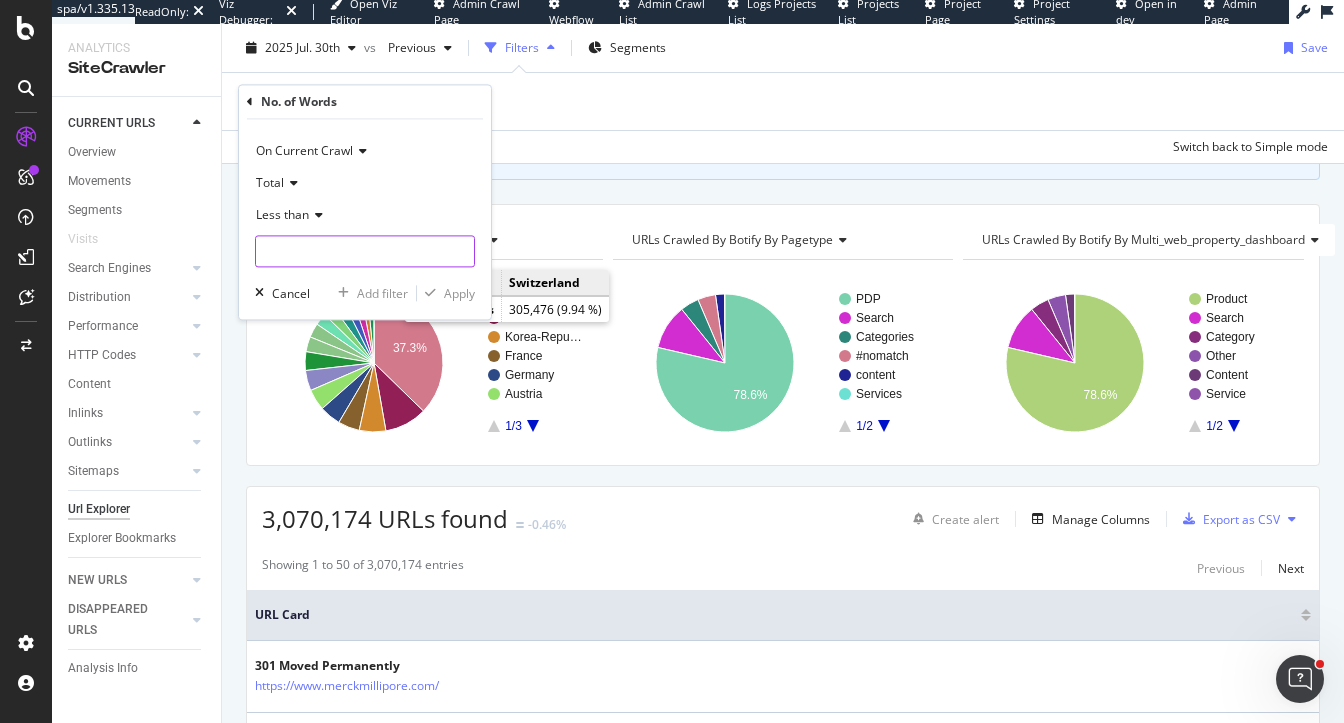 click at bounding box center (365, 252) 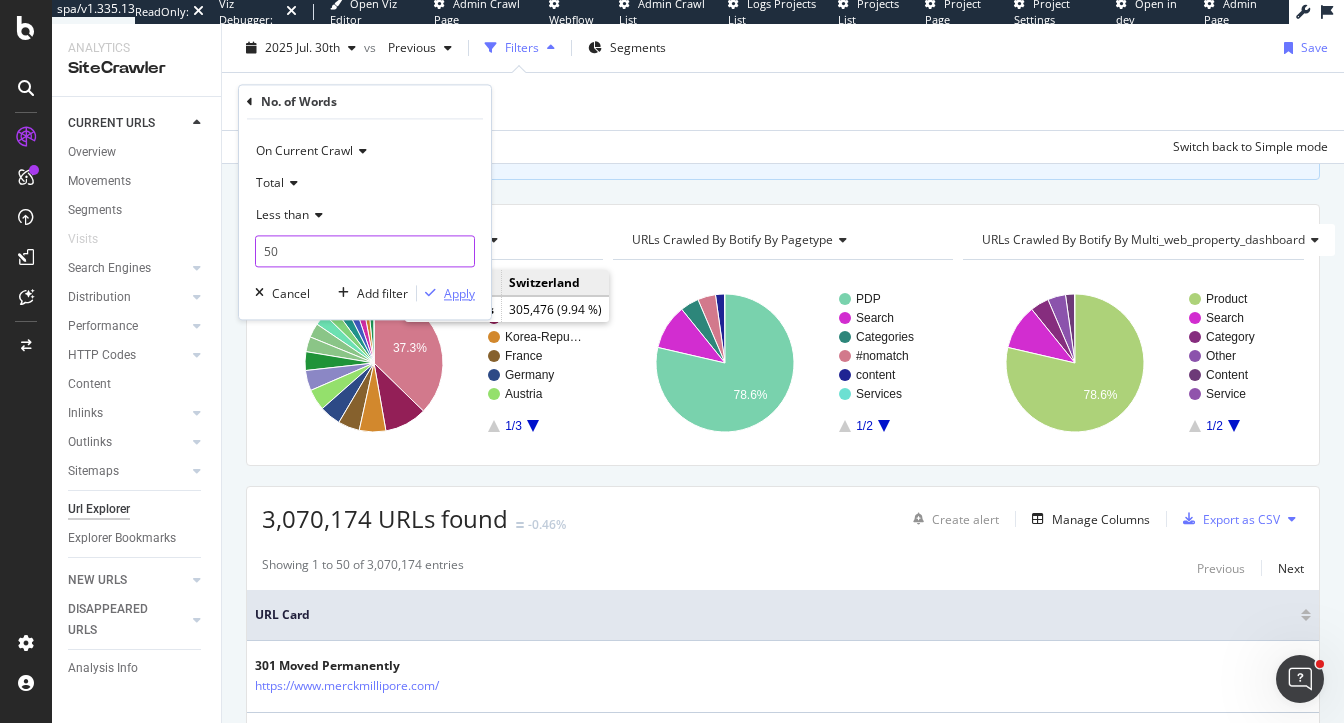type on "50" 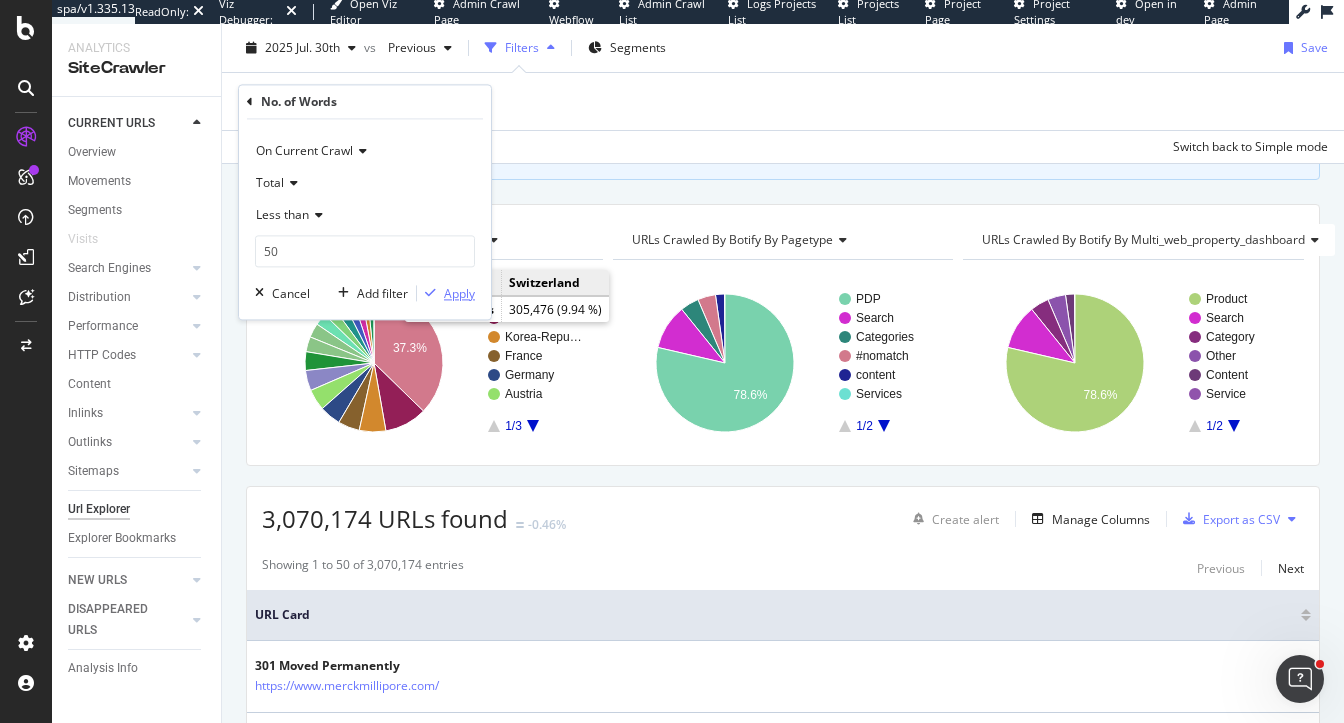 click on "Apply" at bounding box center [459, 293] 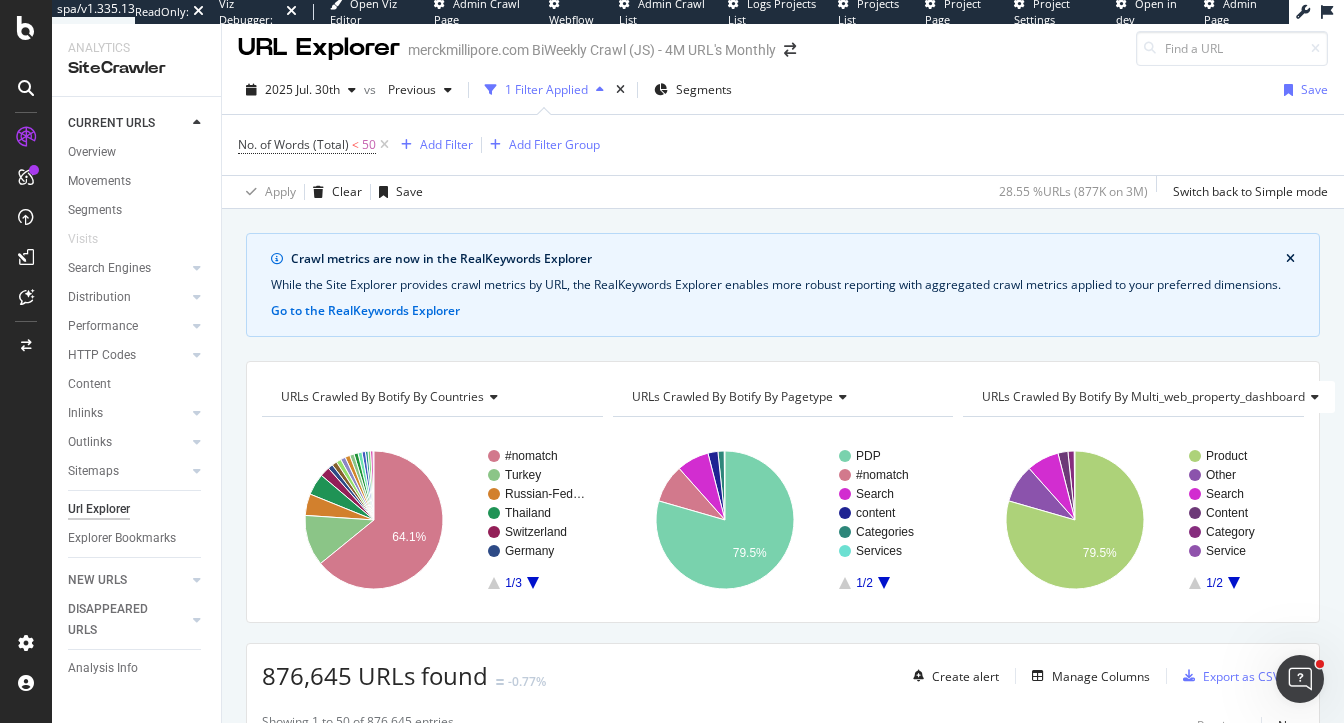 scroll, scrollTop: 0, scrollLeft: 0, axis: both 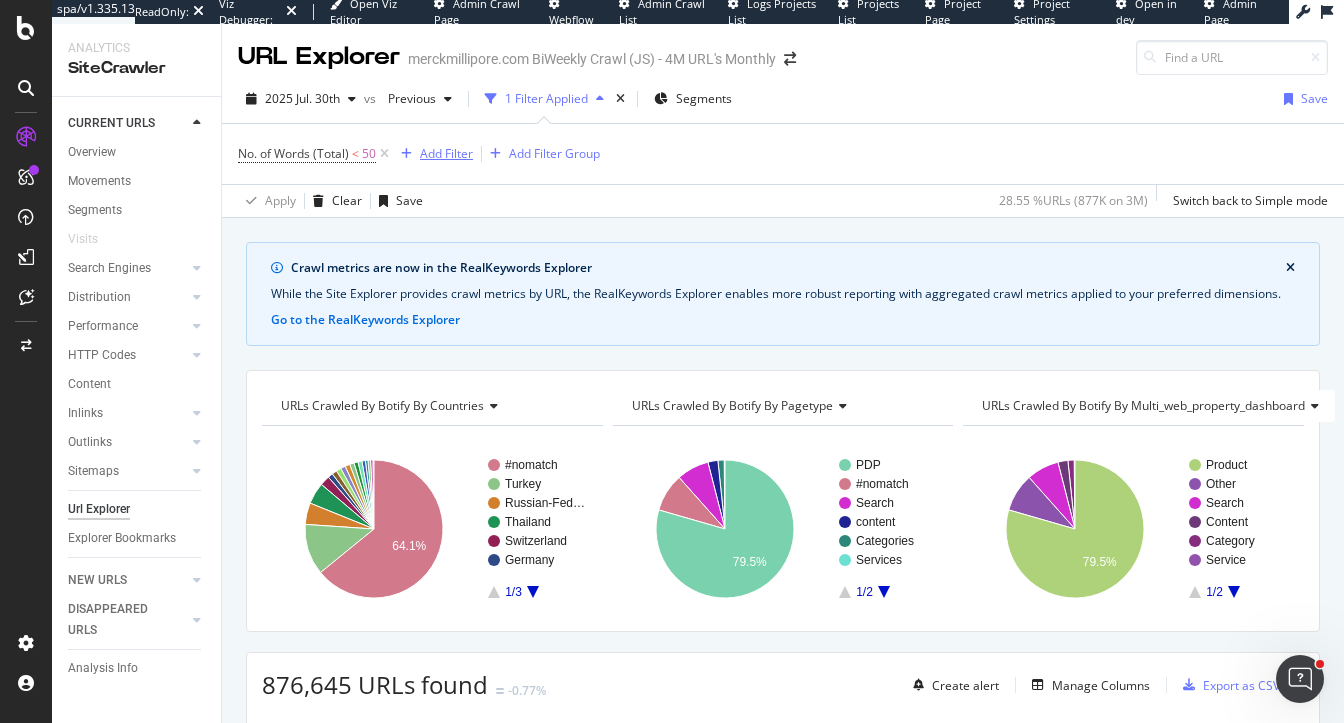 click on "Add Filter" at bounding box center [446, 153] 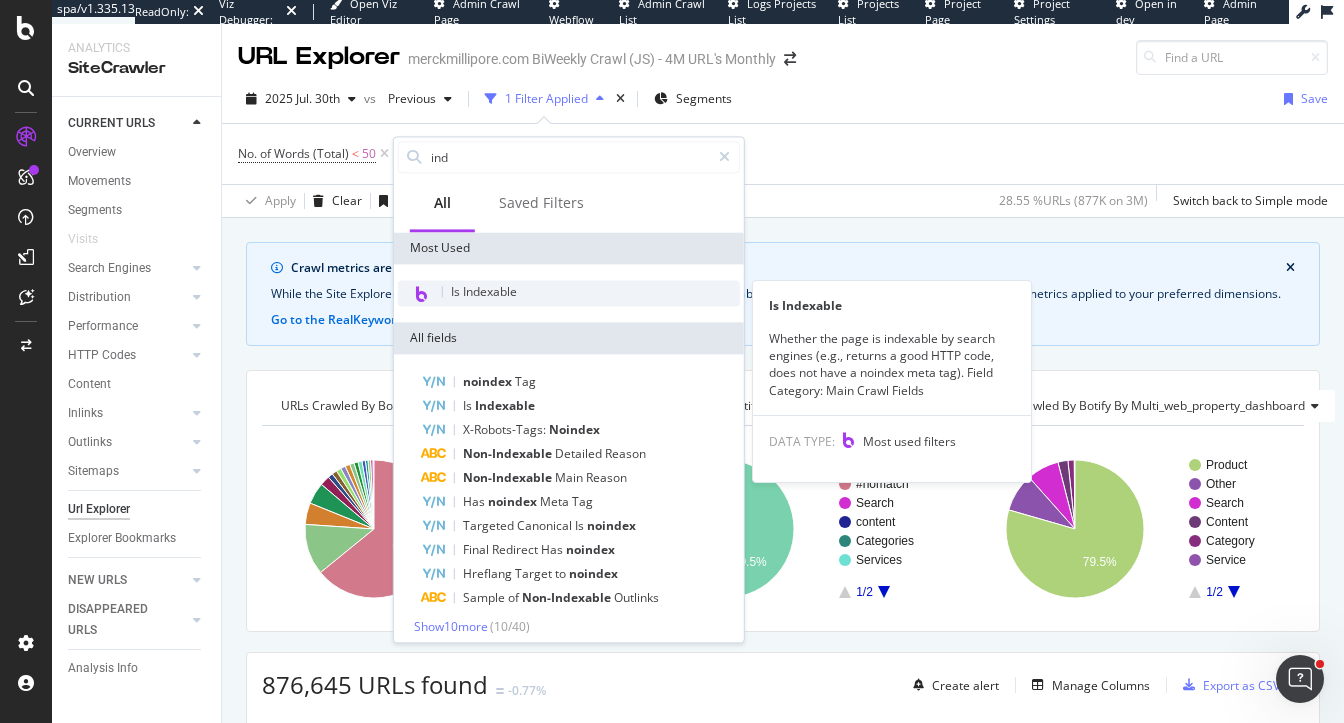 type on "ind" 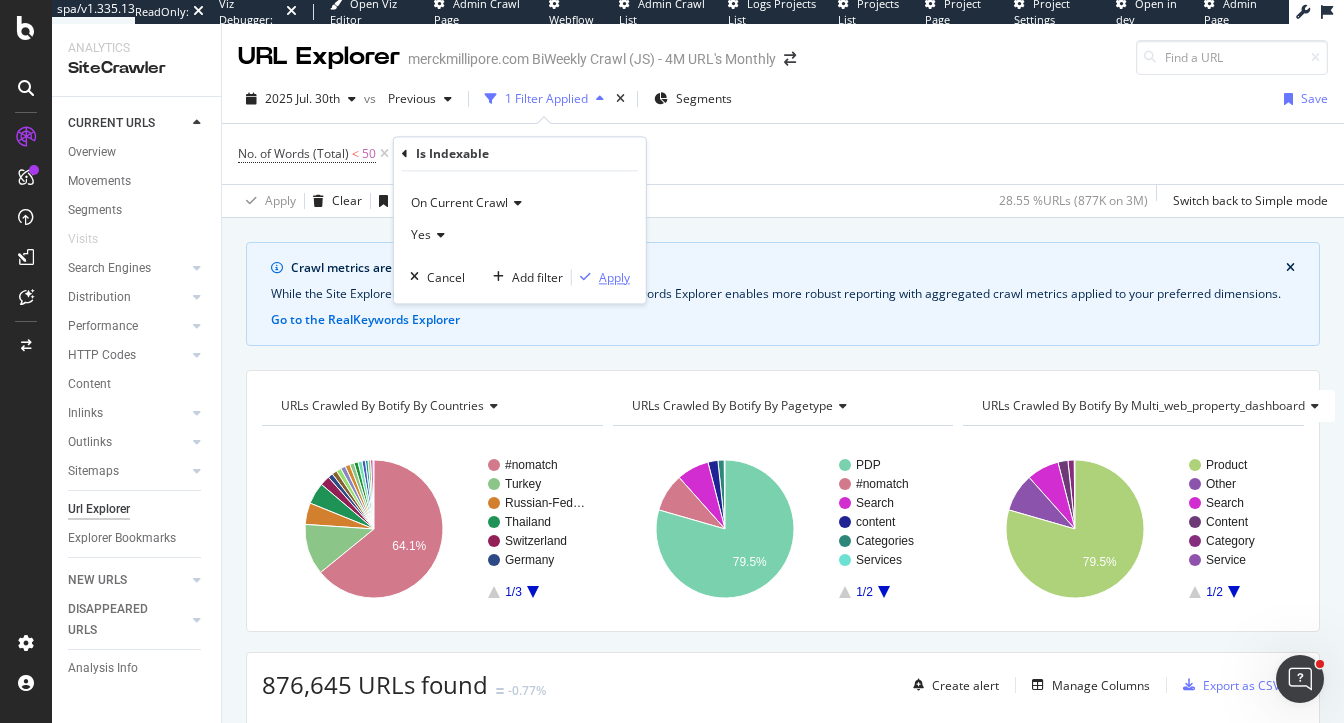click on "Apply" at bounding box center (614, 277) 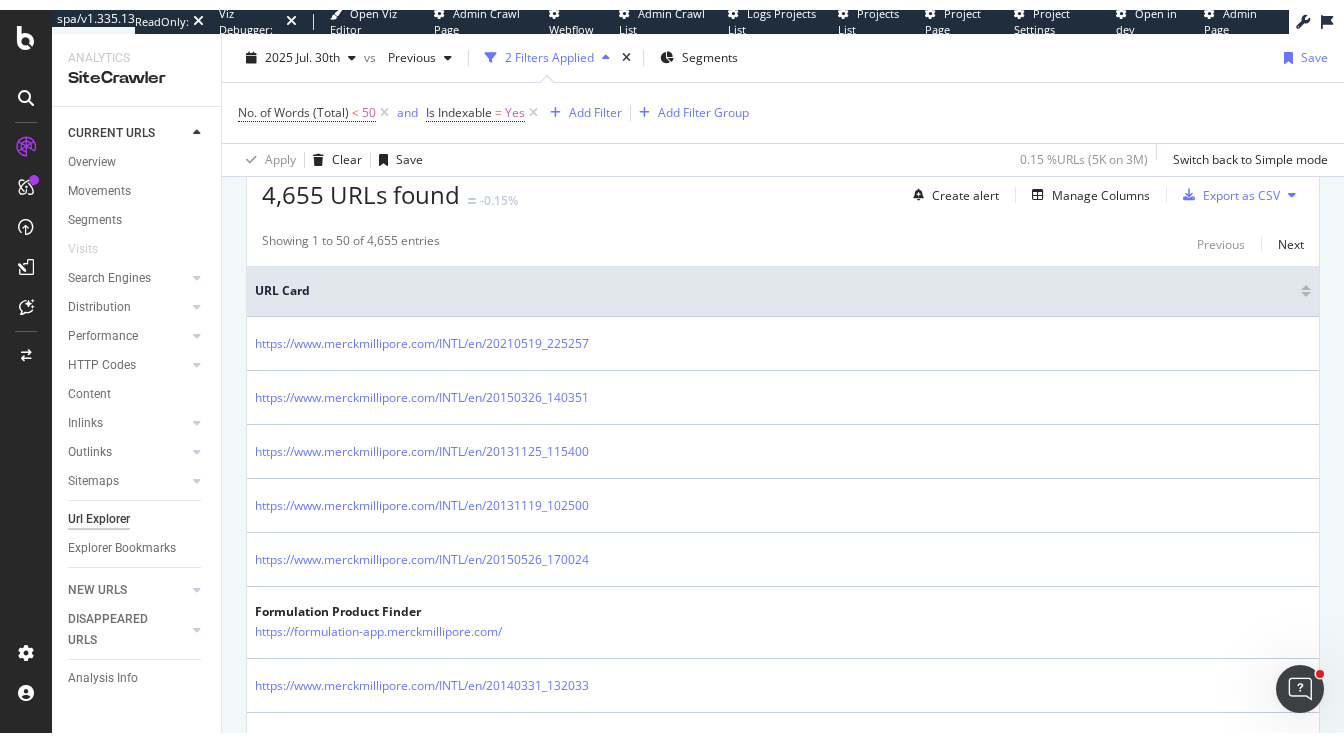 scroll, scrollTop: 508, scrollLeft: 0, axis: vertical 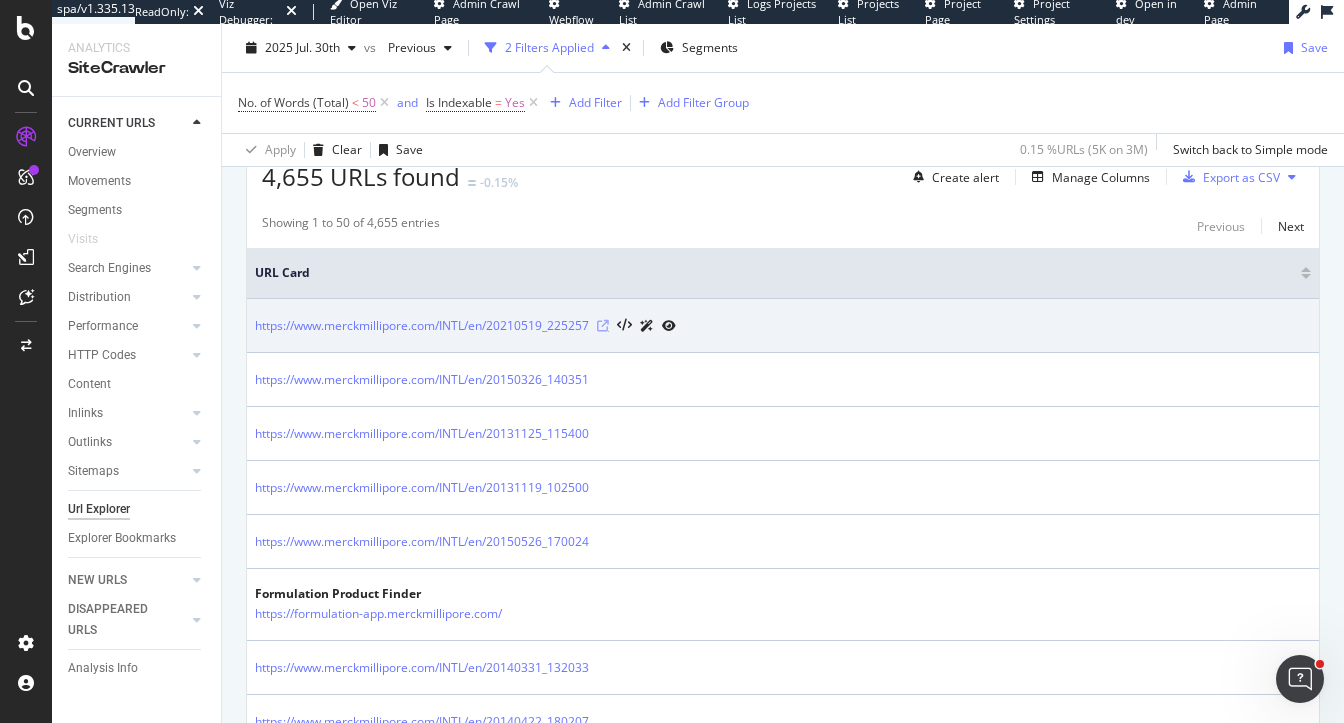 click at bounding box center [603, 326] 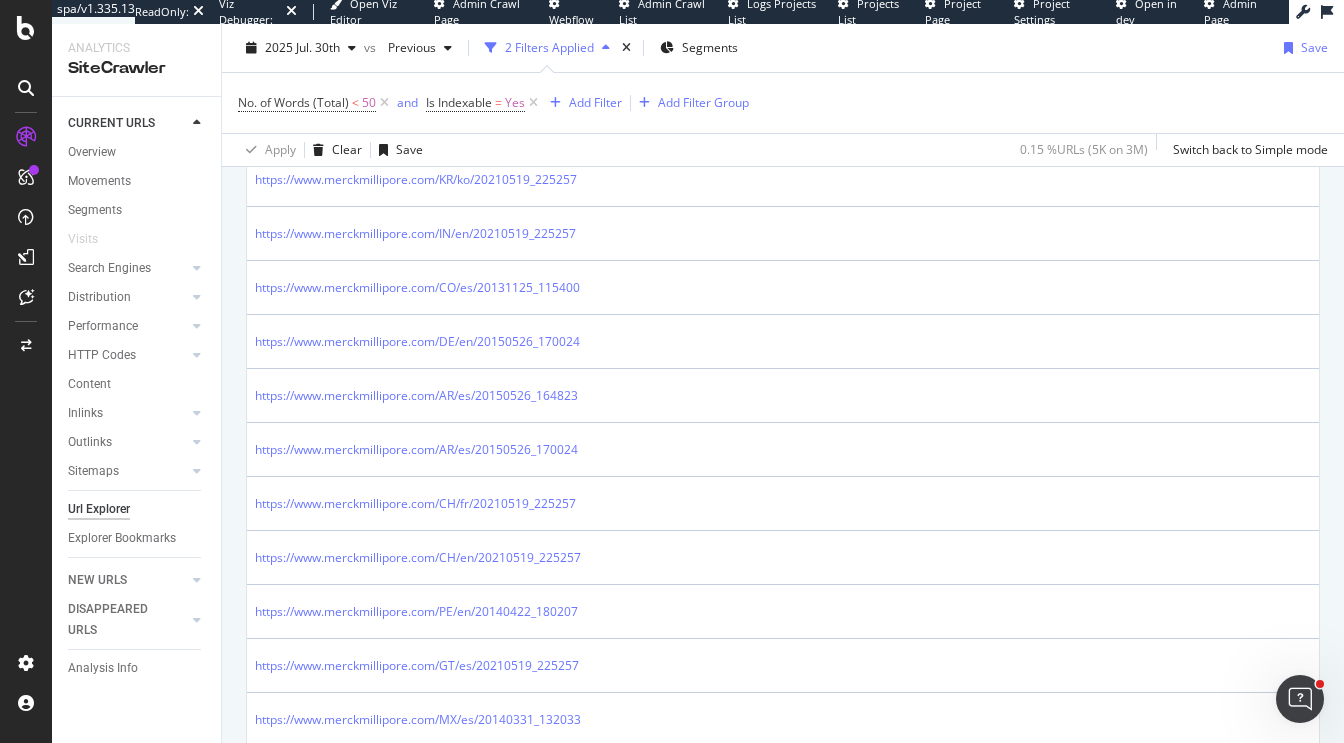 scroll, scrollTop: 2208, scrollLeft: 0, axis: vertical 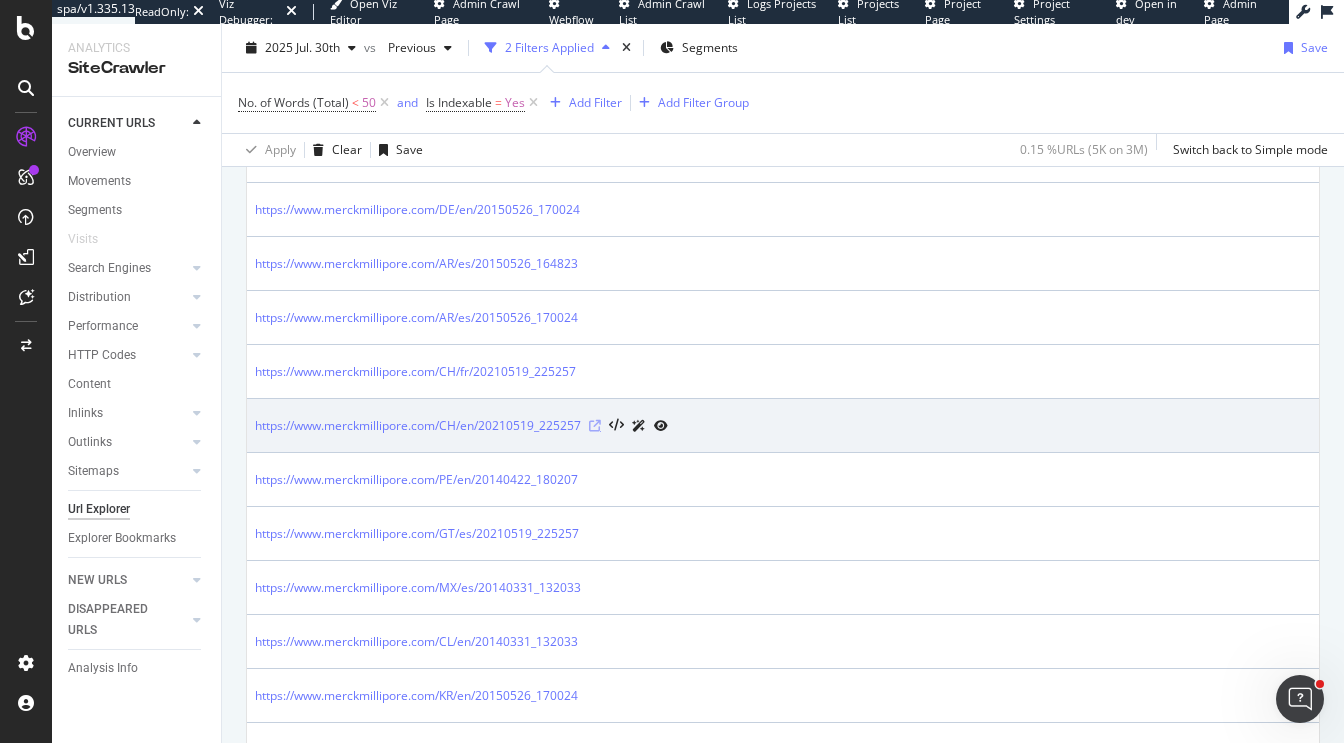 click at bounding box center (595, 426) 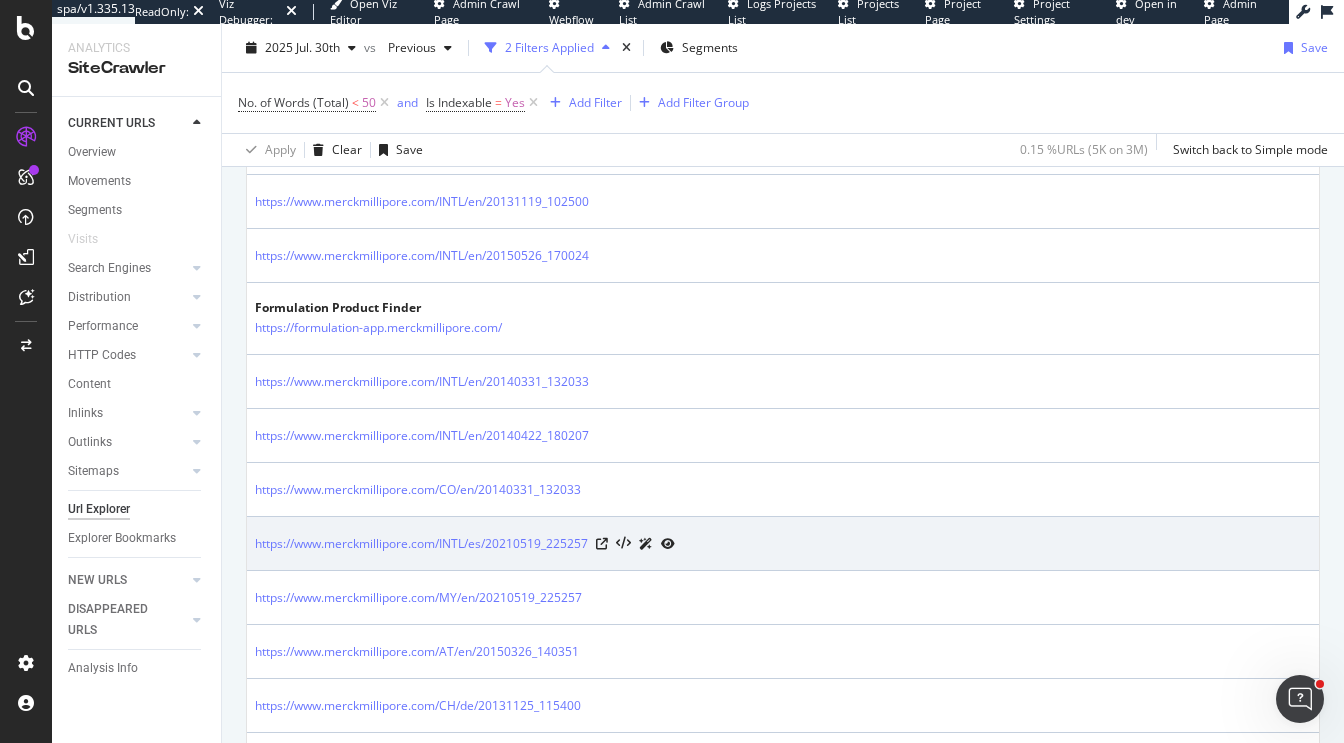 scroll, scrollTop: 0, scrollLeft: 0, axis: both 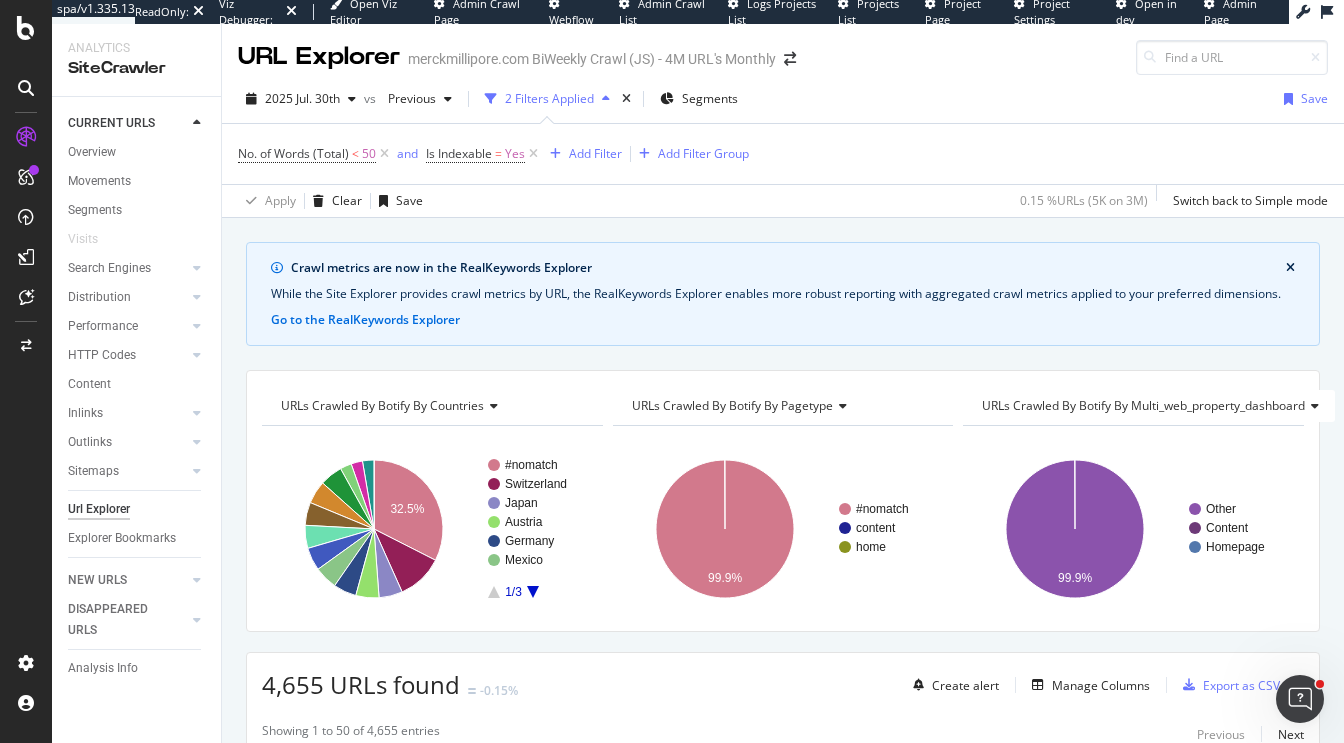 click on "URLs Crawled By Botify By pagetype" at bounding box center [782, 406] 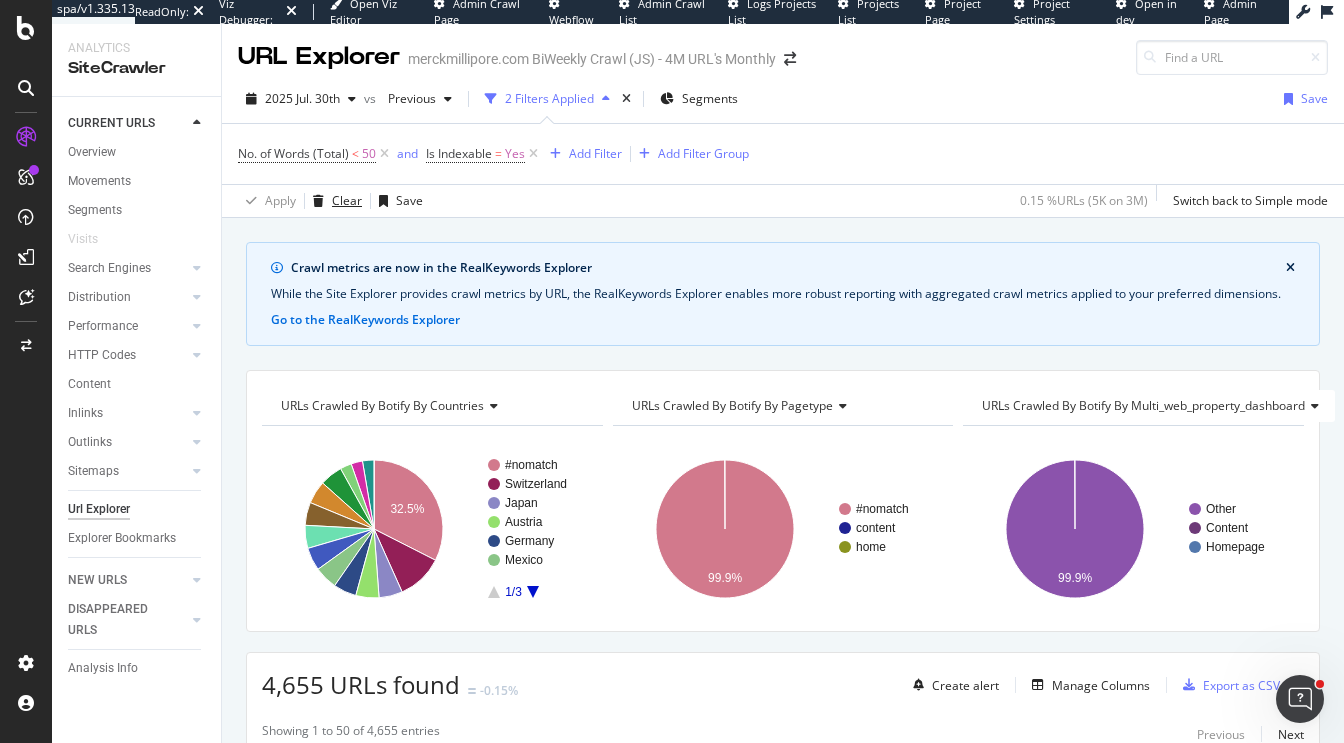 click on "Clear" at bounding box center [347, 200] 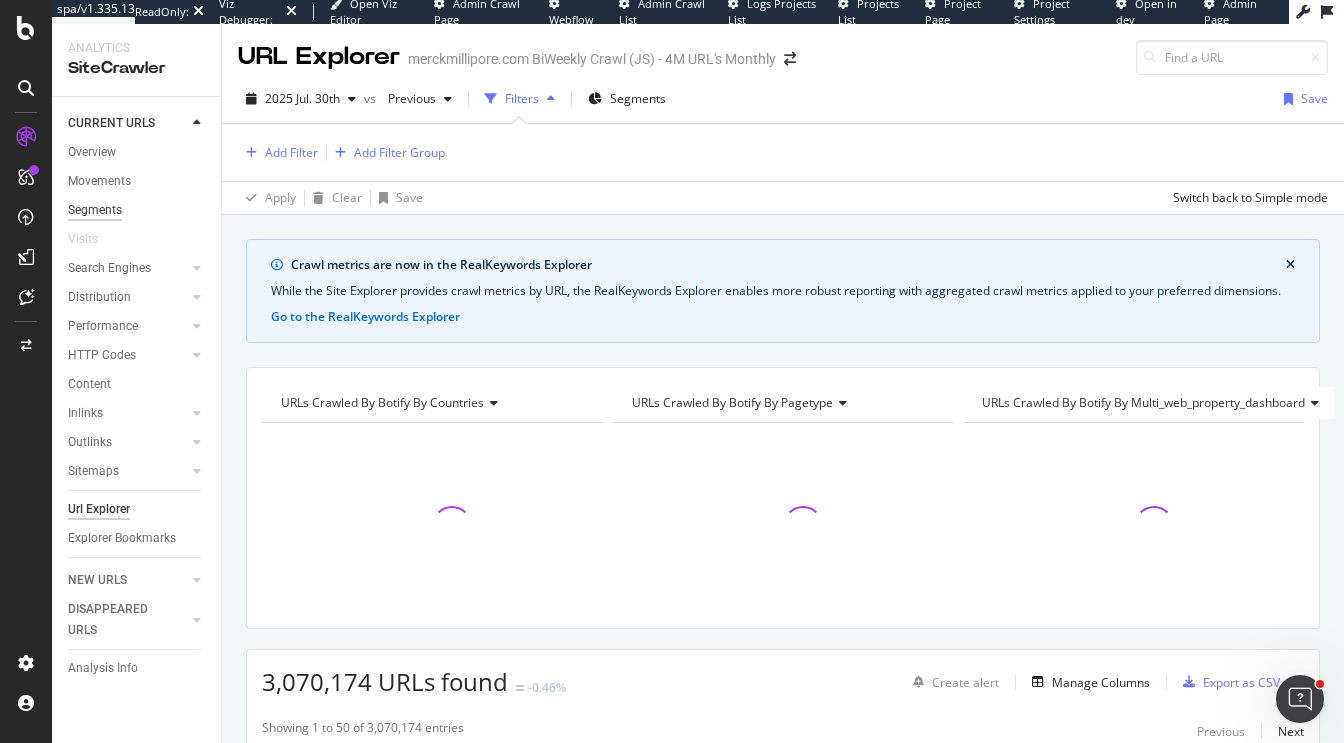 click on "Segments" at bounding box center [95, 210] 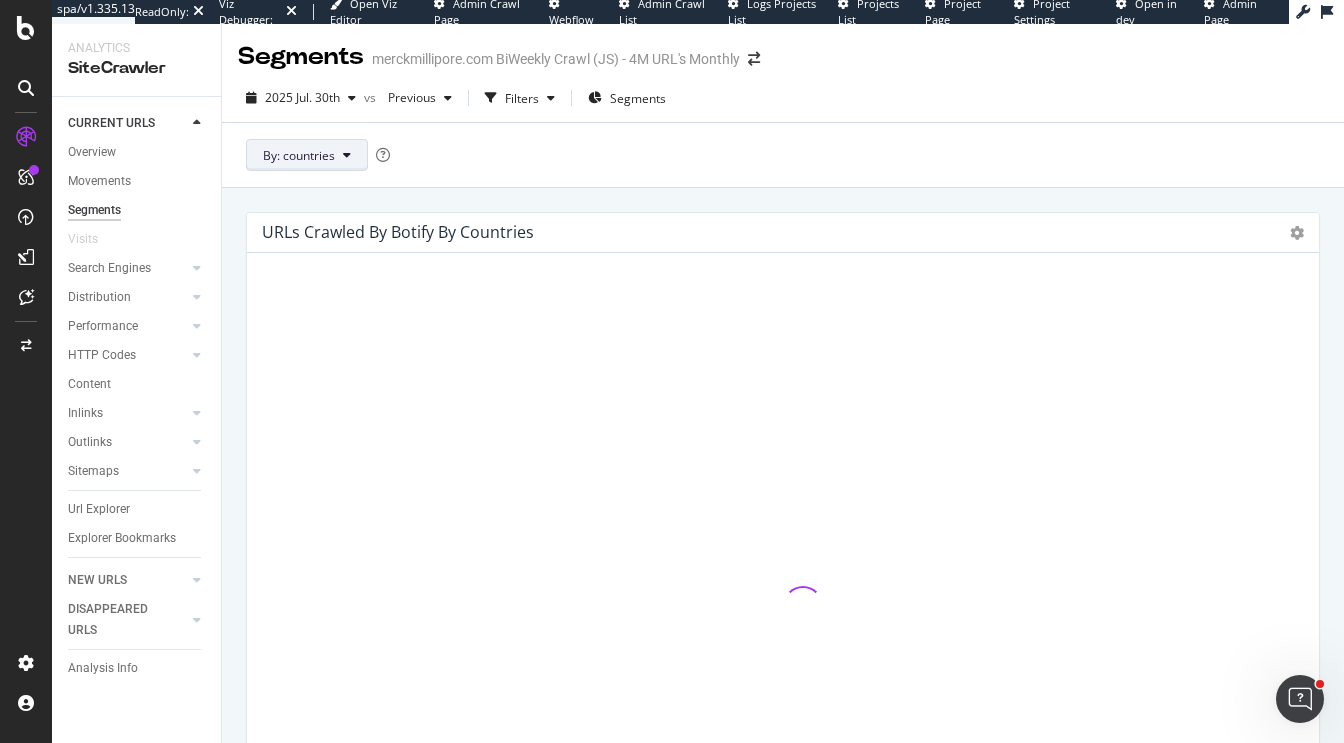 click on "By: countries" at bounding box center (299, 155) 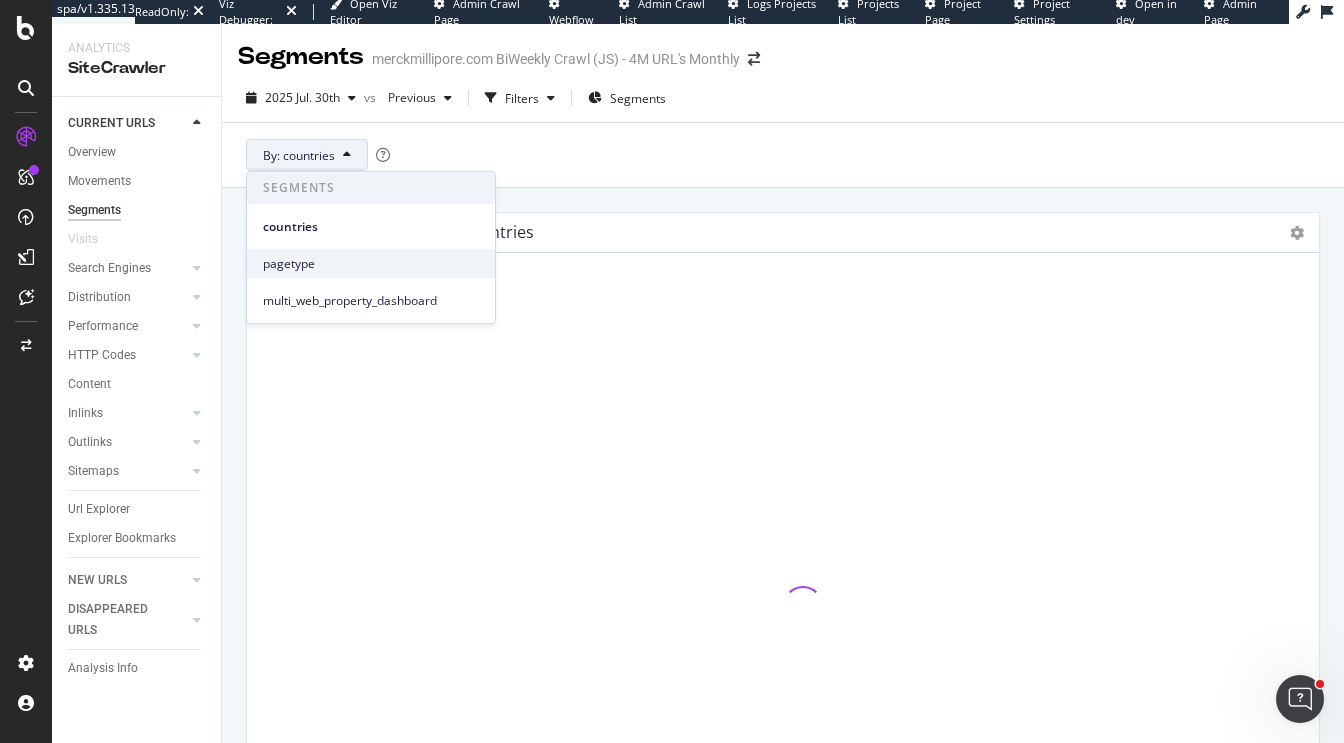 click on "pagetype" at bounding box center (371, 264) 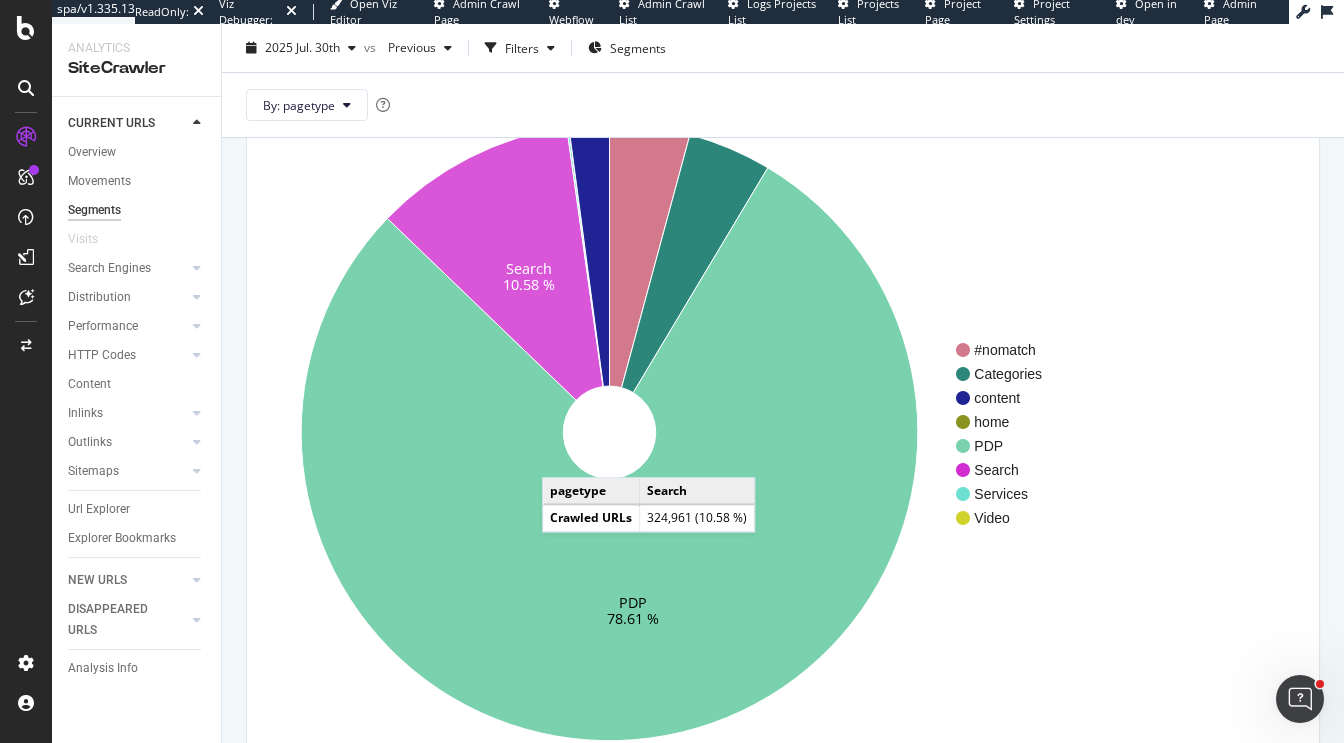 scroll, scrollTop: 178, scrollLeft: 0, axis: vertical 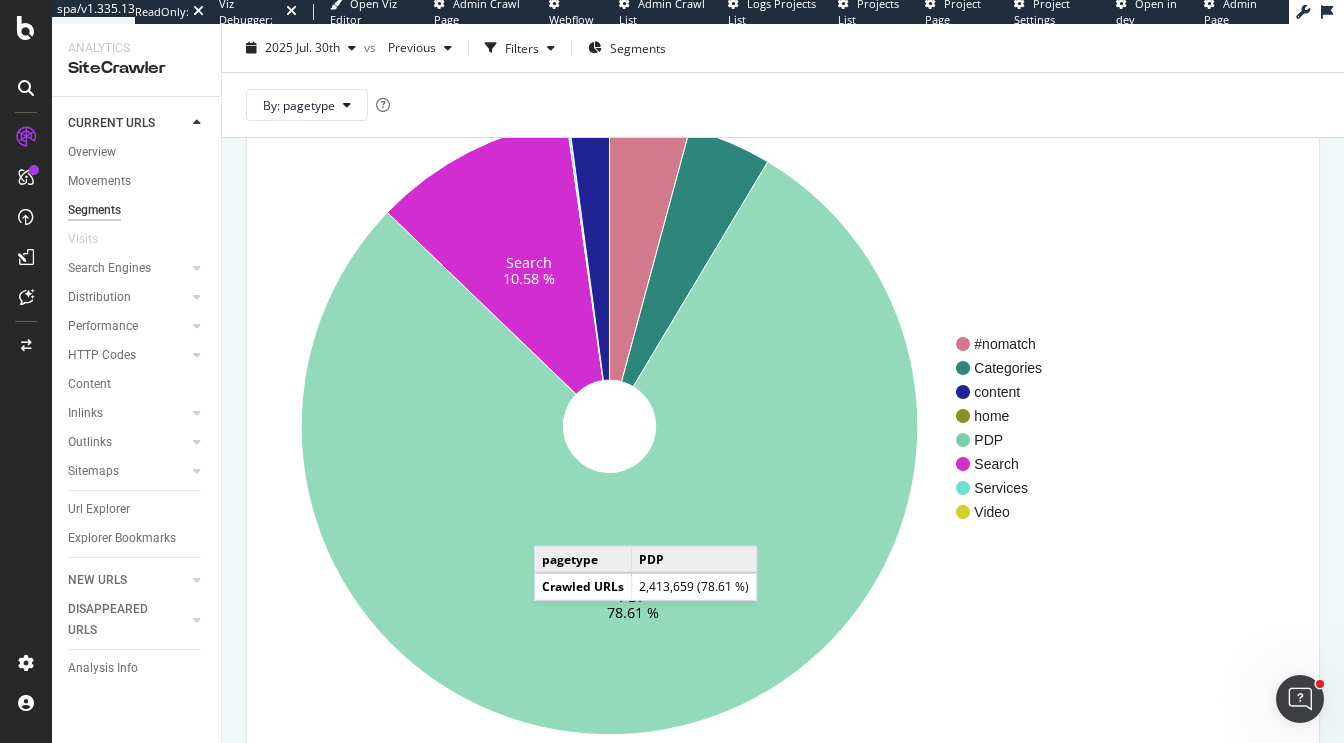 click 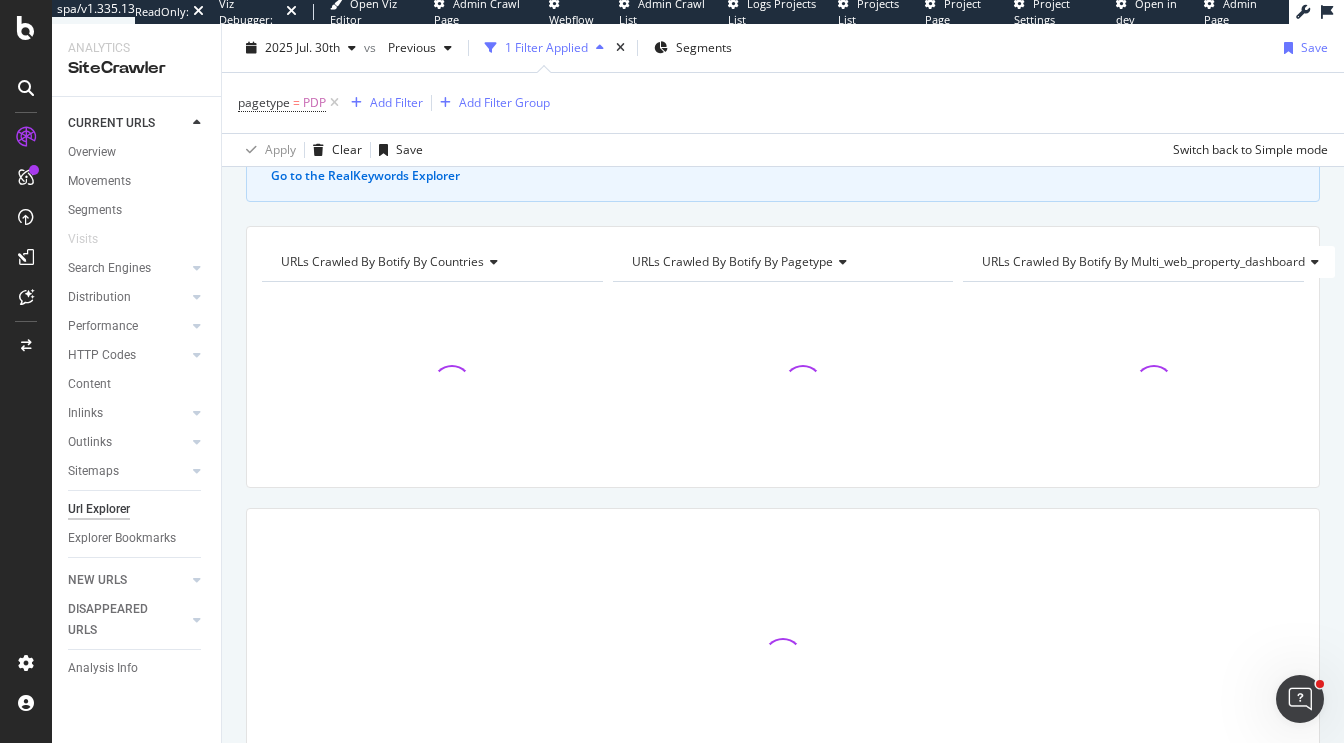 scroll, scrollTop: 277, scrollLeft: 0, axis: vertical 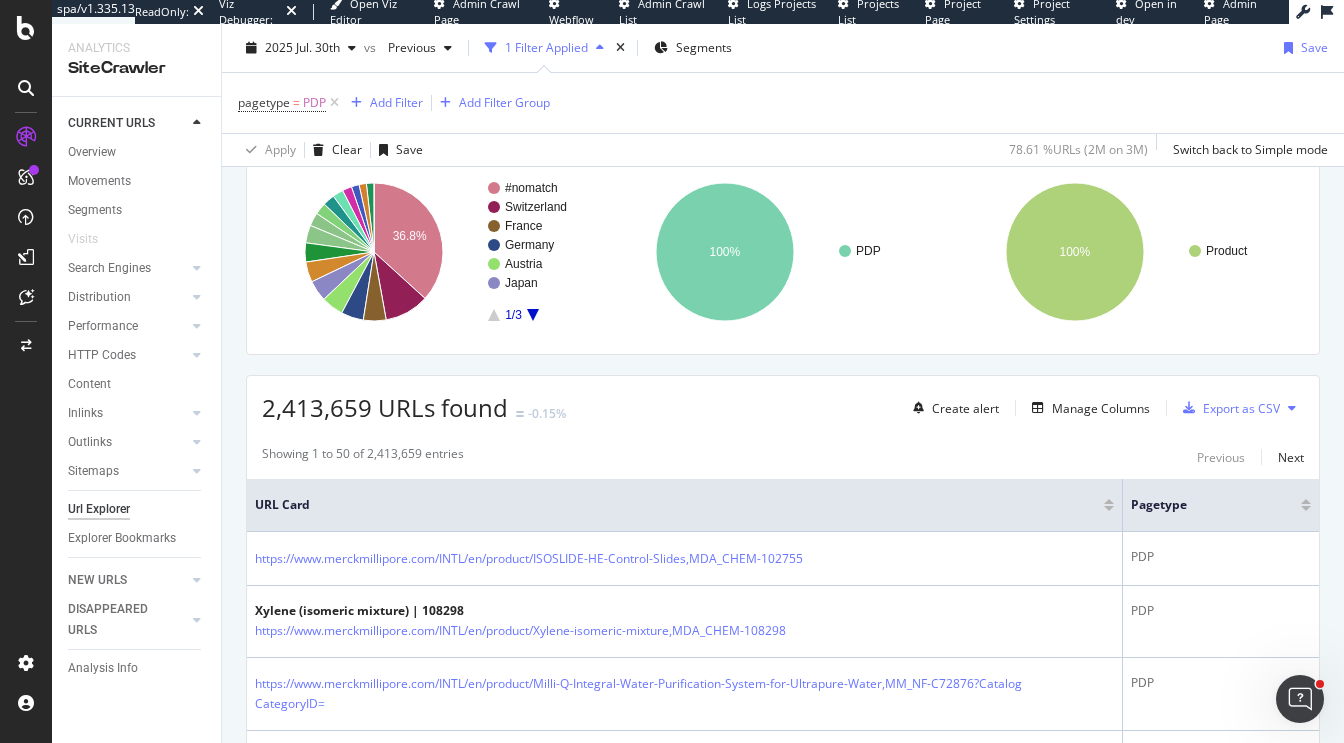 click on "pagetype   =     PDP Add Filter Add Filter Group" at bounding box center (394, 103) 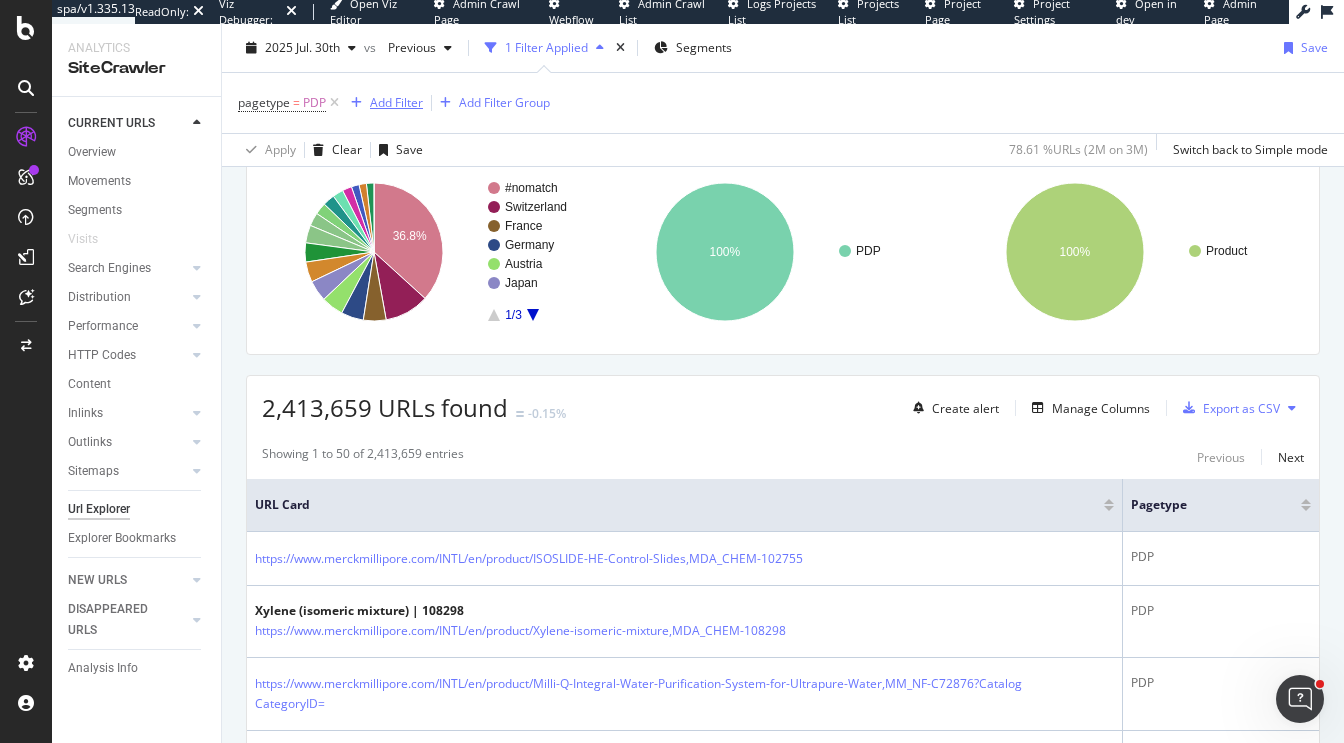 click on "Add Filter" at bounding box center [396, 102] 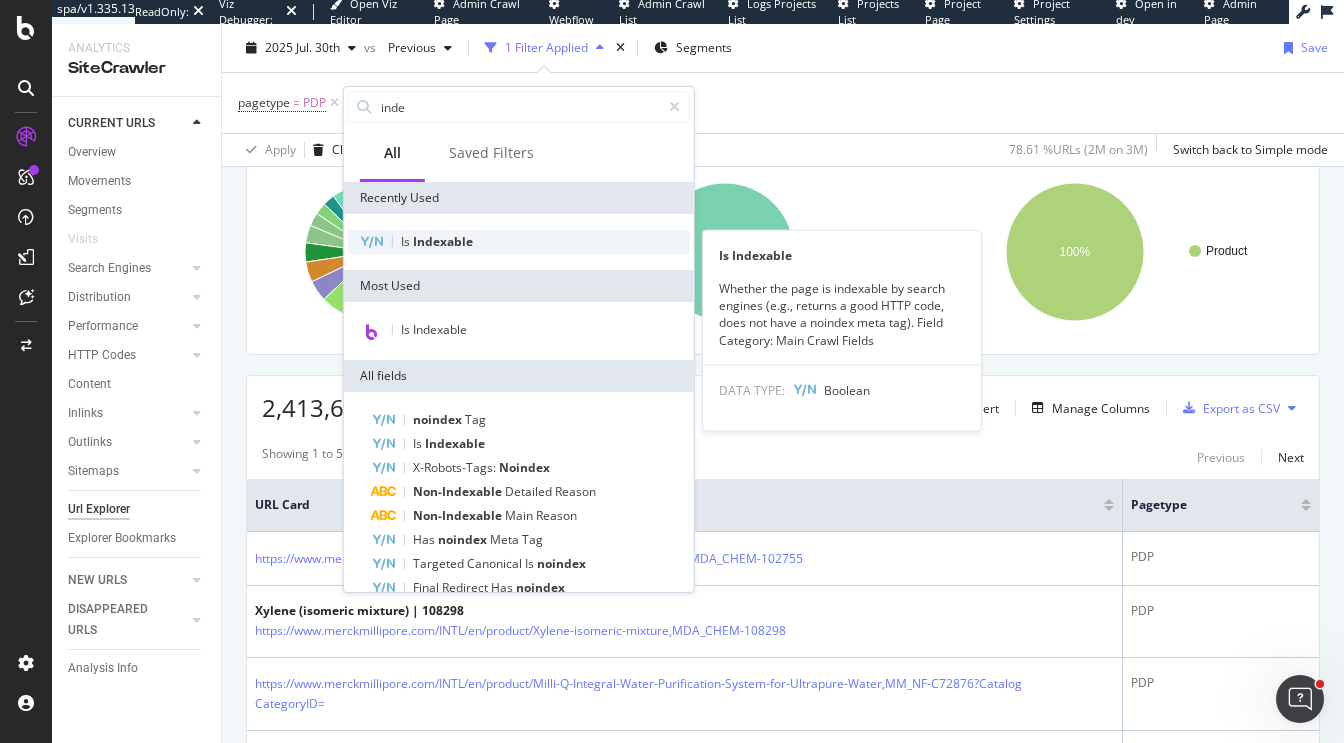 type on "inde" 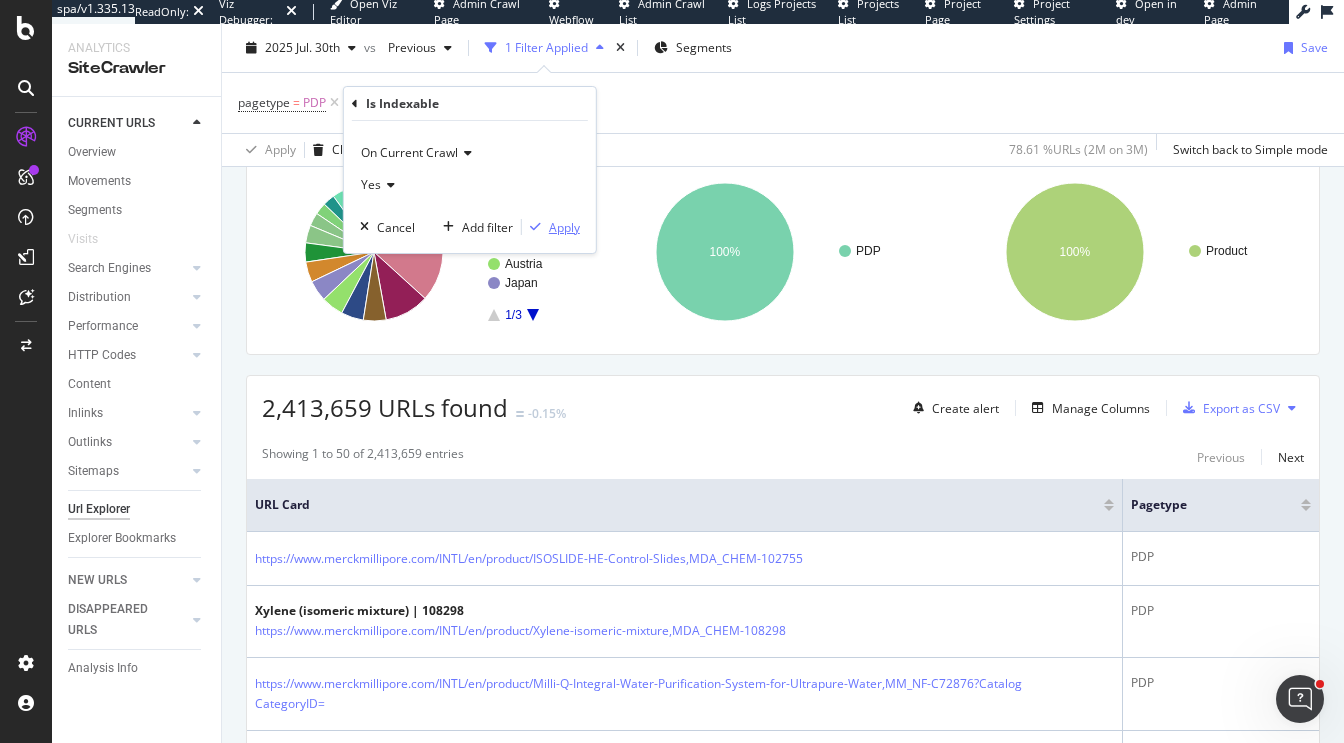 click on "Apply" at bounding box center (564, 227) 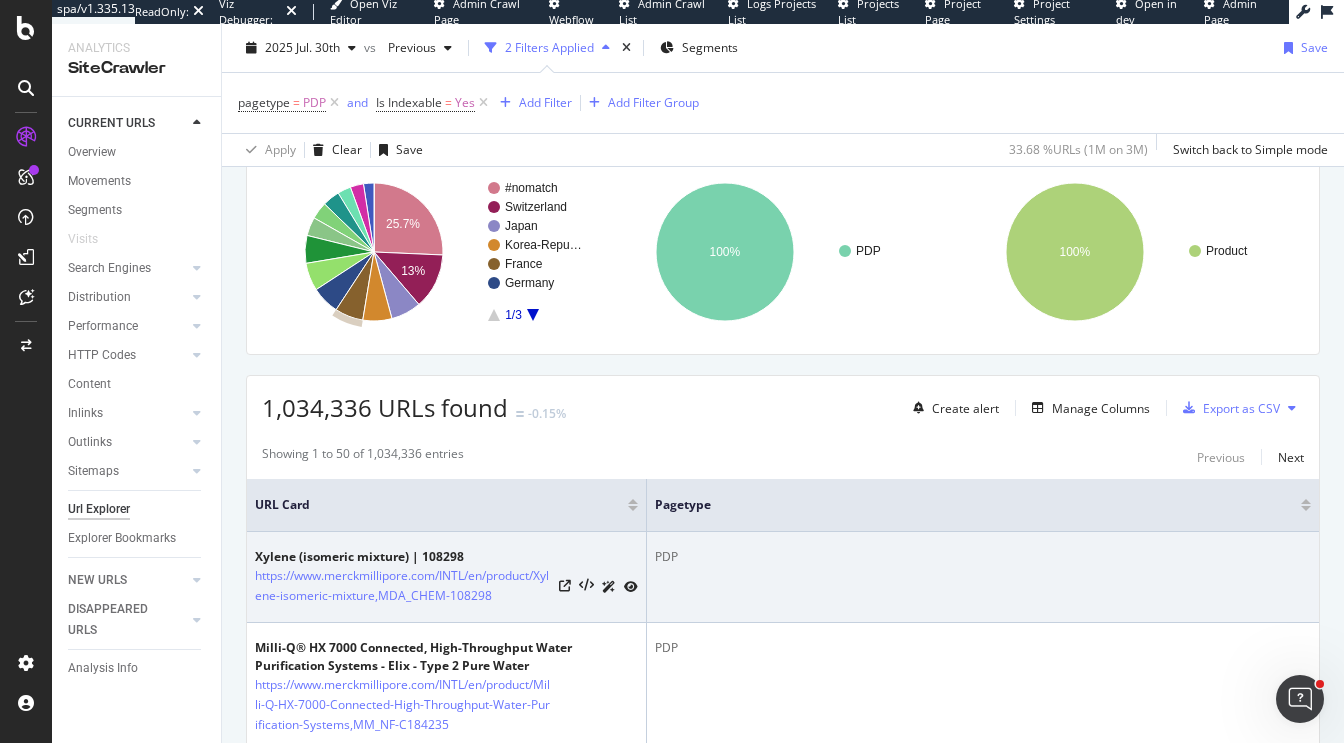click at bounding box center [598, 586] 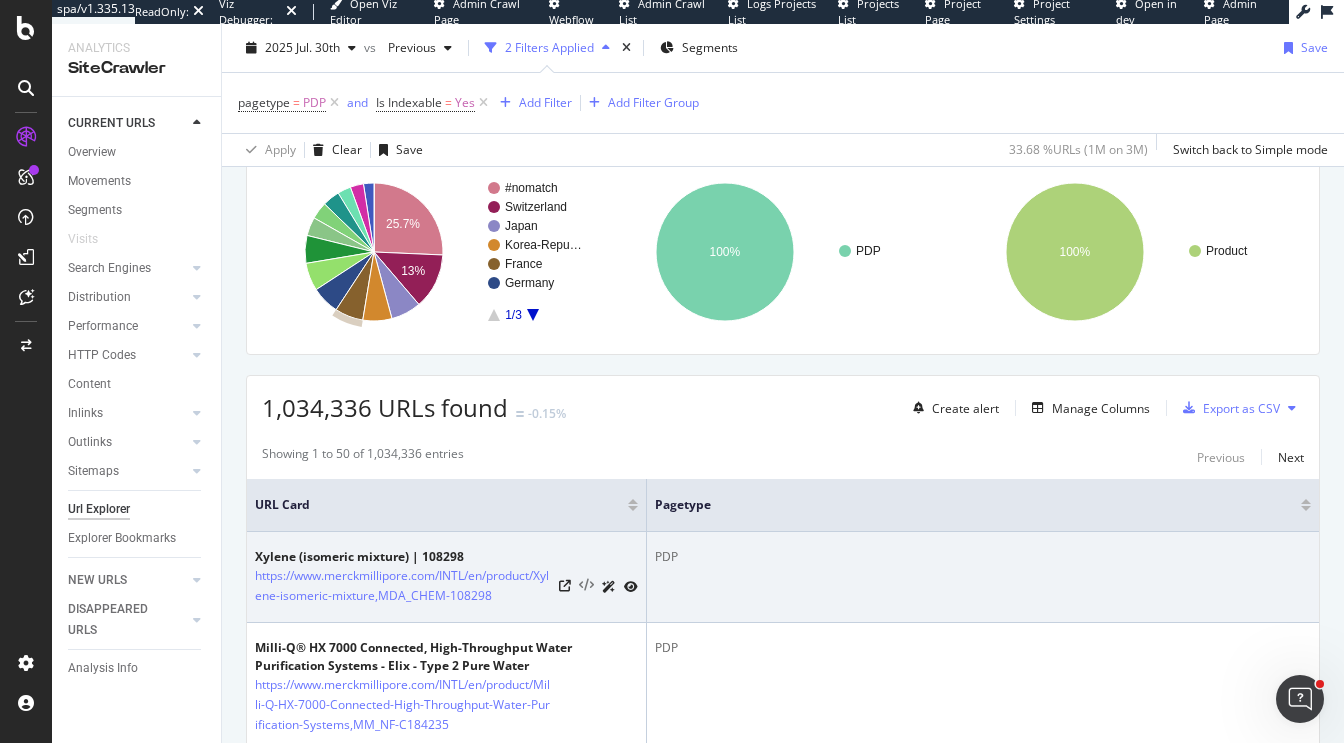 click at bounding box center (586, 586) 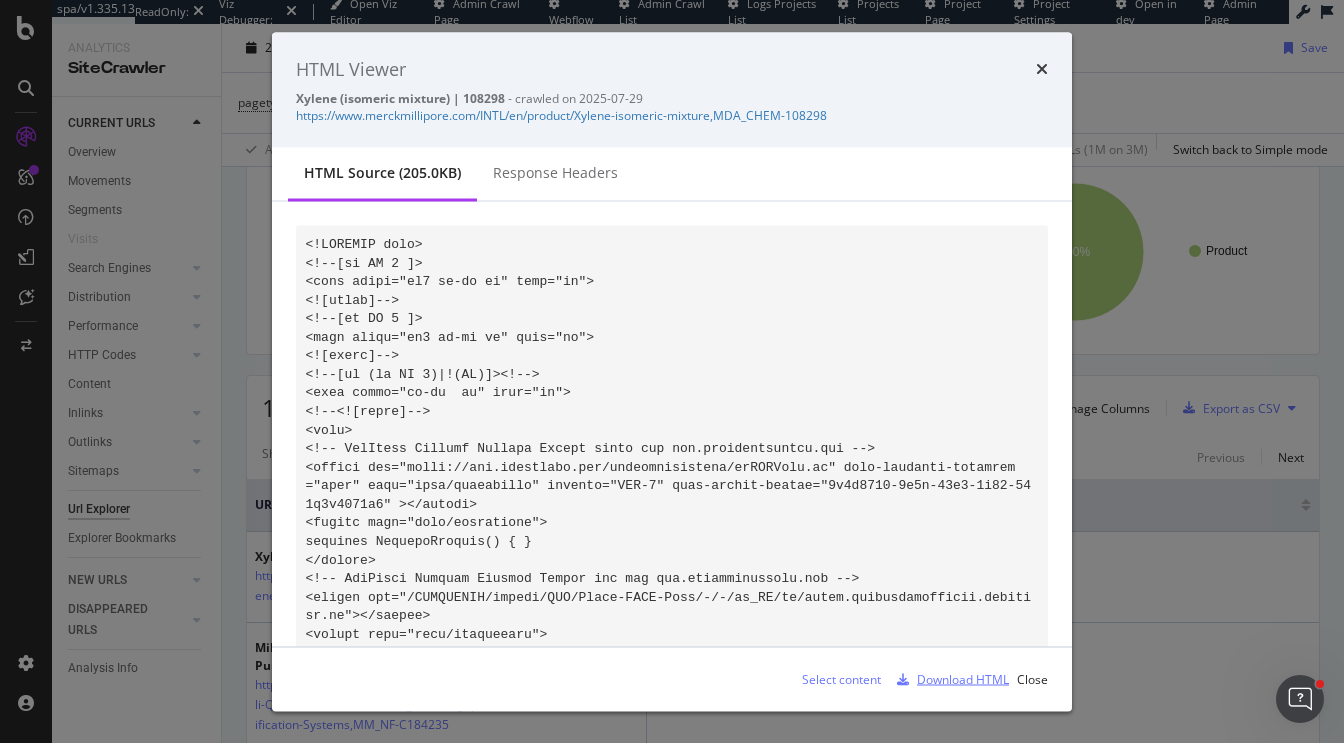 click on "Download HTML" at bounding box center [963, 678] 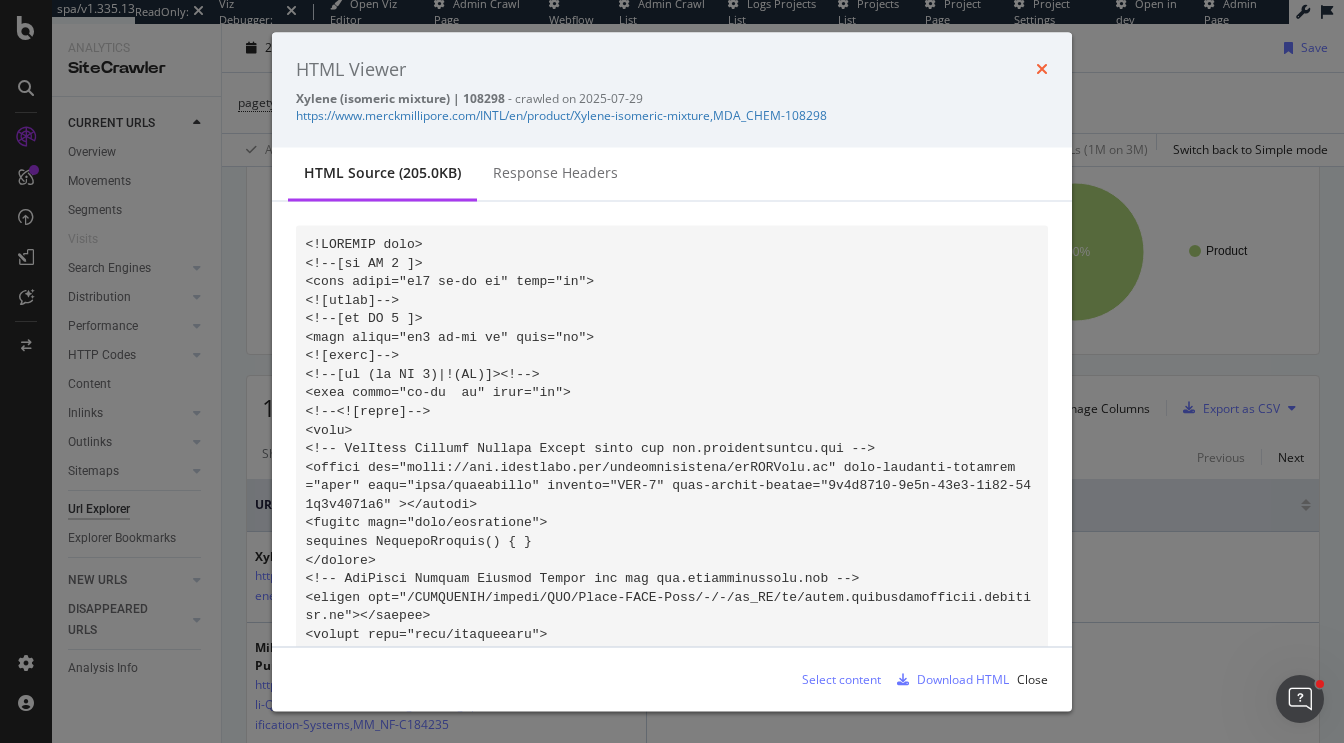 click at bounding box center (1042, 69) 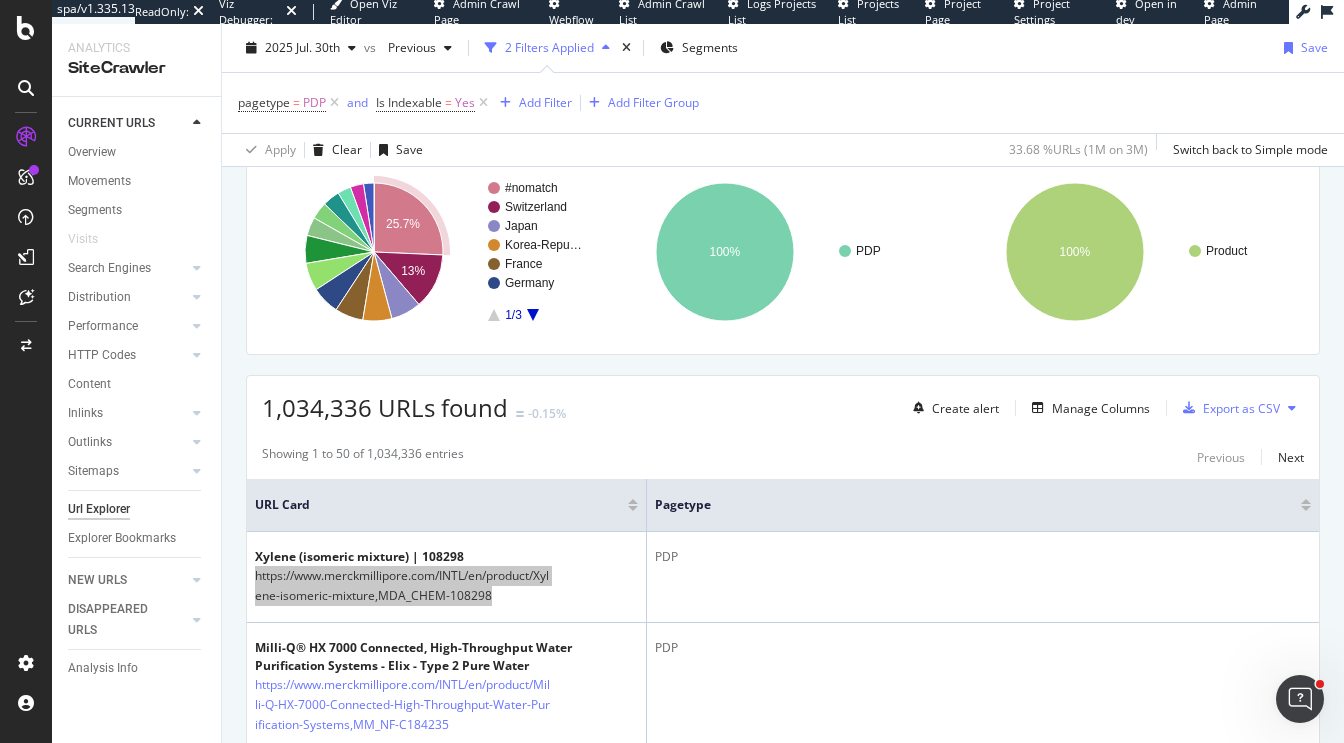 copy on "https://www.merckmillipore.com/INTL/en/product/Xylene-isomeric-mixture,MDA_CHEM-108298" 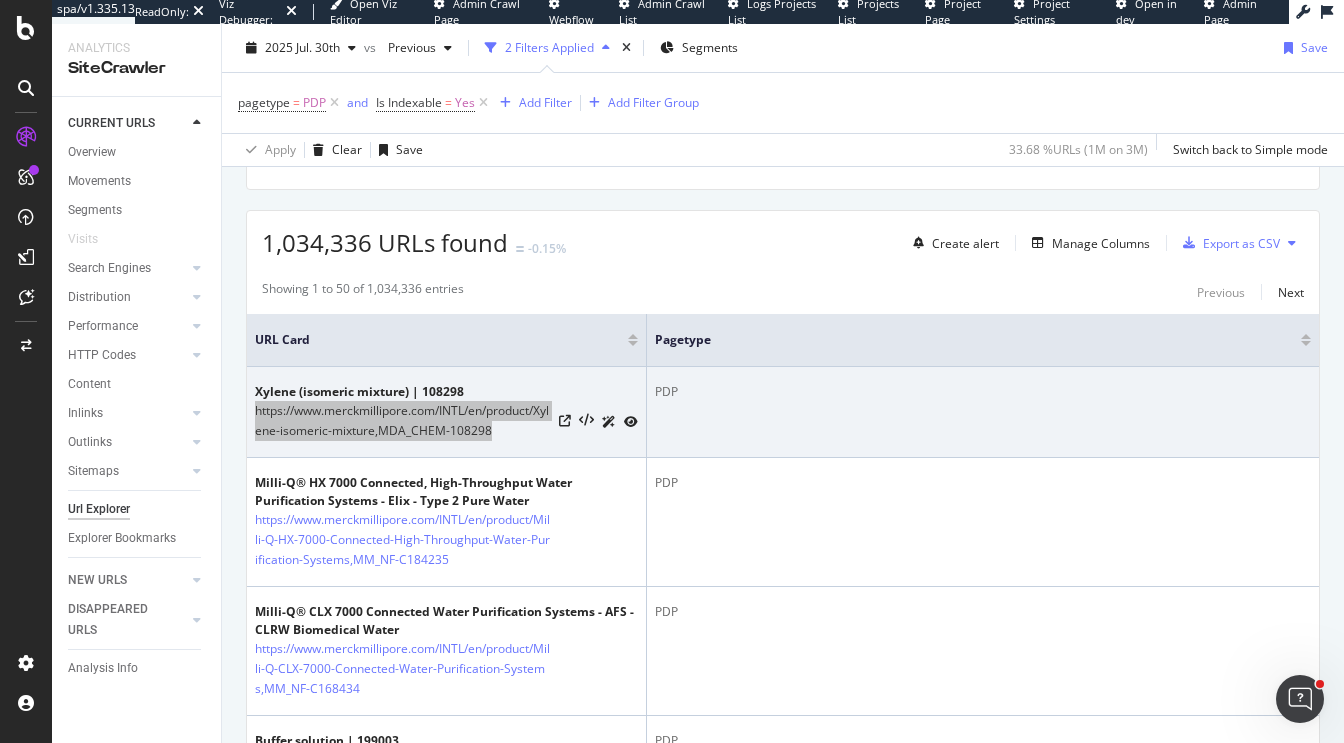 scroll, scrollTop: 448, scrollLeft: 0, axis: vertical 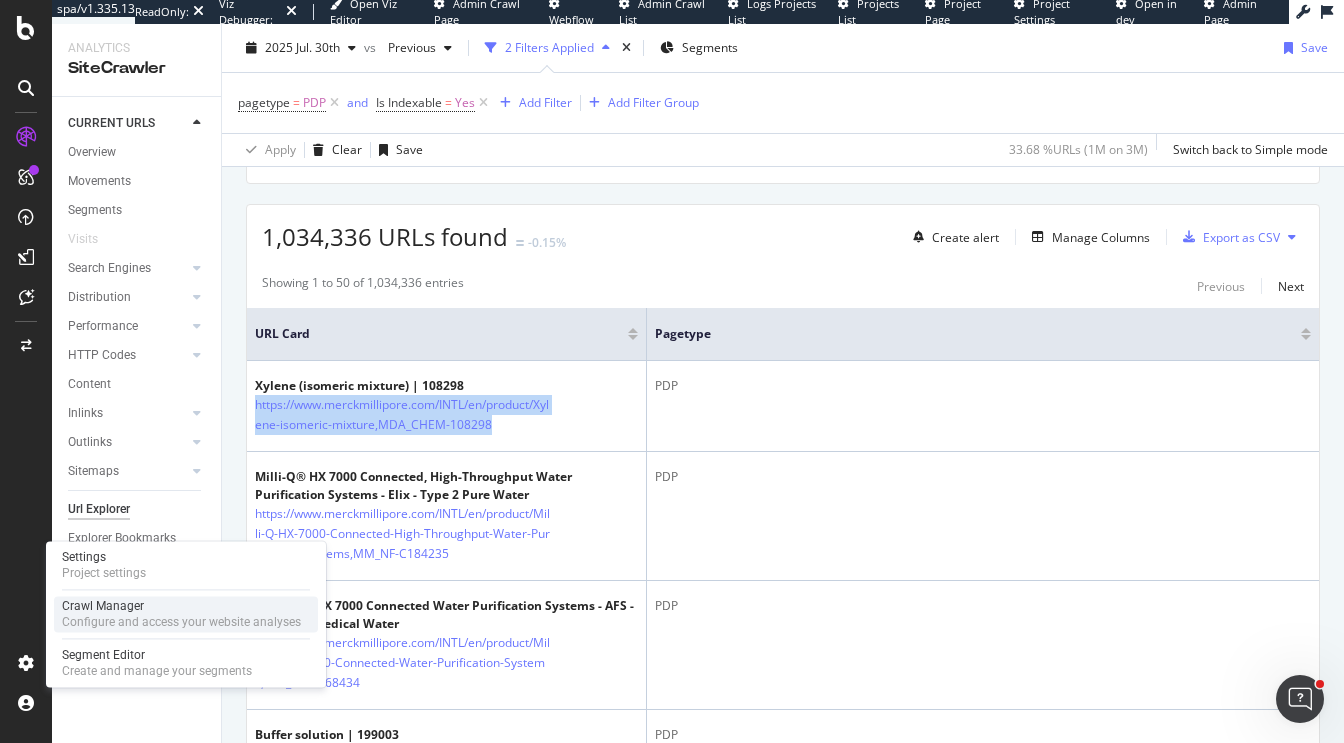 click on "Configure and access your website analyses" at bounding box center [181, 622] 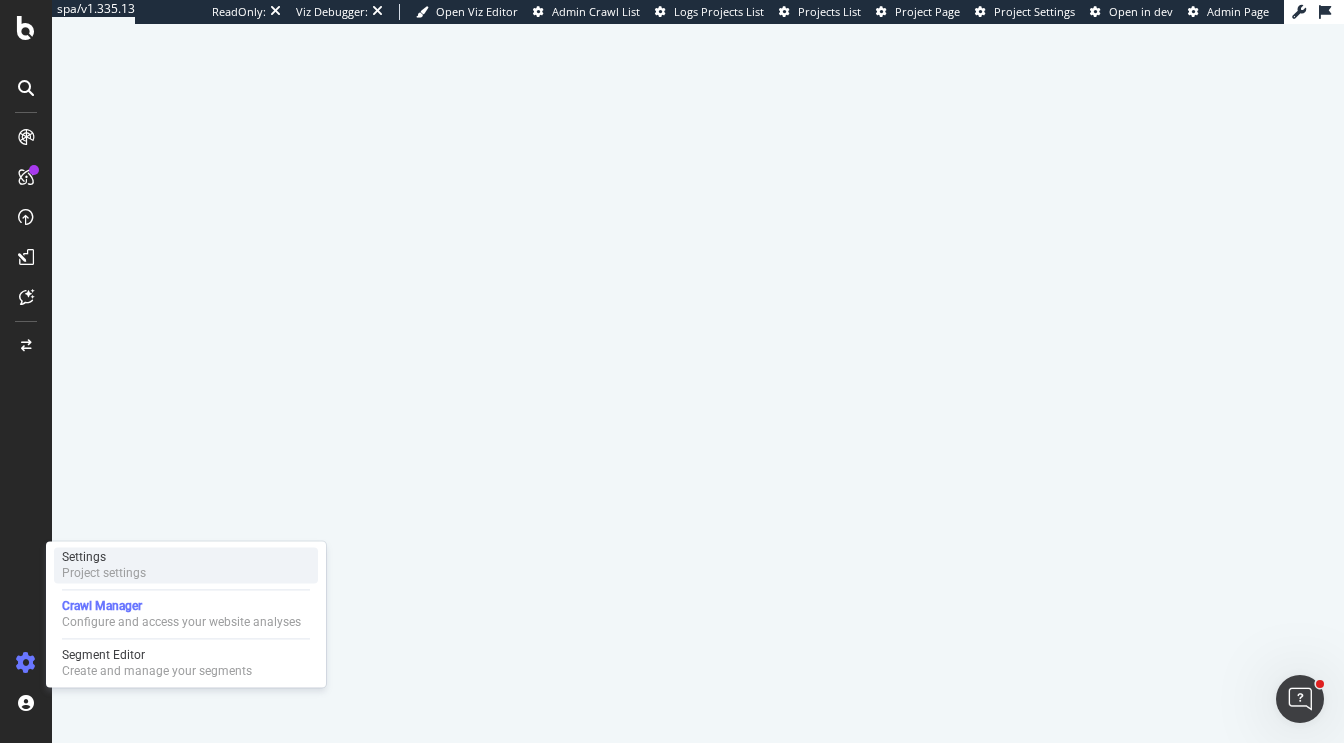 click on "Project settings" at bounding box center (104, 573) 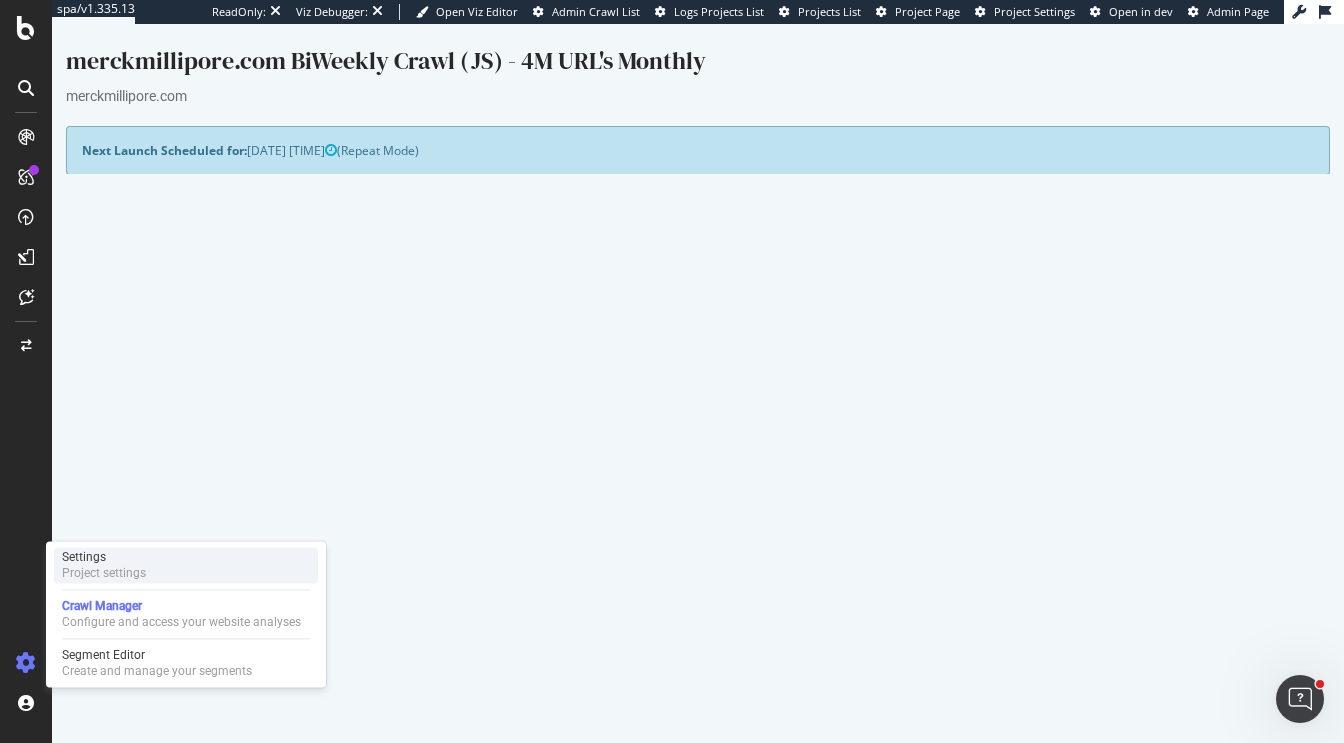 scroll, scrollTop: 0, scrollLeft: 0, axis: both 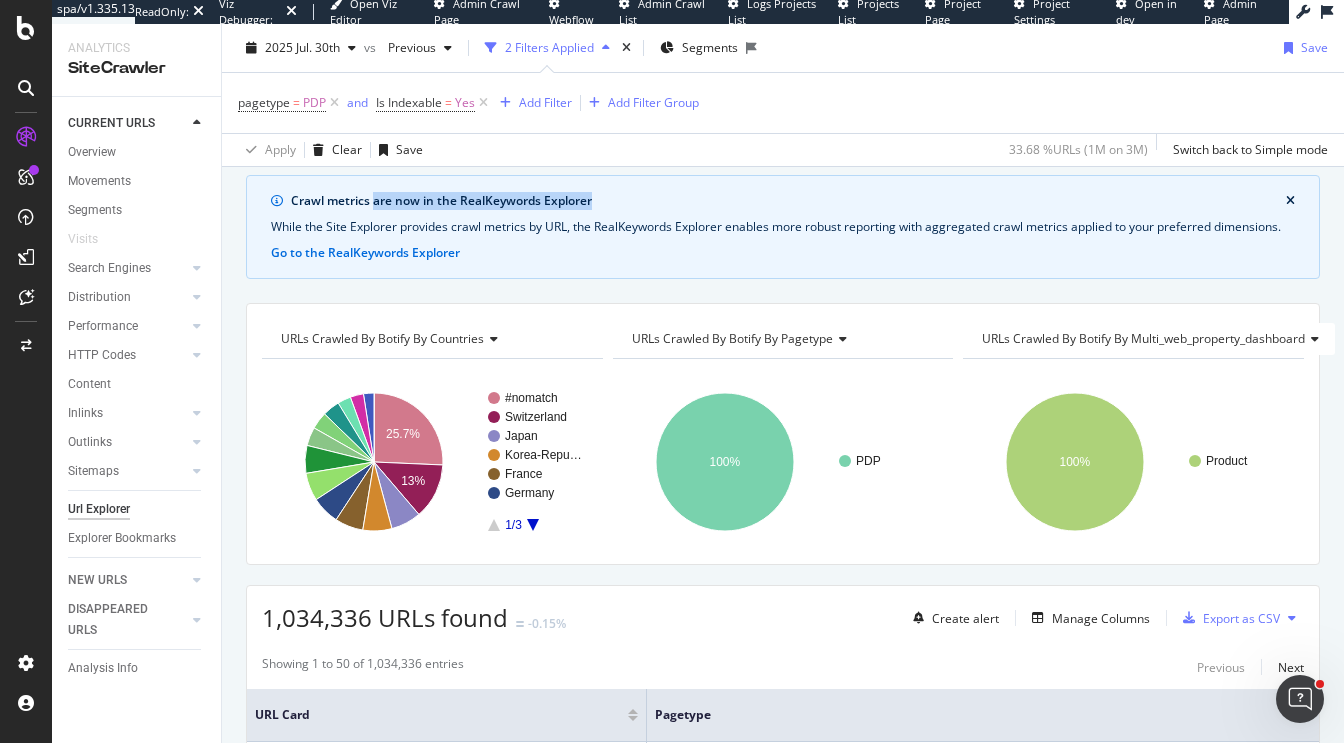 drag, startPoint x: 376, startPoint y: 198, endPoint x: 646, endPoint y: 198, distance: 270 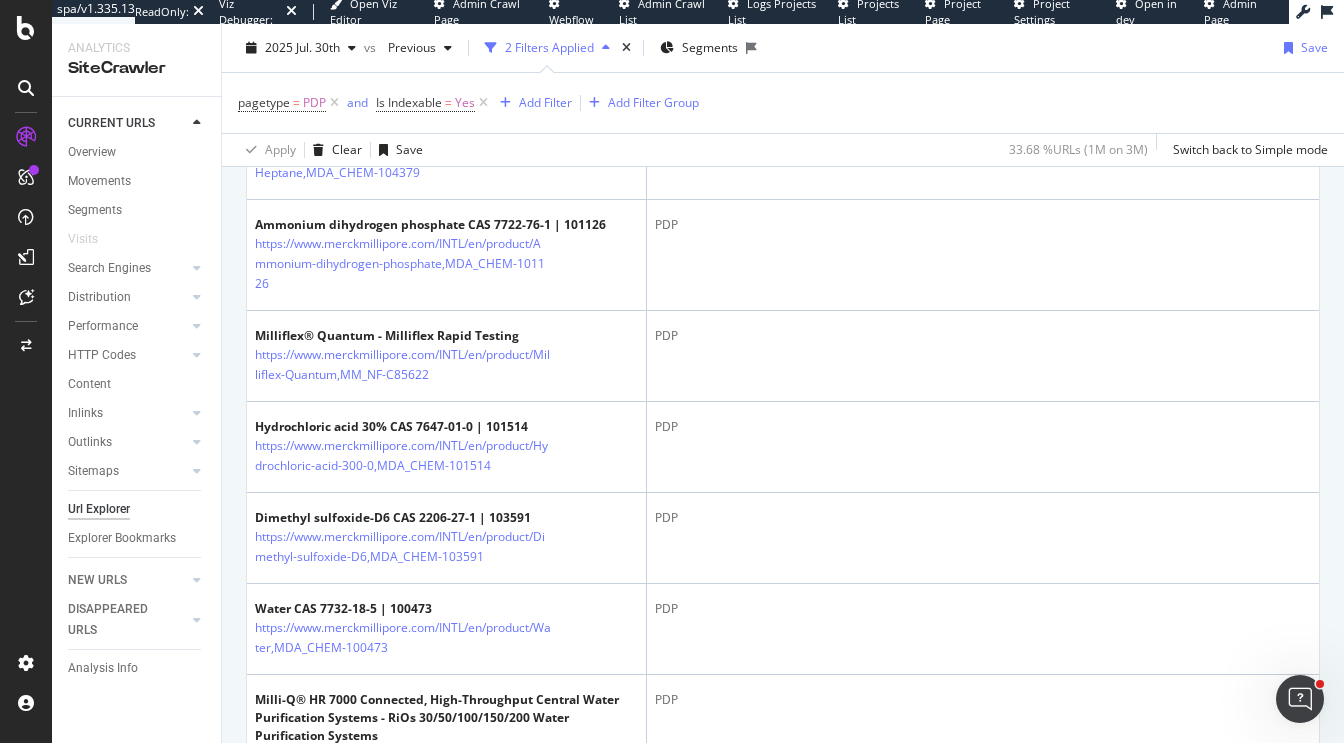 scroll, scrollTop: 3116, scrollLeft: 0, axis: vertical 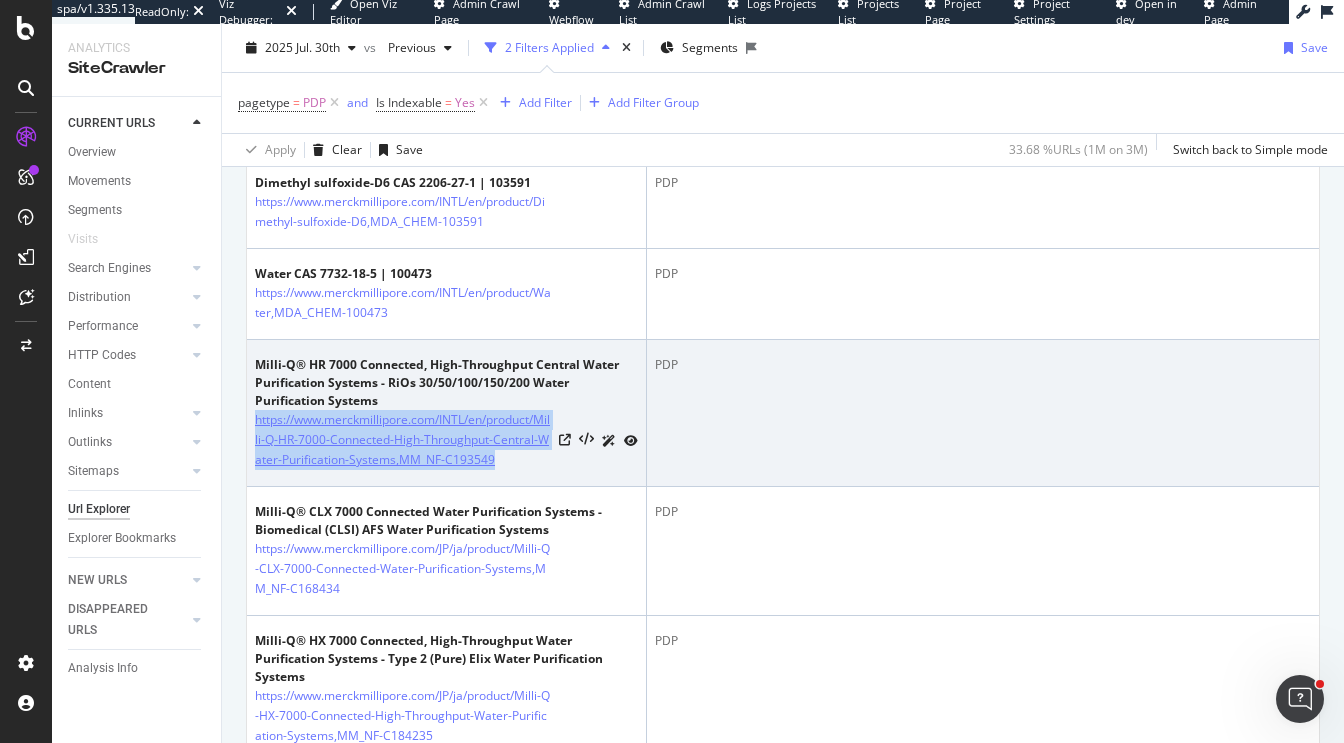 copy on "https://www.merckmillipore.com/INTL/en/product/Milli-Q-HR-7000-Connected-High-Throughput-Central-Water-Purification-Systems,MM_NF-C193549" 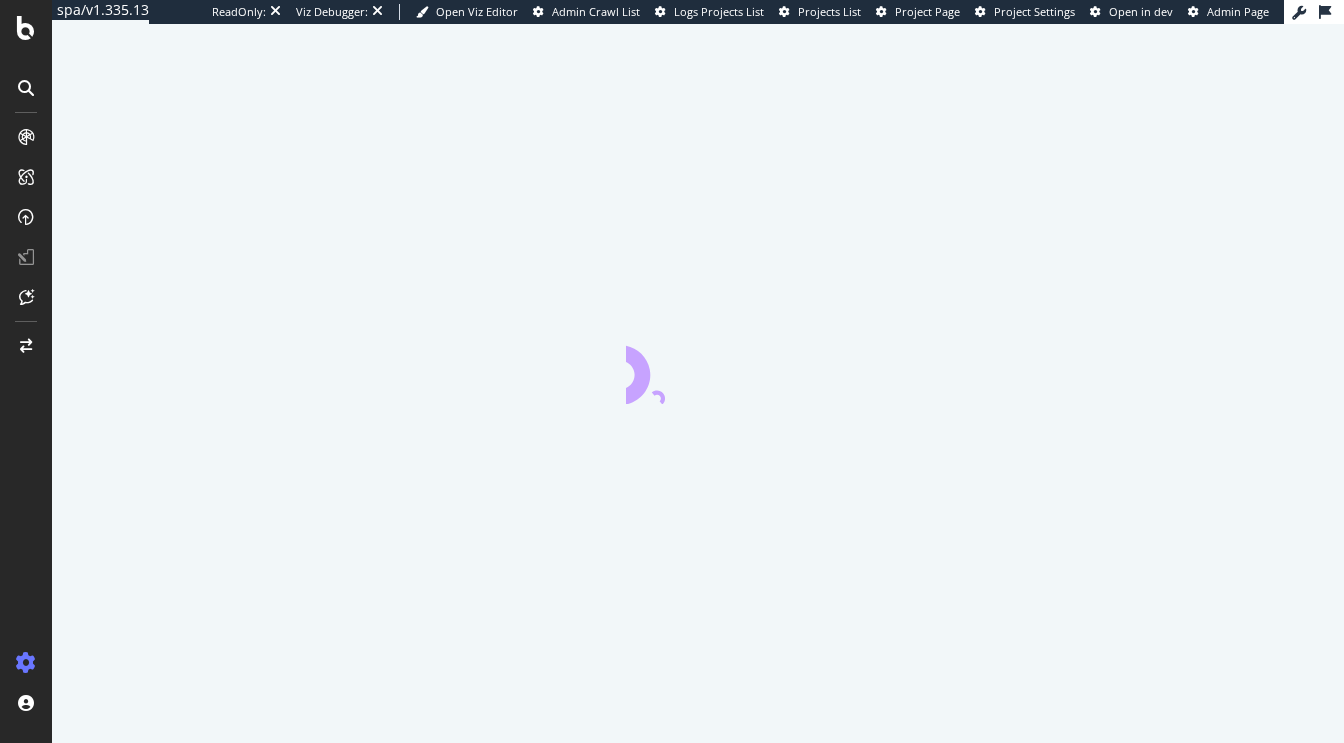 scroll, scrollTop: 0, scrollLeft: 0, axis: both 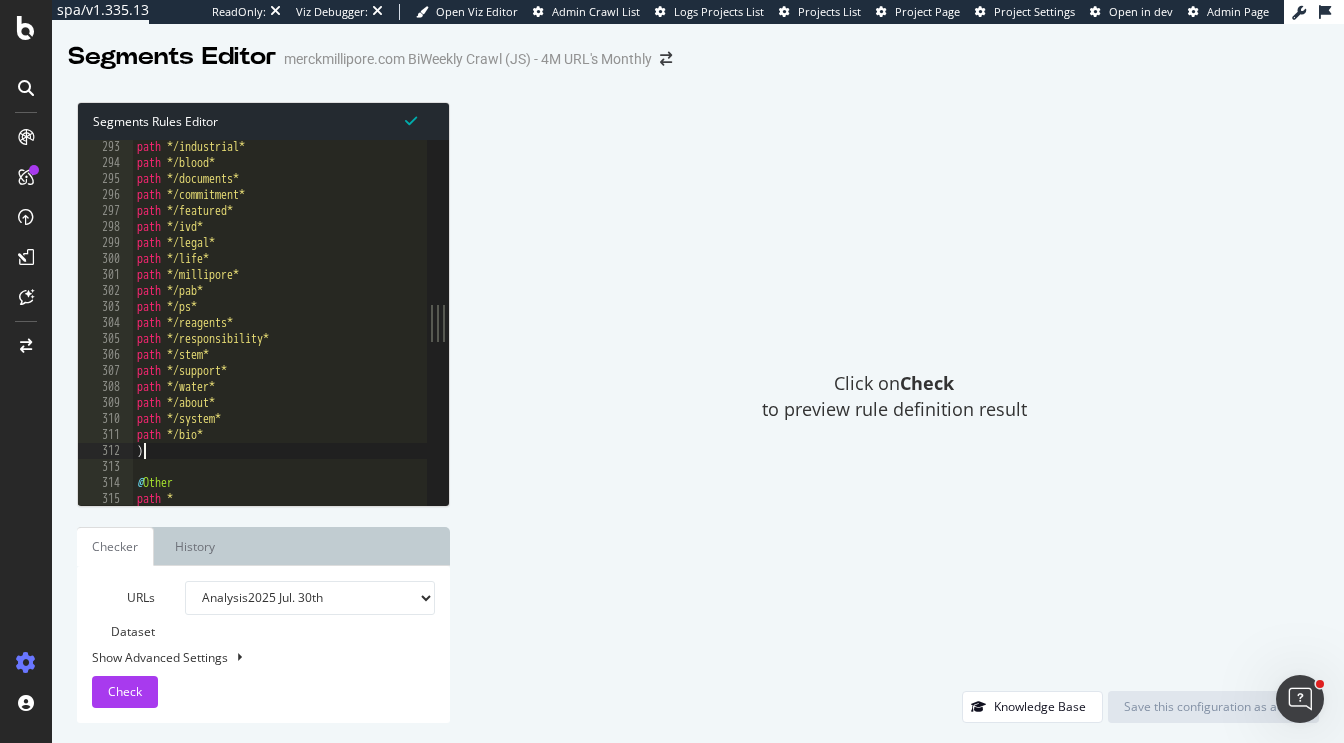 click on "path   */industrial* path   */blood* path   */documents* path   */commitment* path   */featured* path   */ivd* path   */legal* path   */life* path   */millipore* path   */pab* path   */ps* path   */reagents* path   */responsibility* path   */stem* path   */support* path   */water* path   */about* path   */system* path   */bio* ) @ Other path   *" at bounding box center [280, 338] 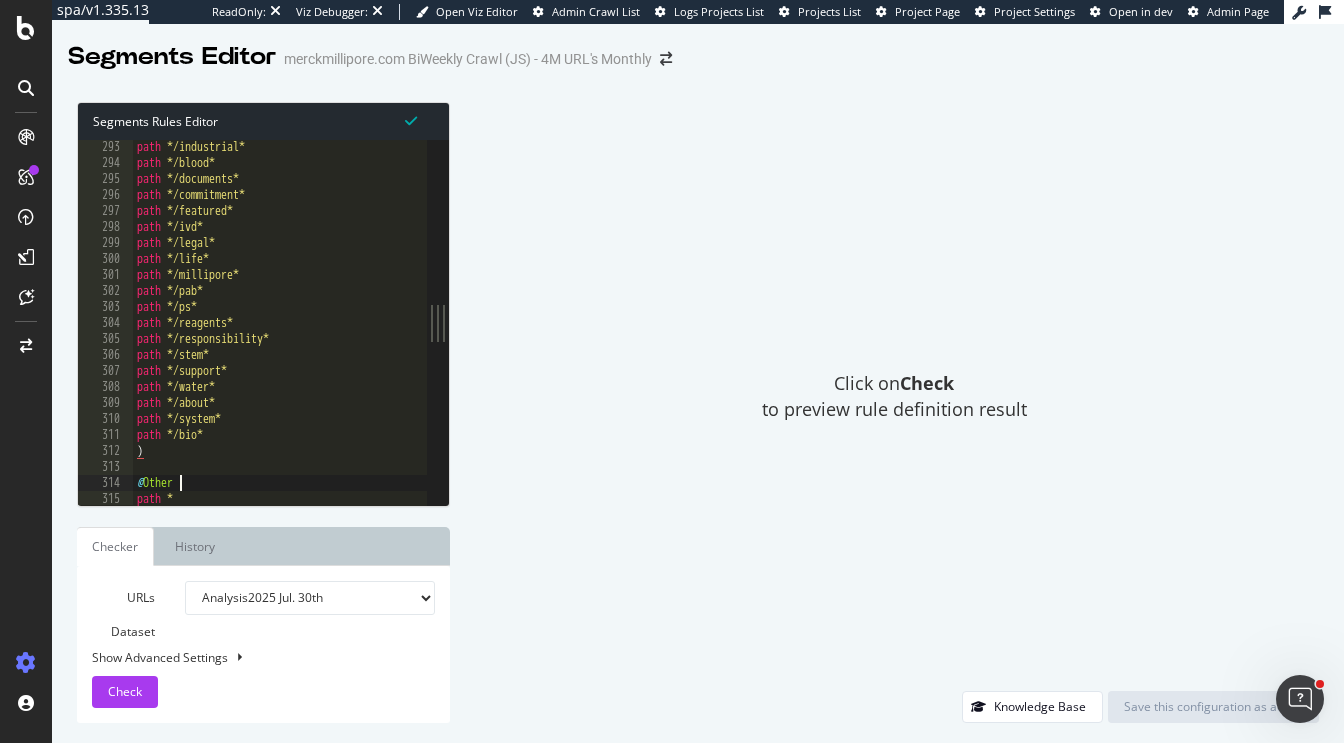 click on "path   */industrial* path   */blood* path   */documents* path   */commitment* path   */featured* path   */ivd* path   */legal* path   */life* path   */millipore* path   */pab* path   */ps* path   */reagents* path   */responsibility* path   */stem* path   */support* path   */water* path   */about* path   */system* path   */bio* ) @ Other path   *" at bounding box center (280, 338) 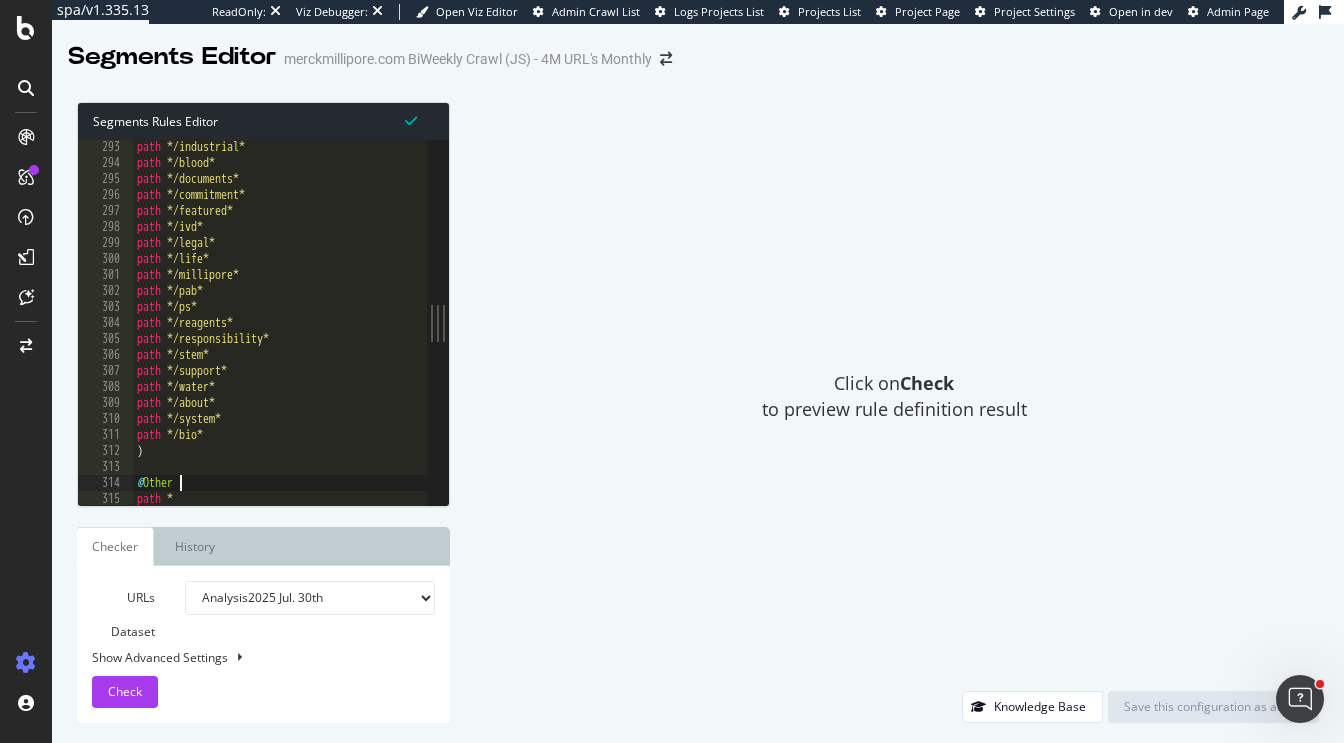 type on "path *" 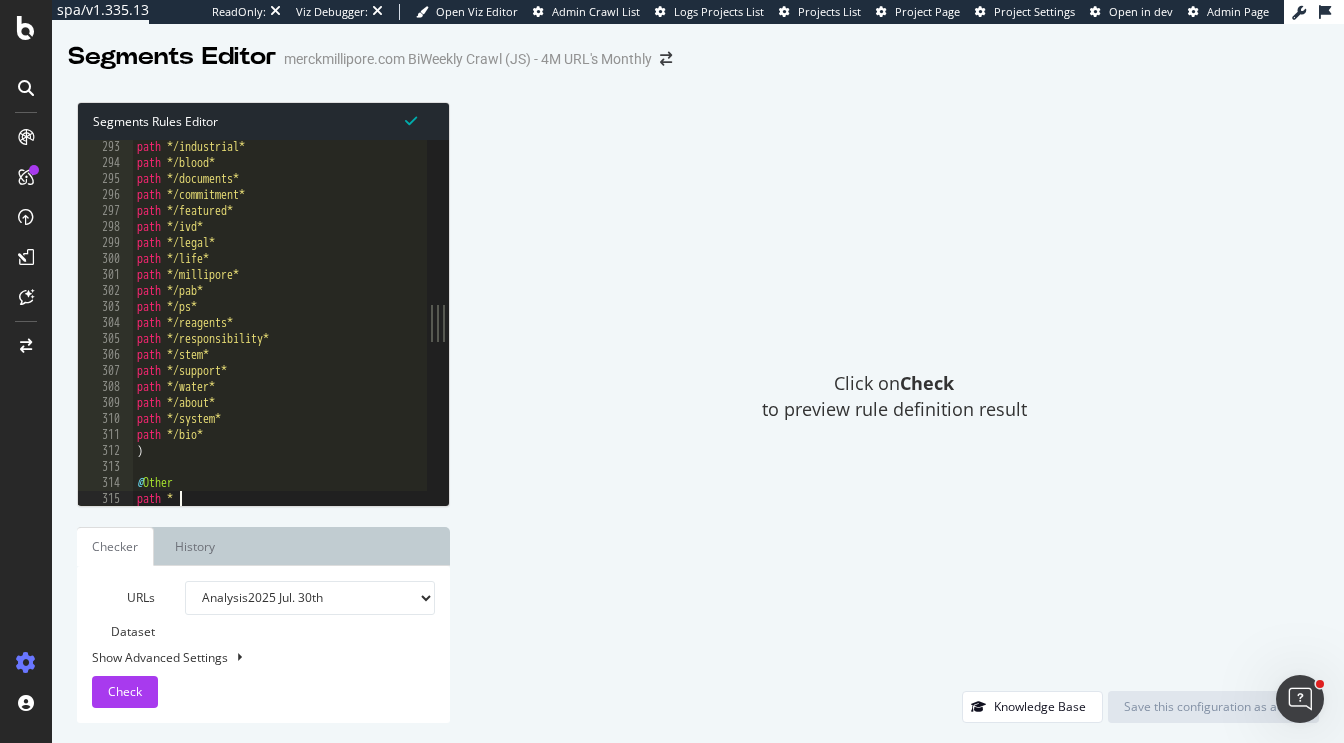 scroll, scrollTop: 0, scrollLeft: 0, axis: both 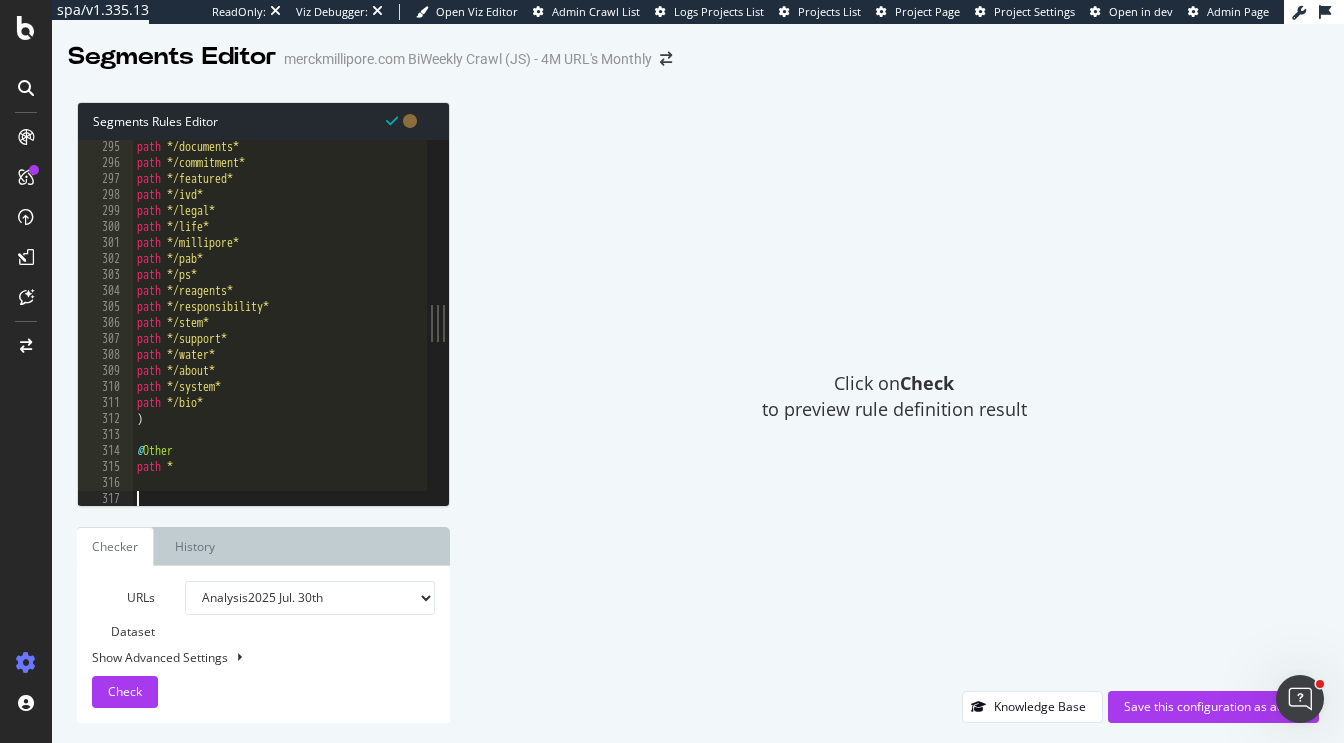 paste on "path */language-master*" 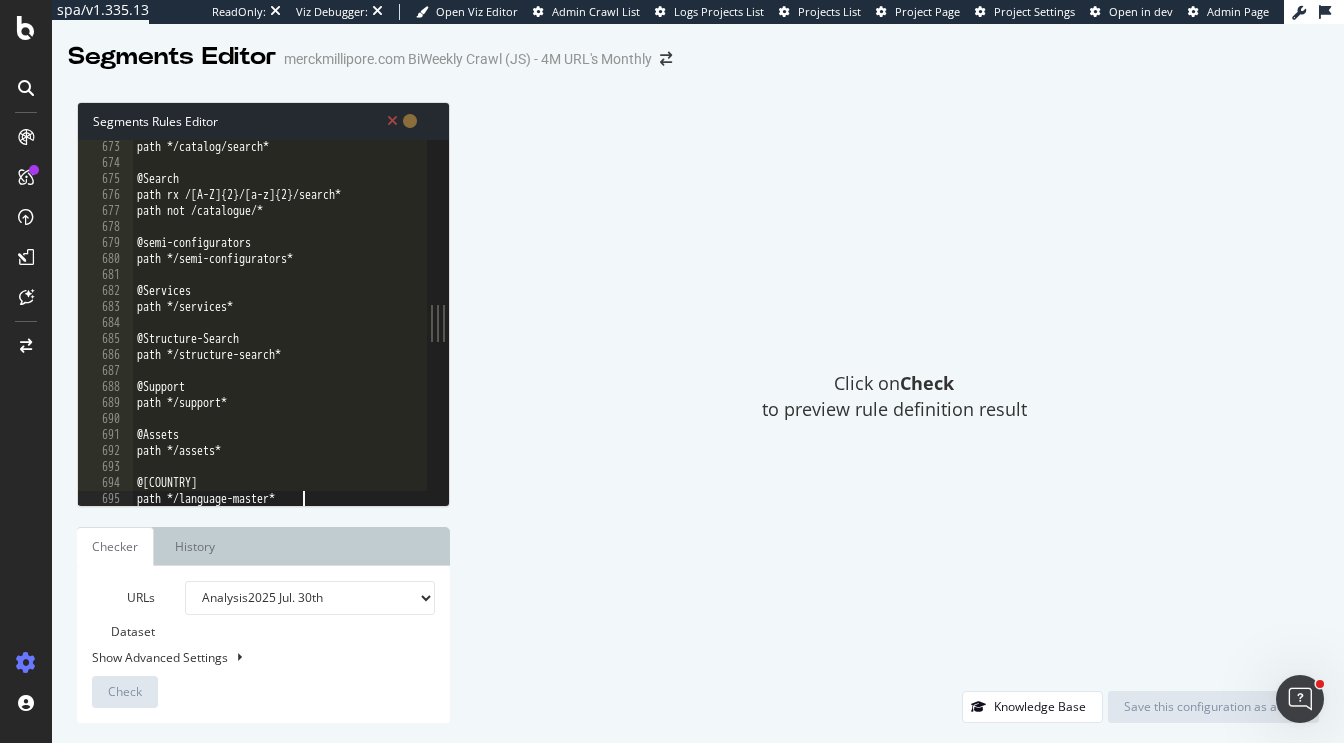 scroll, scrollTop: 10752, scrollLeft: 0, axis: vertical 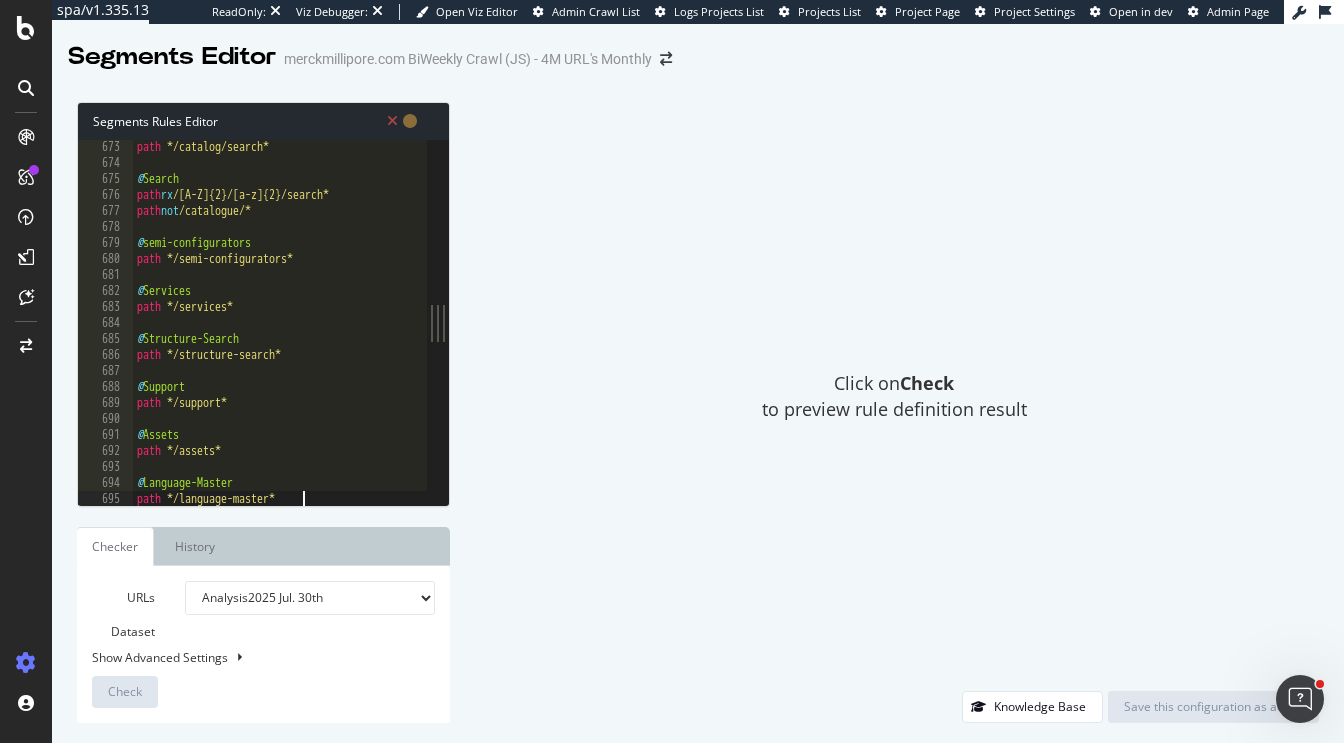 type on "path */language-master*" 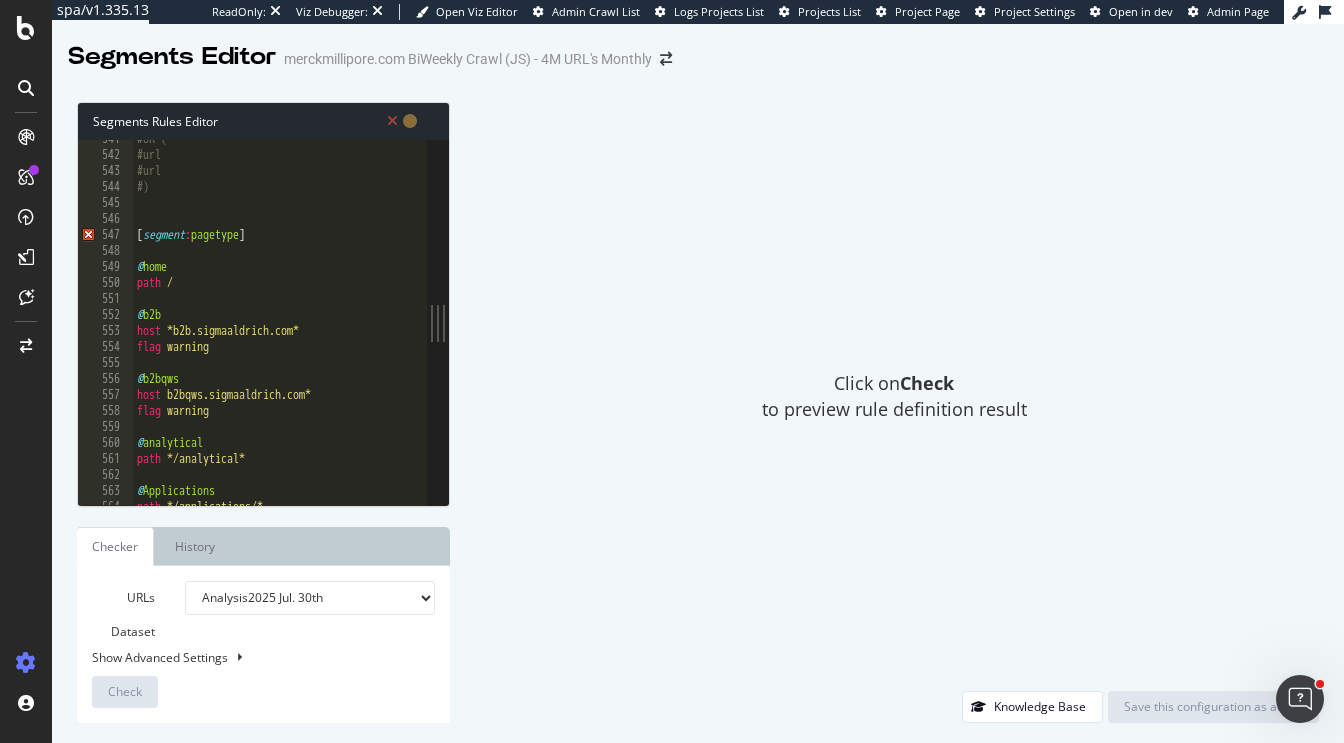 scroll, scrollTop: 8615, scrollLeft: 0, axis: vertical 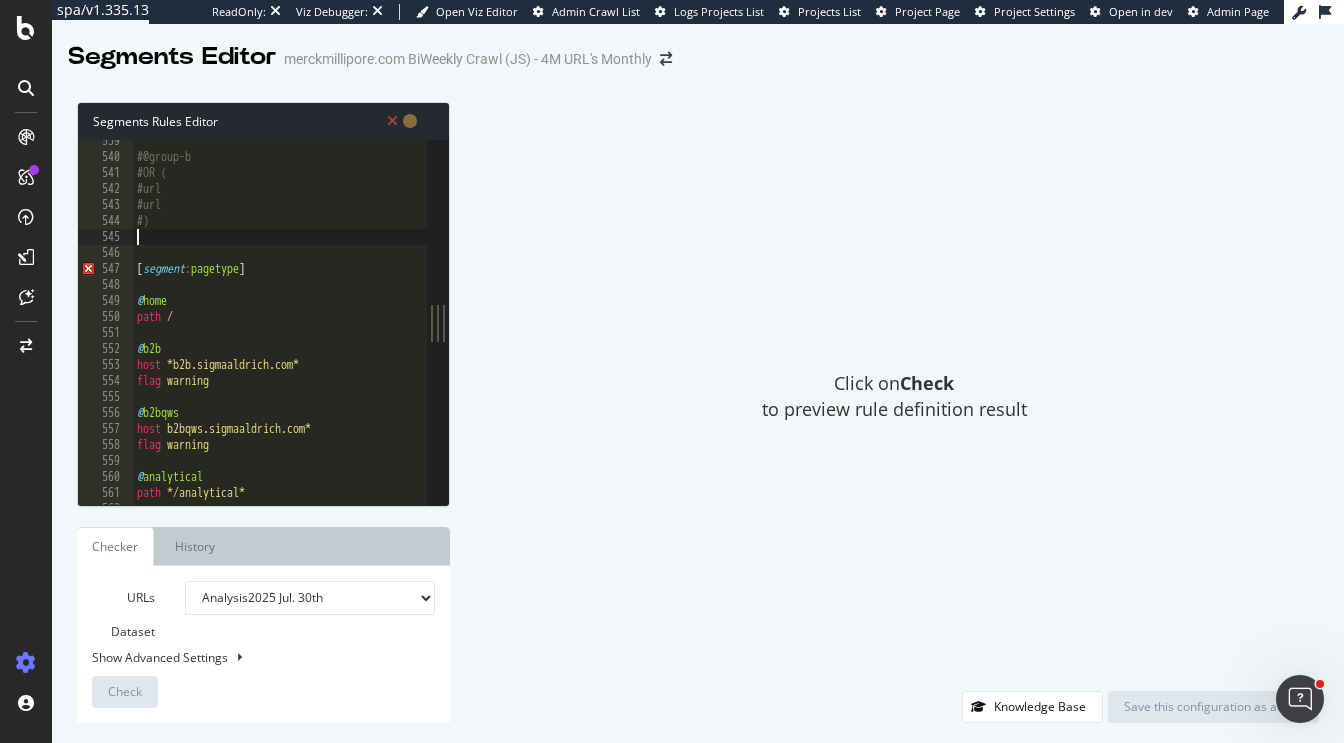 click on "#@group-b #OR ( #url  #url #) [ segment : pagetype ] @ home path   / @ b2b host   *b2b.sigmaaldrich.com* flag   warning @ b2bqws host   b2bqws.sigmaaldrich.com* flag   warning @ analytical path   */analytical*" at bounding box center (313, 332) 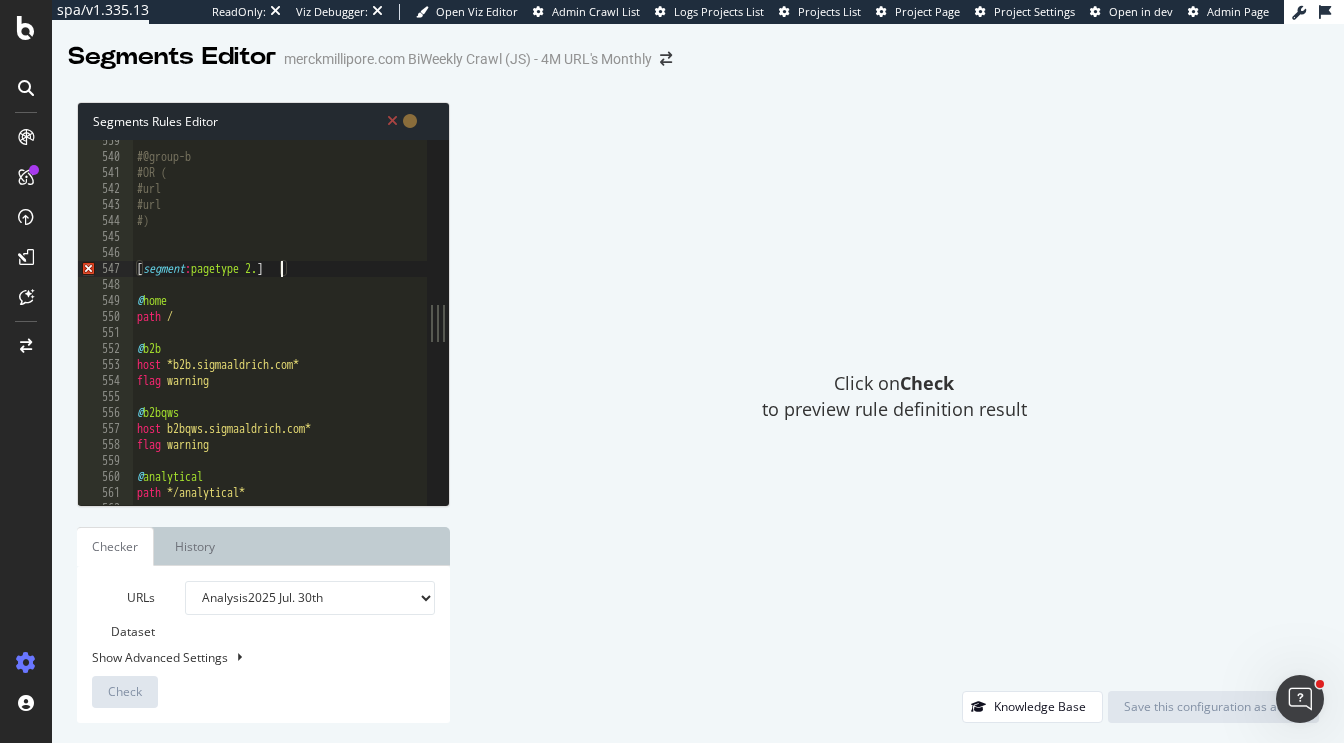 type on "[segment:pagetype 2.0]" 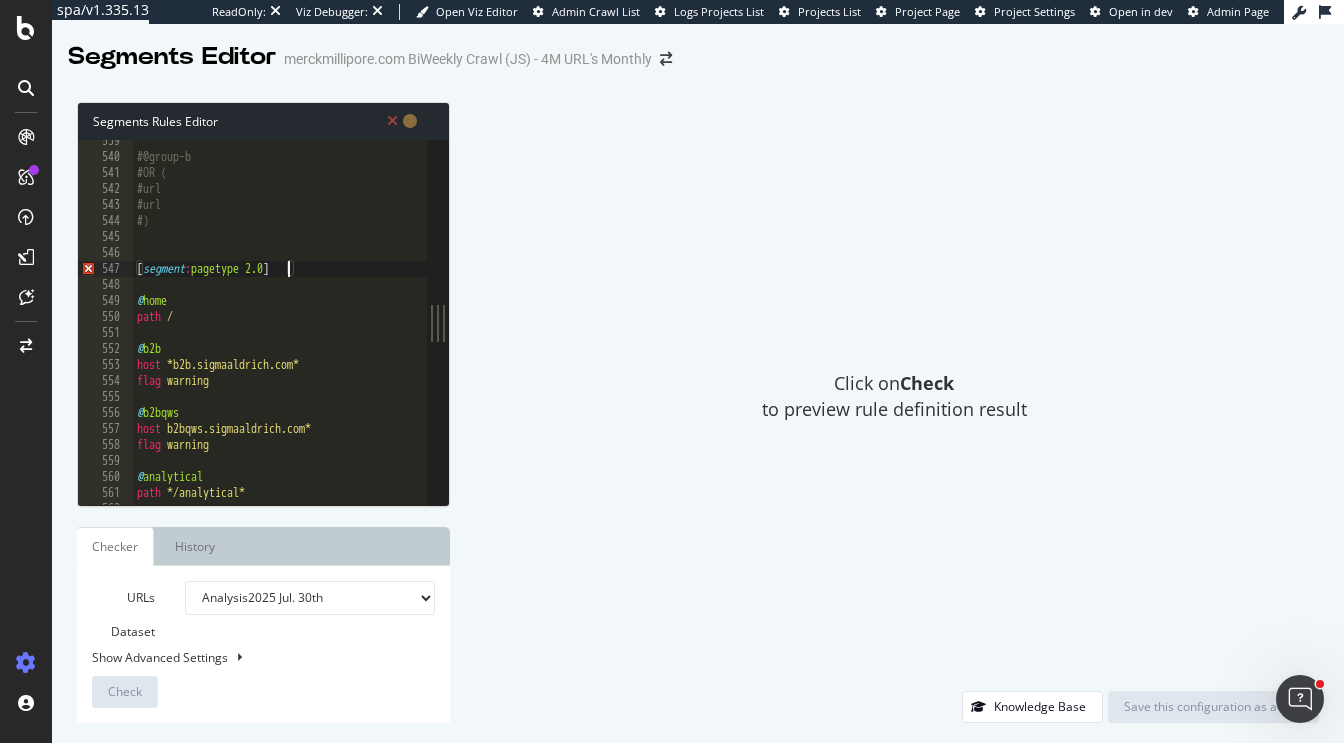 scroll, scrollTop: 0, scrollLeft: 12, axis: horizontal 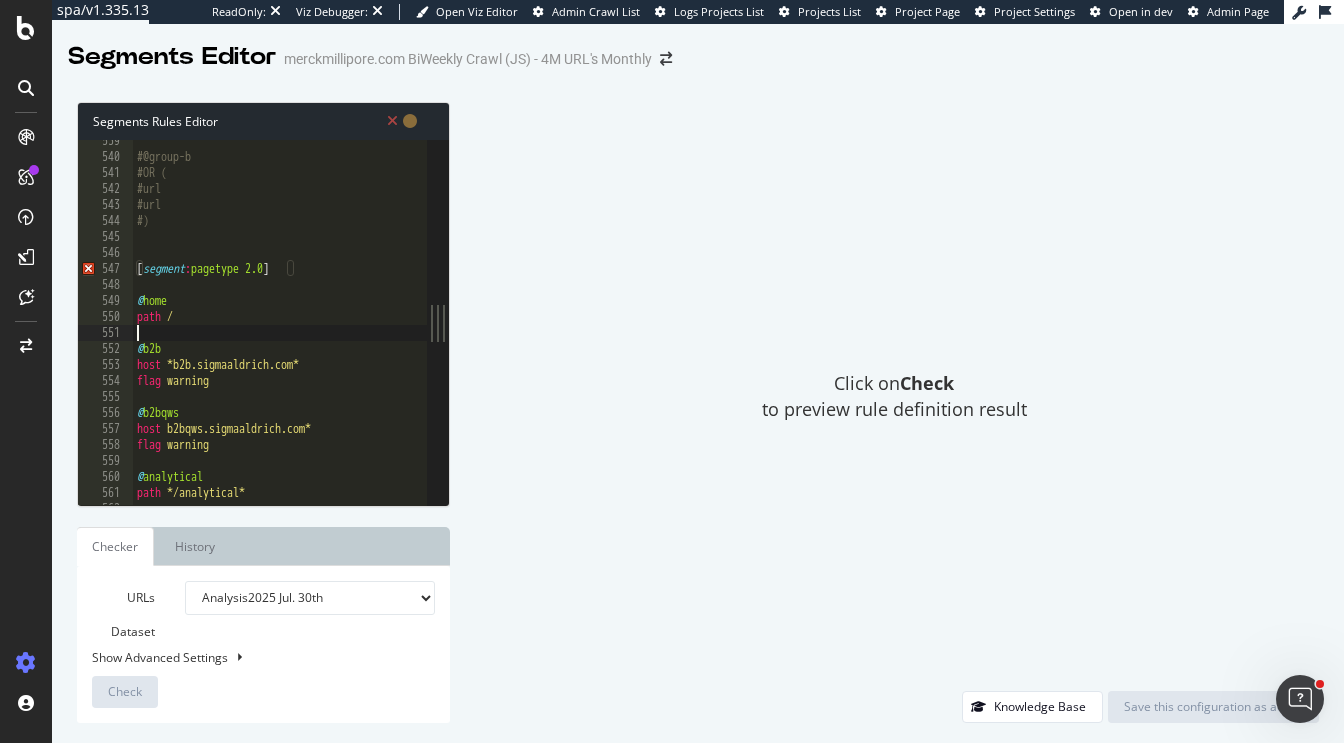 click on "#@group-b #OR ( #url  #url #) [ segment : pagetype 2.0 ] @ home path   / @ b2b host   *b2b.sigmaaldrich.com* flag   warning @ b2bqws host   b2bqws.sigmaaldrich.com* flag   warning @ analytical path   */analytical*" at bounding box center (313, 332) 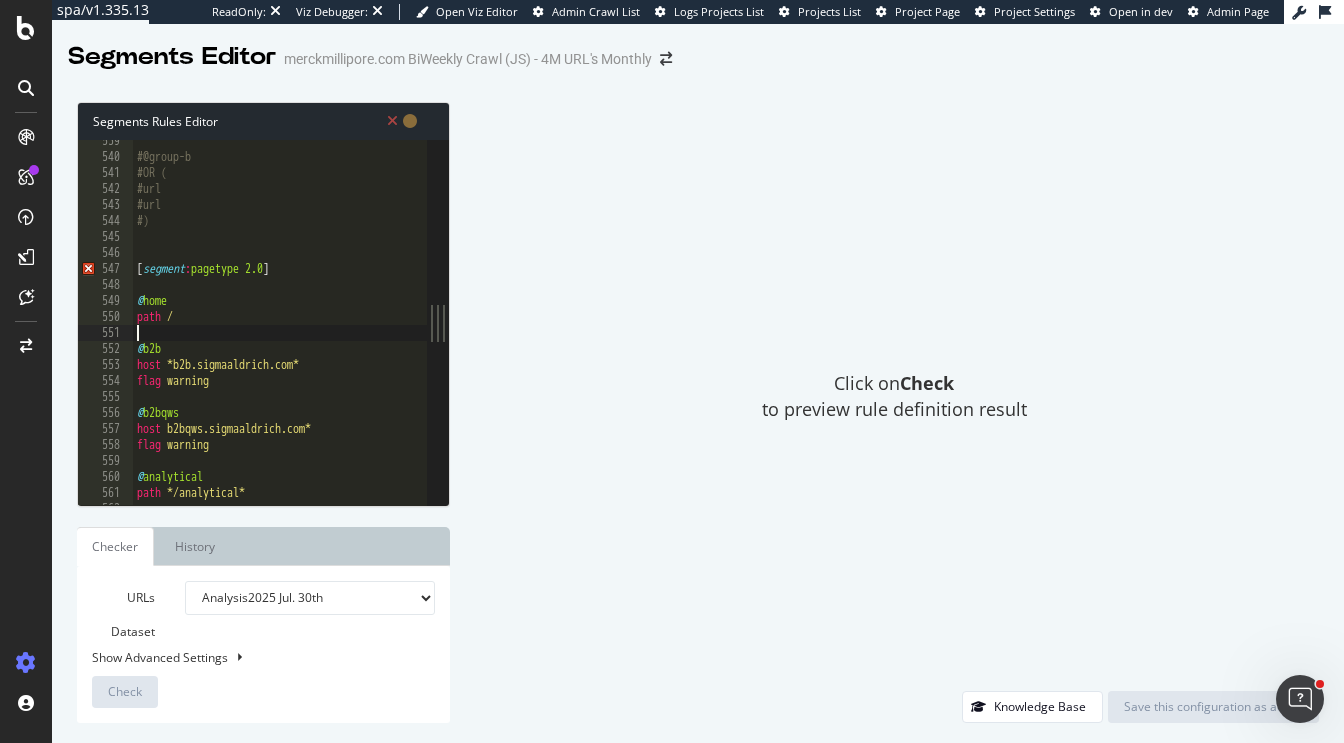 click on "#@group-b #OR ( #url  #url #) [ segment : pagetype 2.0 ] @ home path   / @ b2b host   *b2b.sigmaaldrich.com* flag   warning @ b2bqws host   b2bqws.sigmaaldrich.com* flag   warning @ analytical path   */analytical*" at bounding box center (313, 332) 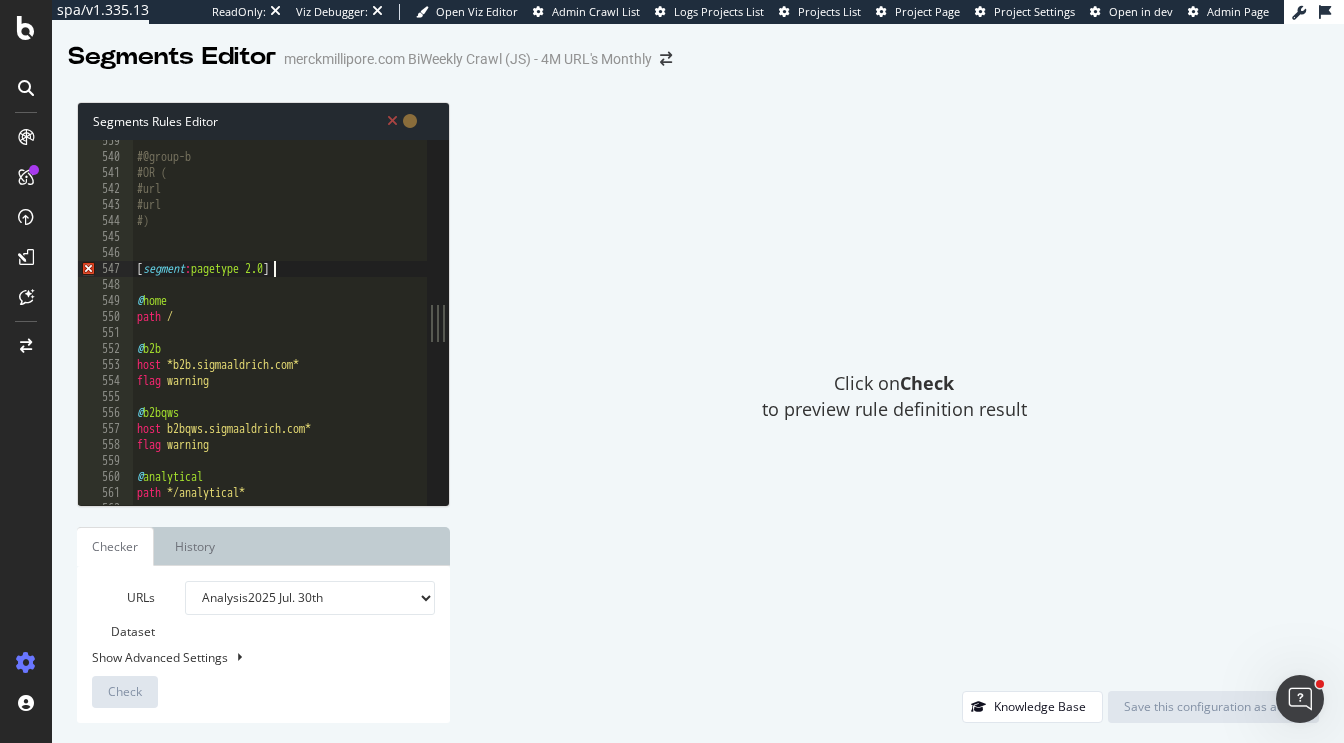 click on "#@group-b #OR ( #url  #url #) [ segment : pagetype 2.0 ] @ home path   / @ b2b host   *b2b.sigmaaldrich.com* flag   warning @ b2bqws host   b2bqws.sigmaaldrich.com* flag   warning @ analytical path   */analytical*" at bounding box center [313, 332] 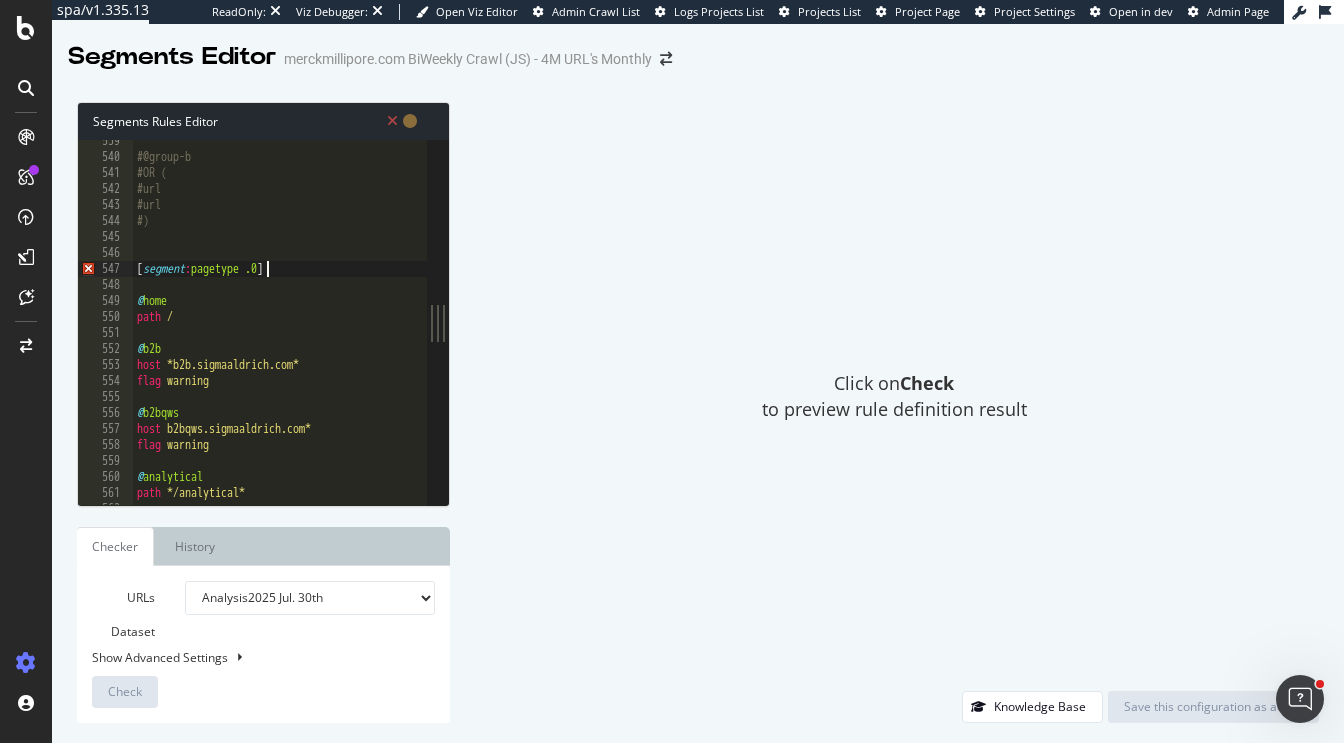type on "[segment:pagetype 3.0]" 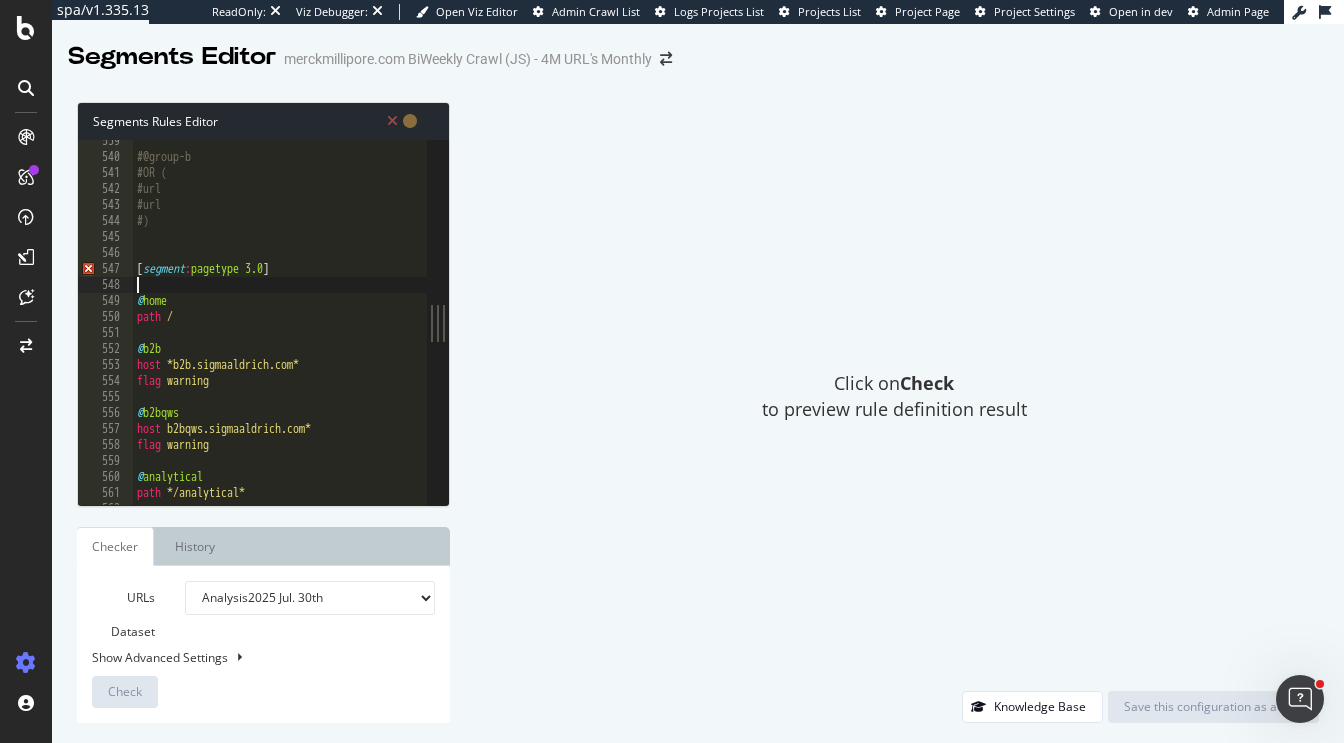 scroll, scrollTop: 0, scrollLeft: 0, axis: both 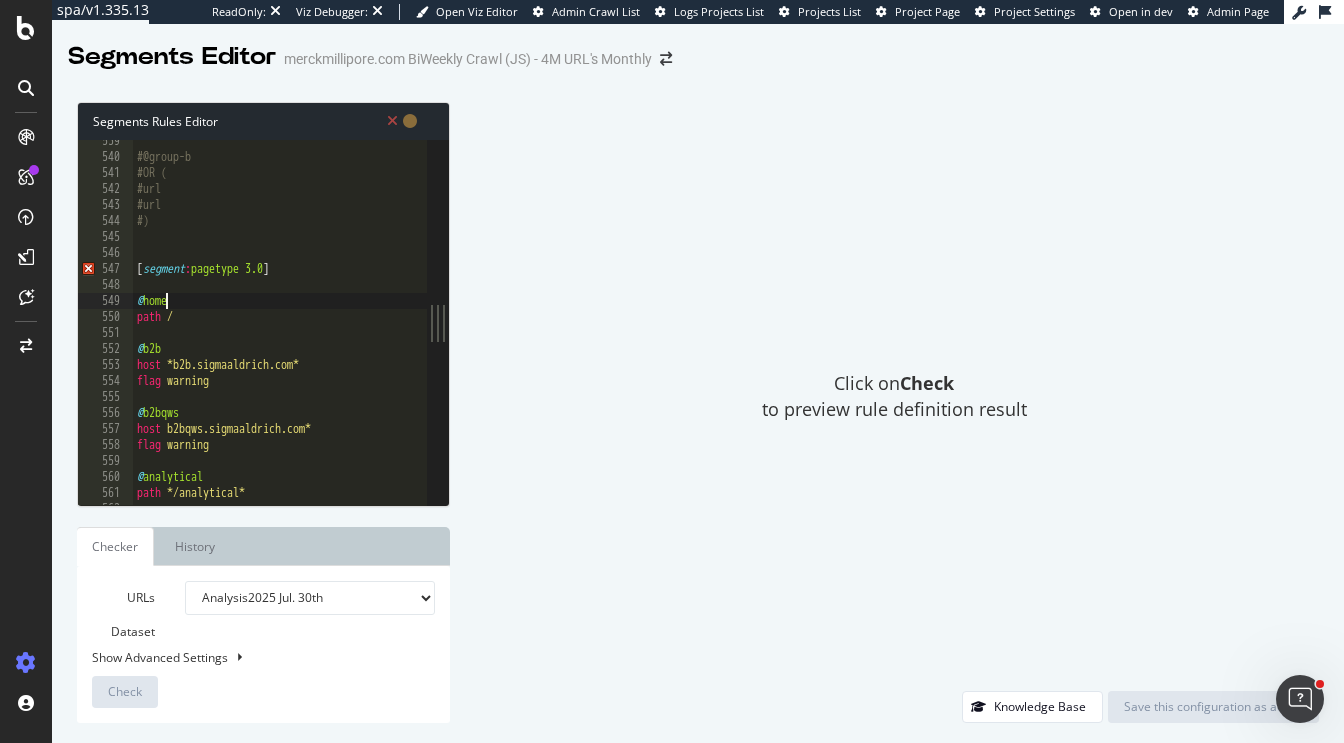 click on "#@group-b #OR ( #url  #url #) [ segment : pagetype 3.0 ] @ home path   / @ b2b host   *b2b.sigmaaldrich.com* flag   warning @ b2bqws host   b2bqws.sigmaaldrich.com* flag   warning @ analytical path   */analytical*" at bounding box center [313, 332] 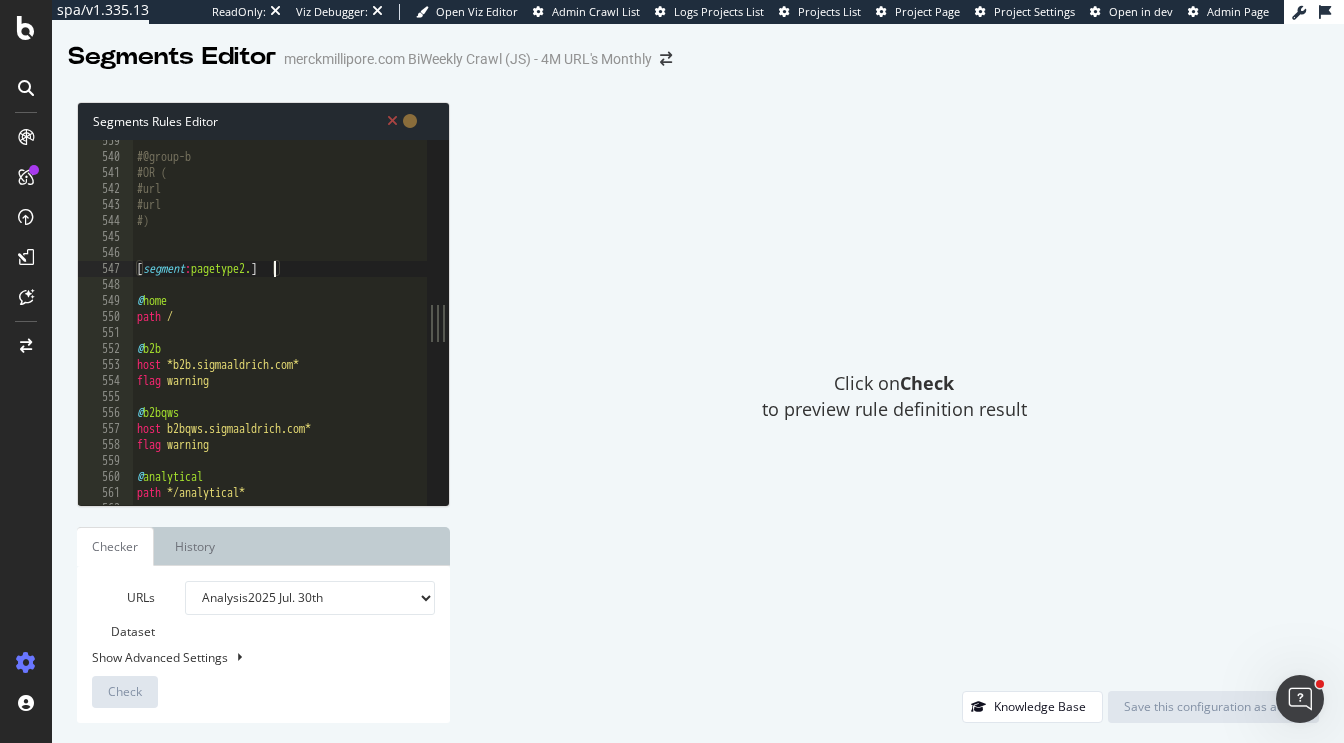 scroll, scrollTop: 0, scrollLeft: 11, axis: horizontal 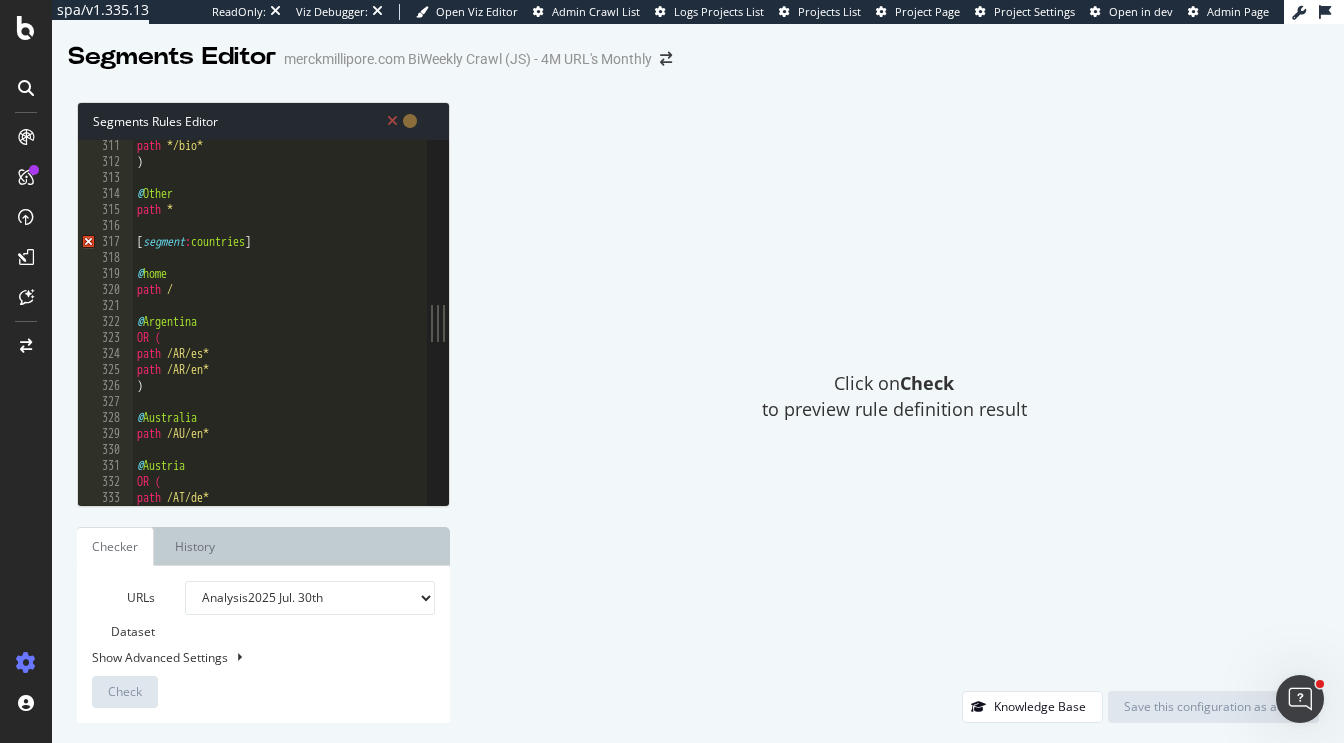 click on "path   */bio* ) @ Other path   * [ segment : countries ] @ home path   / @ Argentina OR   ( path   /AR/es* path   /AR/en* ) @ Australia path   /AU/en* @ Austria OR   ( path   /AT/de* path   /AT/en*" at bounding box center (313, 337) 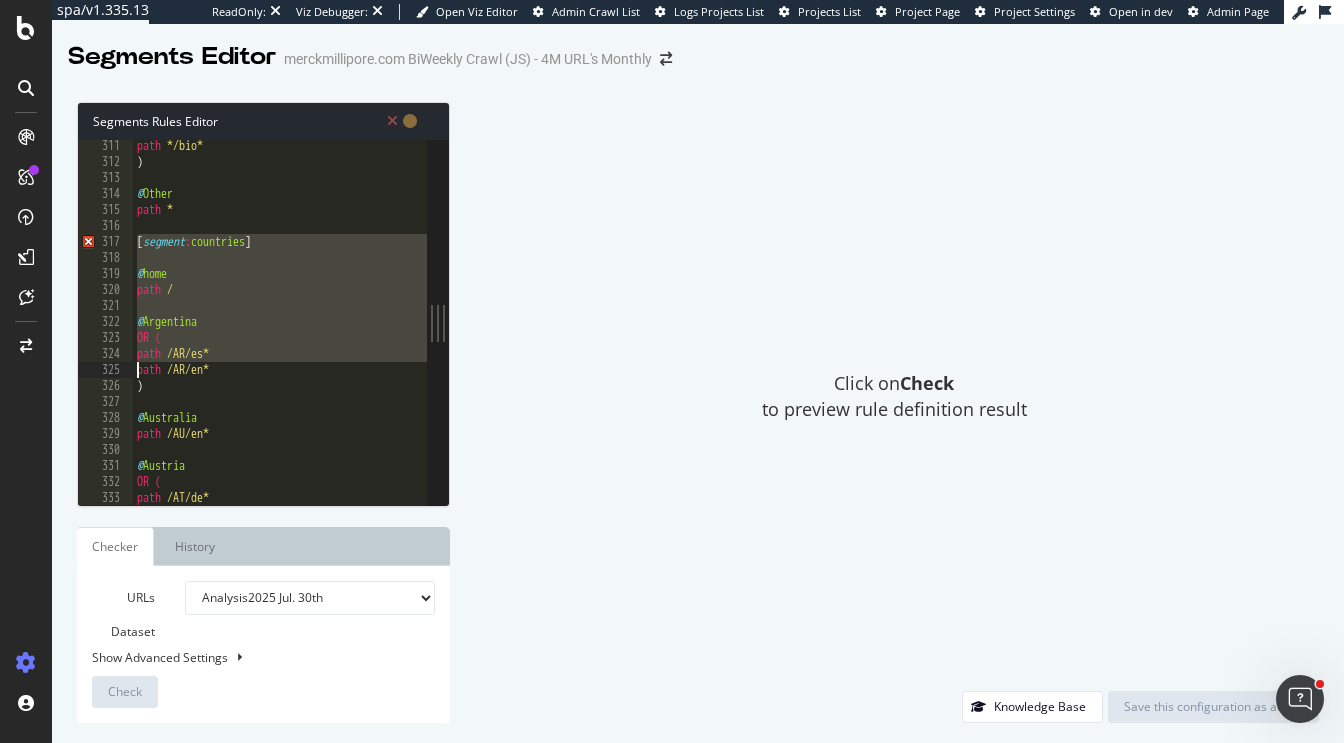scroll, scrollTop: 0, scrollLeft: 0, axis: both 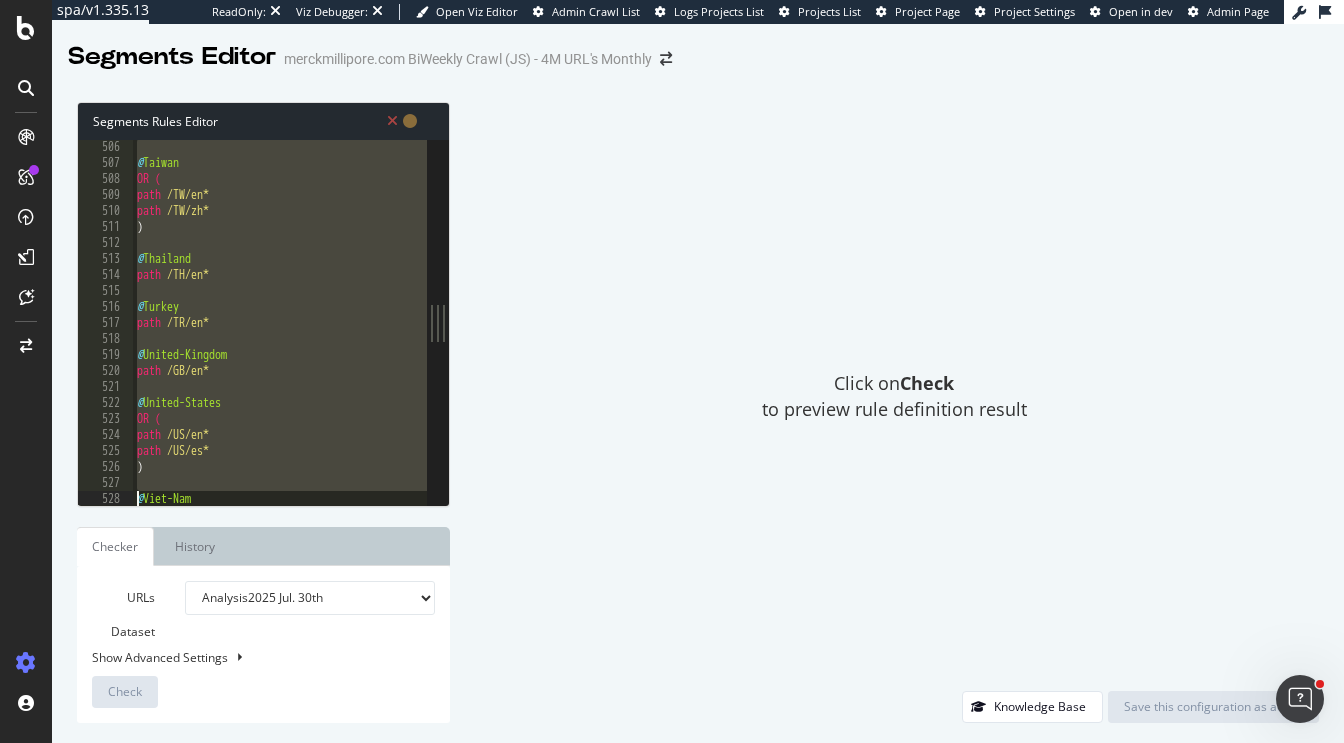 type on "path /VN/en*" 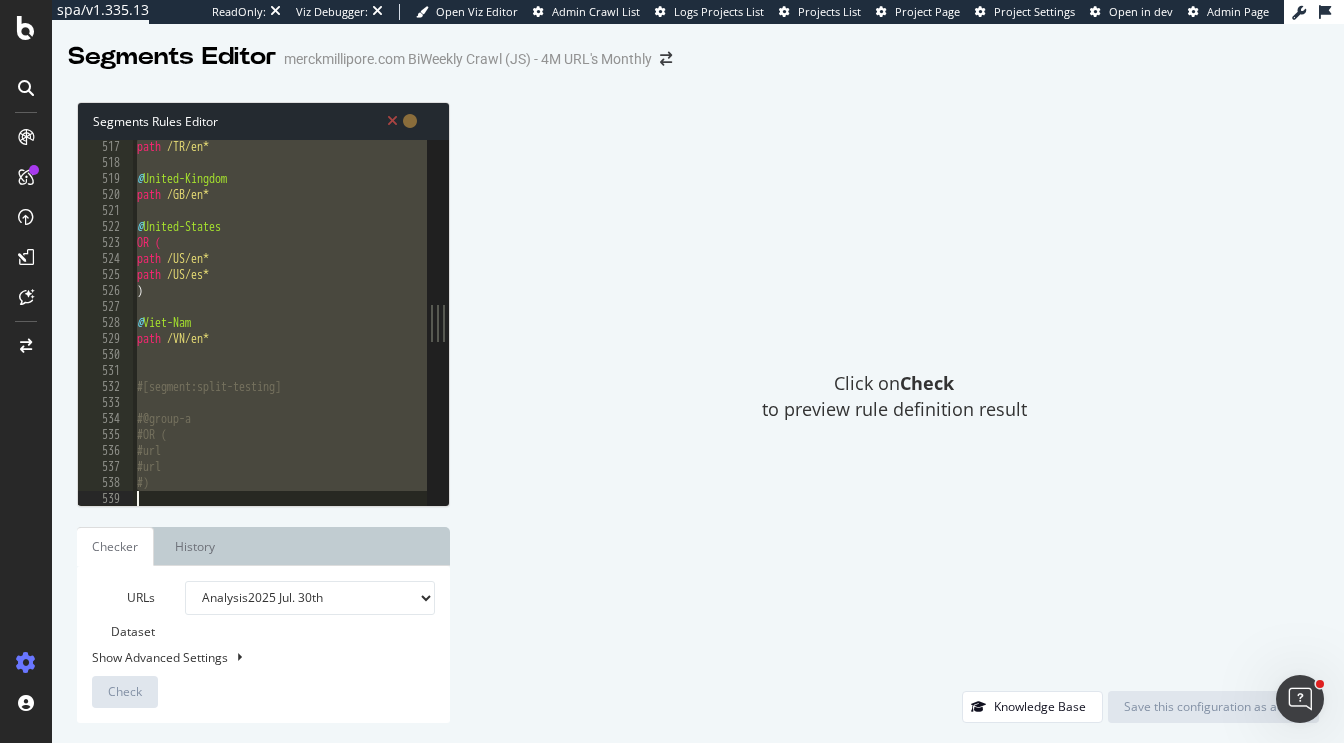 scroll, scrollTop: 8257, scrollLeft: 0, axis: vertical 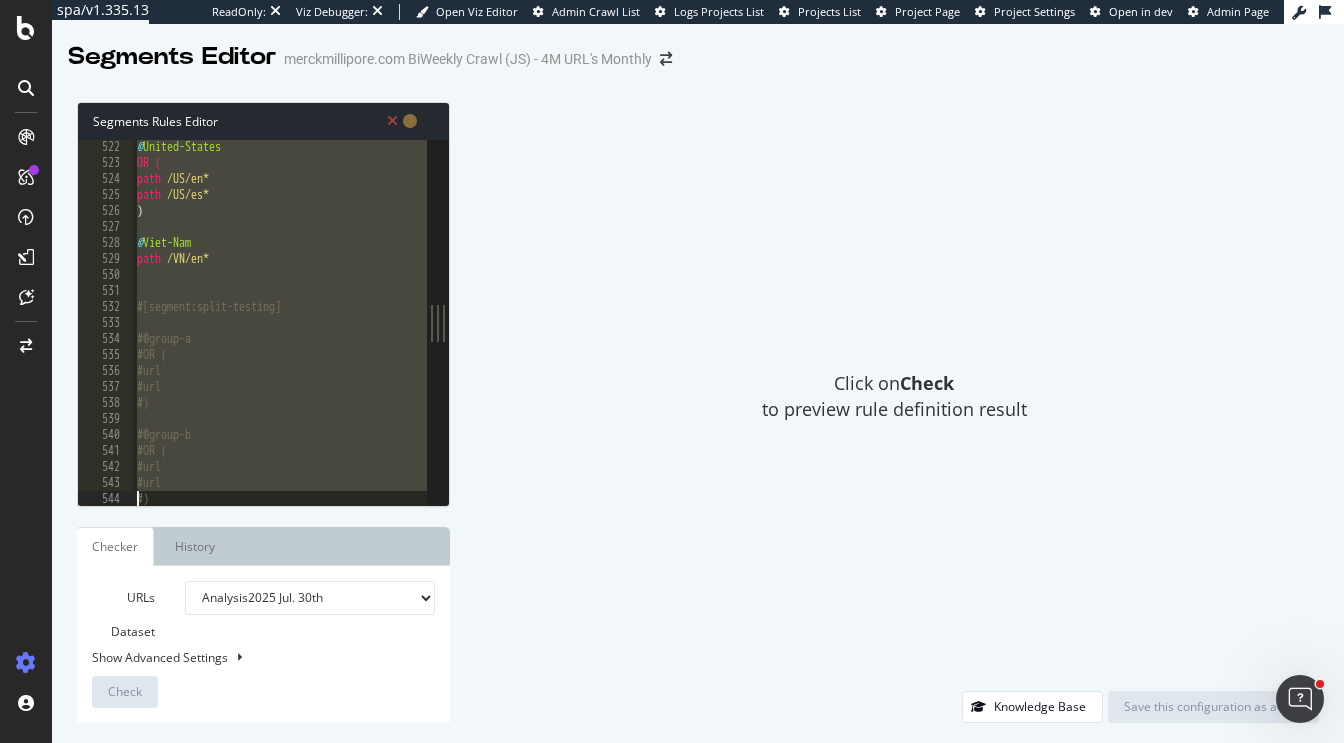 type on "#)" 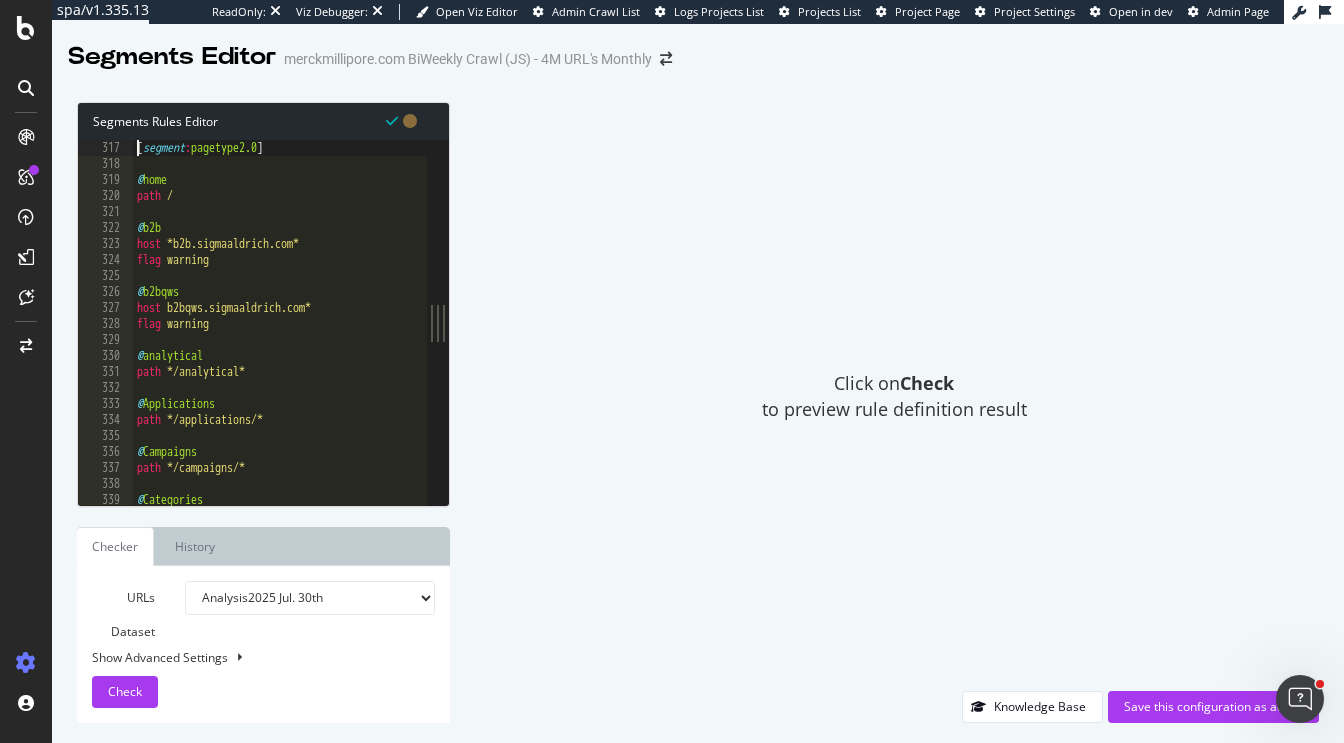 scroll, scrollTop: 5056, scrollLeft: 0, axis: vertical 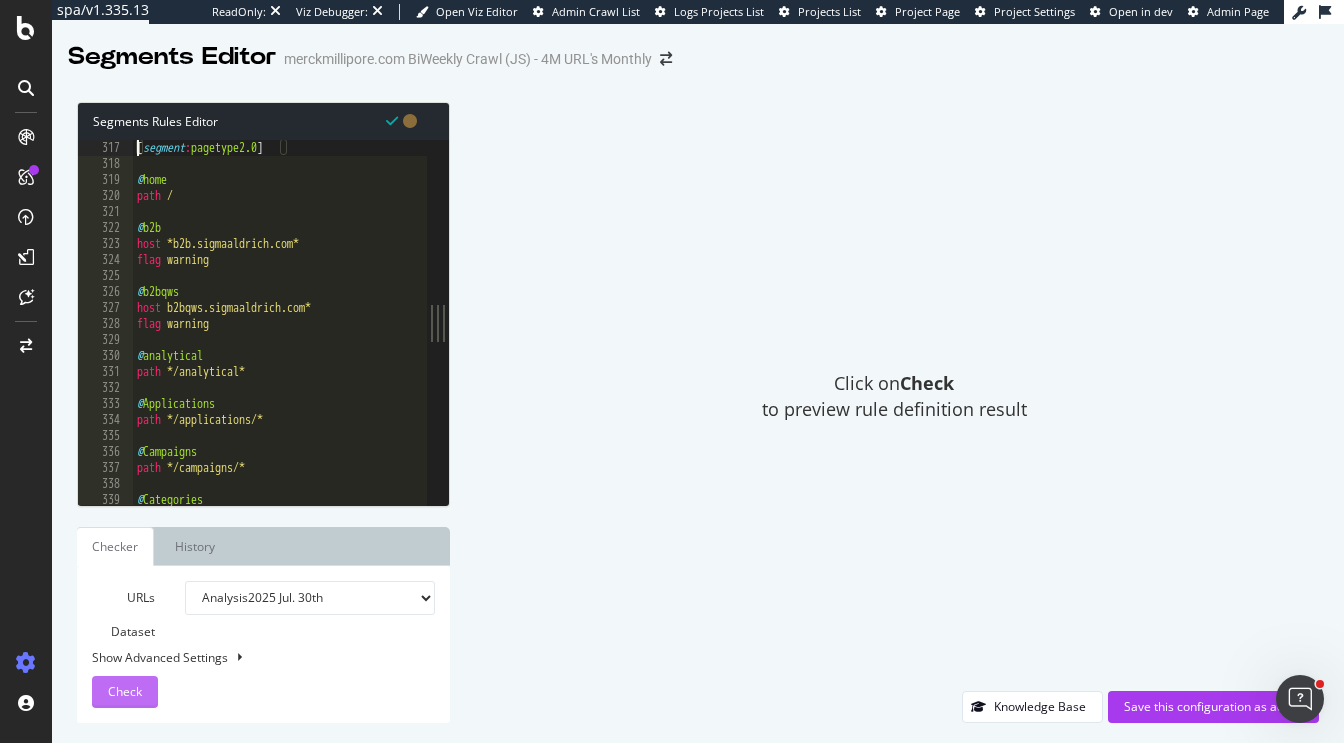 type on "[segment:pagetype2.0]" 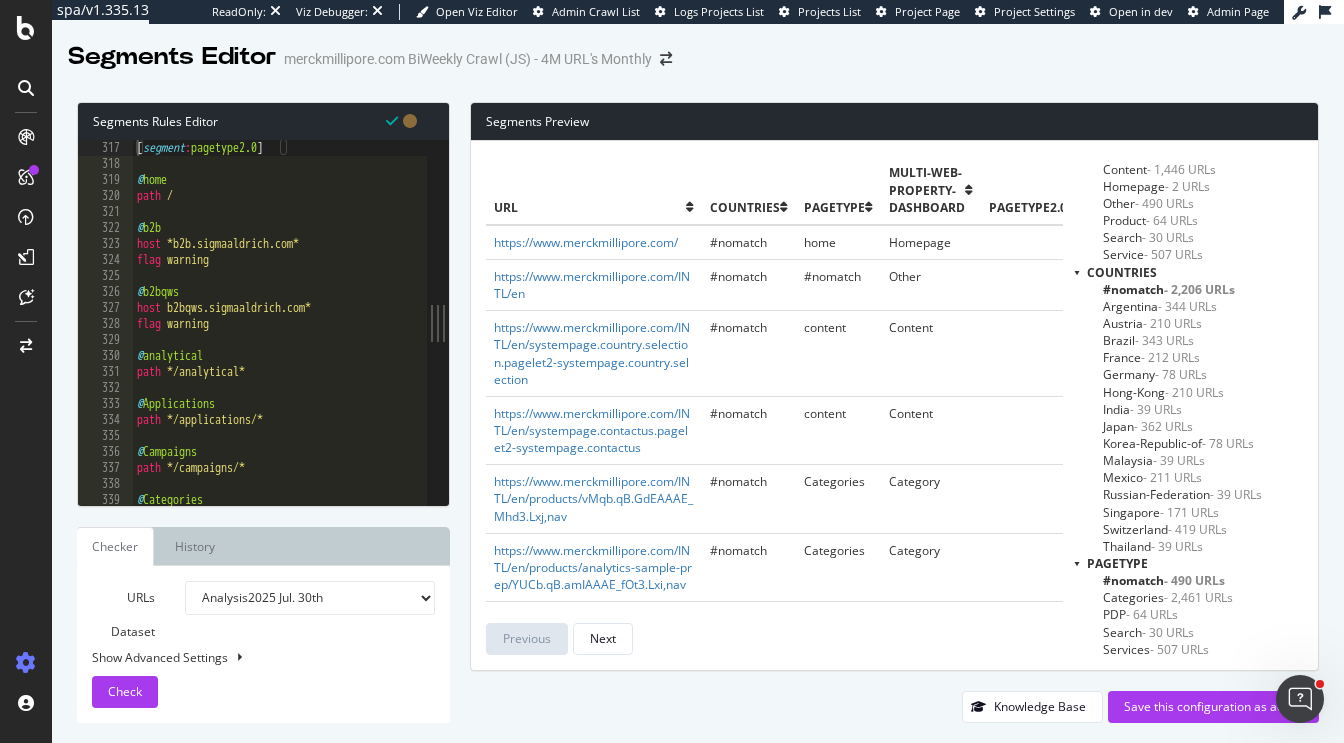 scroll, scrollTop: 0, scrollLeft: 0, axis: both 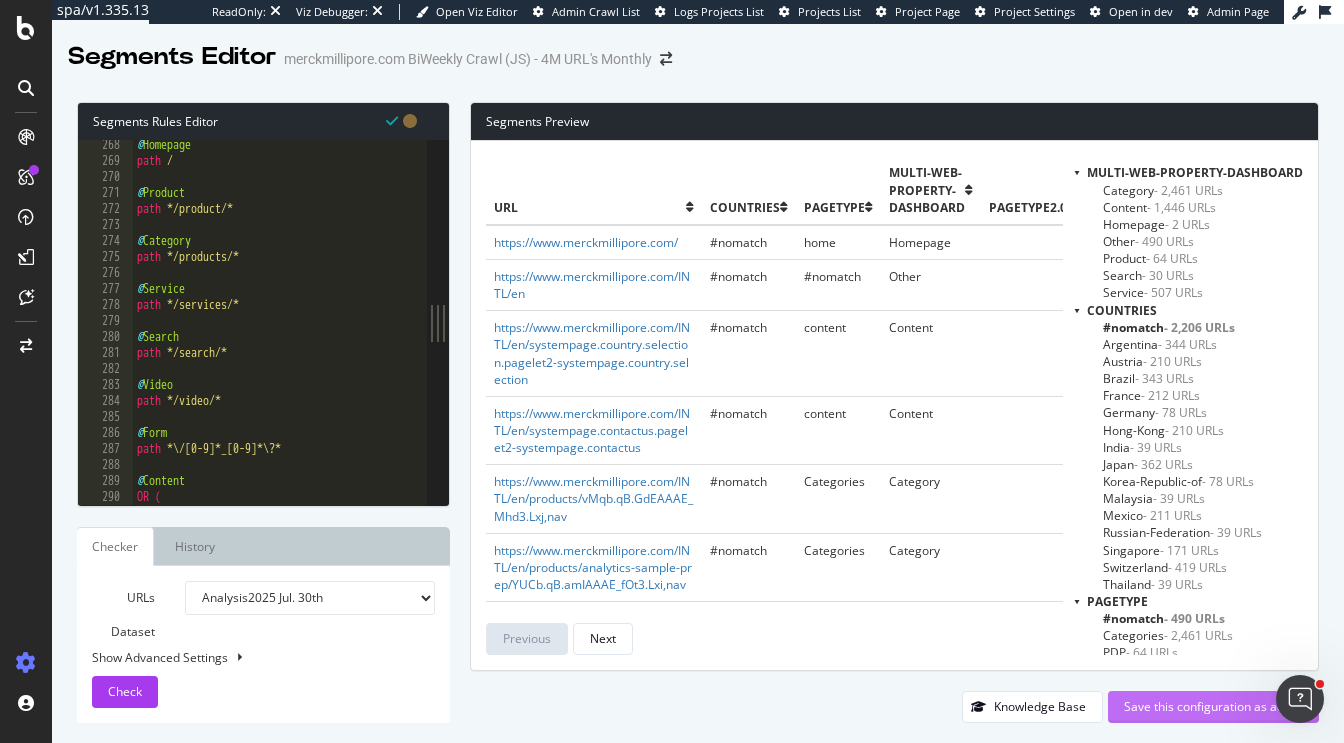 click on "Save this configuration as active" at bounding box center (1213, 706) 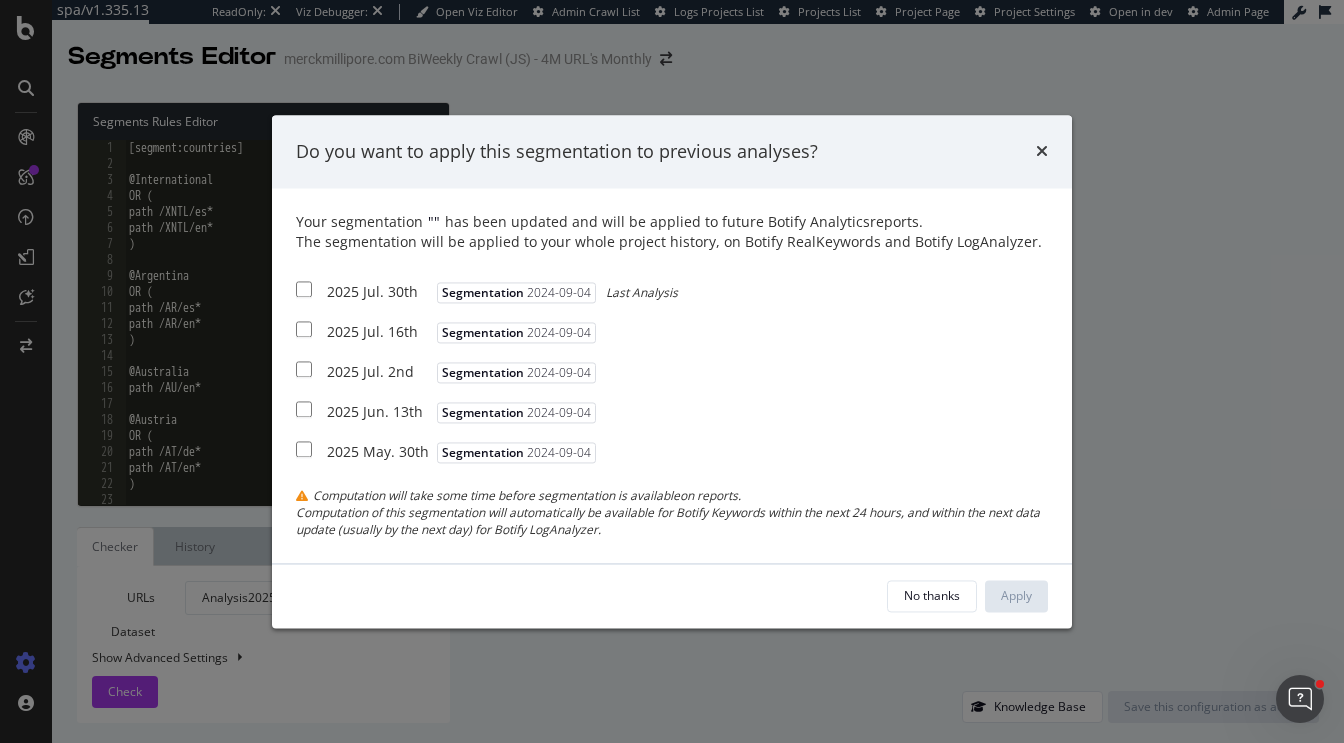 click at bounding box center [304, 290] 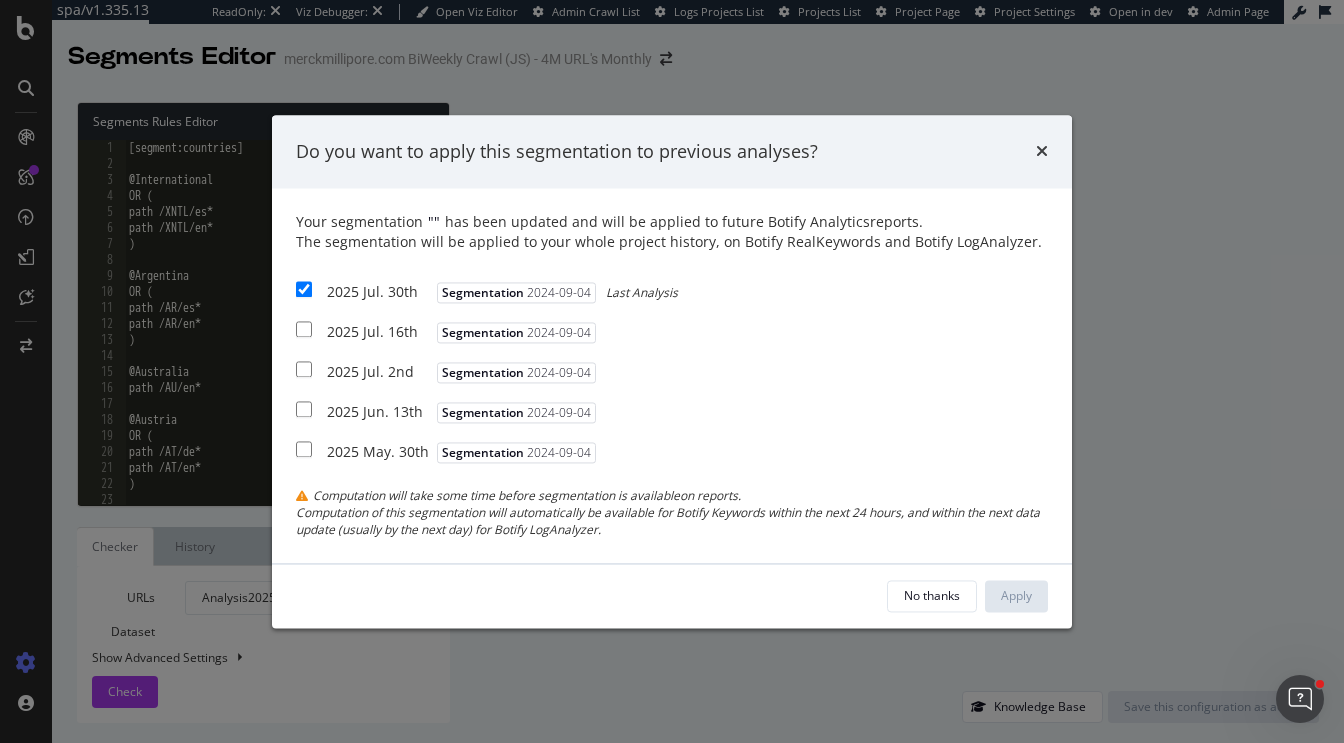 checkbox on "true" 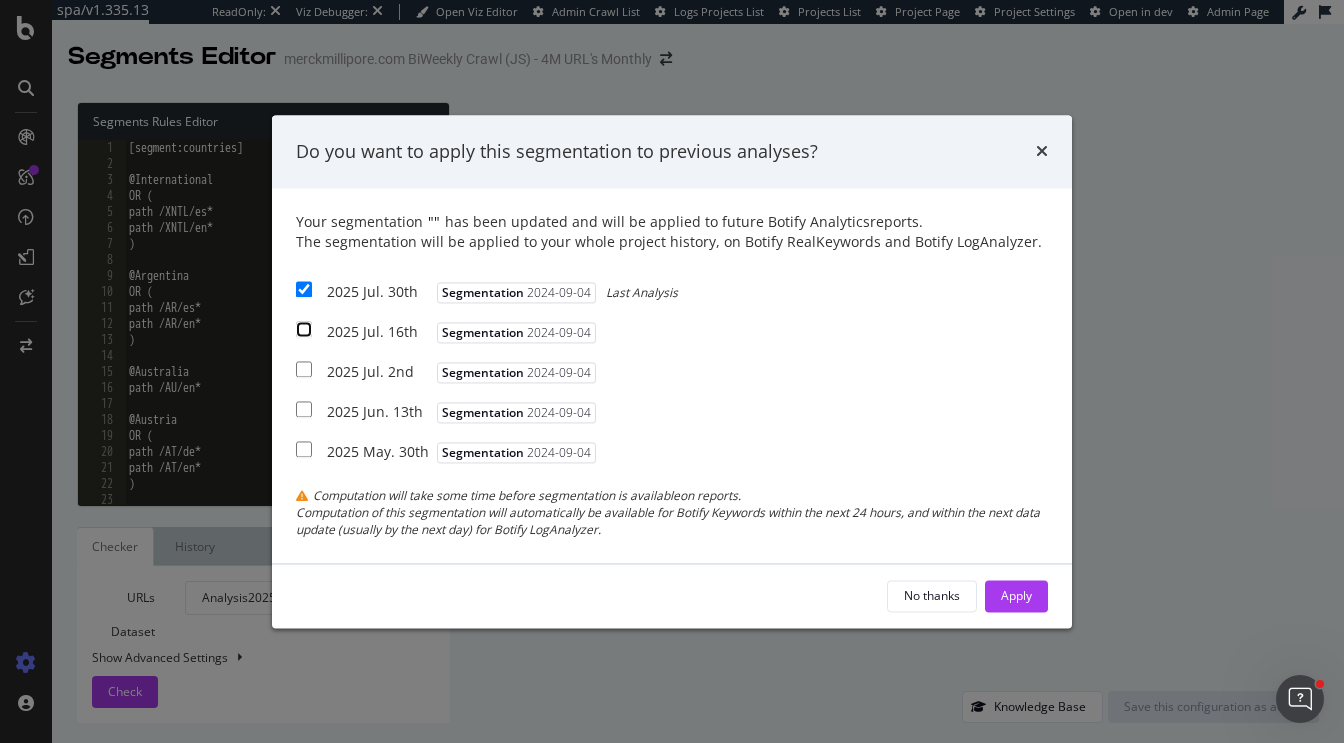 click at bounding box center [304, 330] 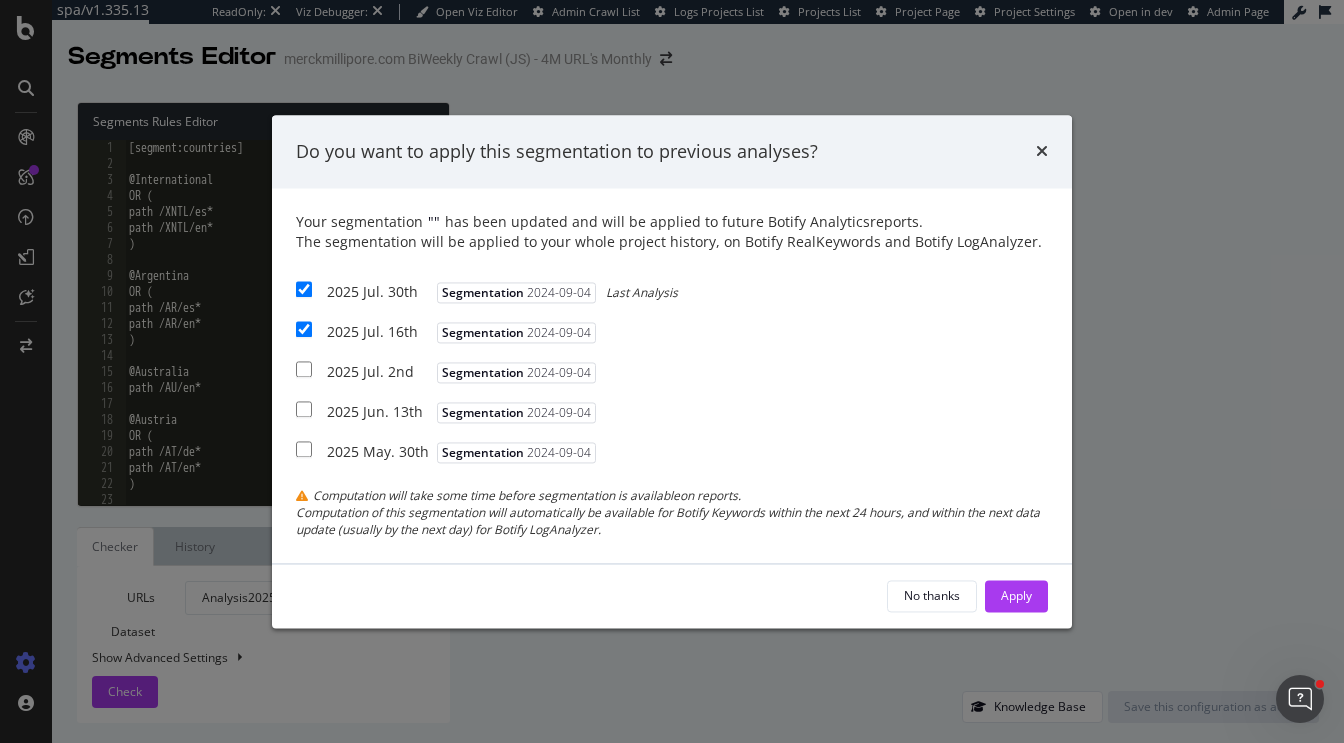 click on "Your segmentation " " has been updated and will be applied to future   Botify Analytics  reports. The segmentation will be applied to your whole project history, on Botify RealKeywords and Botify LogAnalyzer. 2025 Jul. 30th Segmentation   2024-09-04 Last Analysis 2025 Jul. 16th Segmentation   2024-09-04 2025 Jul. 2nd Segmentation   2024-09-04 2025 Jun. 13th Segmentation   2024-09-04 2025 May. 30th Segmentation   2024-09-04 Computation will take some time before segmentation is available  on reports. Computation of this segmentation will automatically be available for  Botify Keywords within the next 24 hours,
and within the next data update (usually by the next day) for Botify LogAnalyzer." at bounding box center (672, 376) 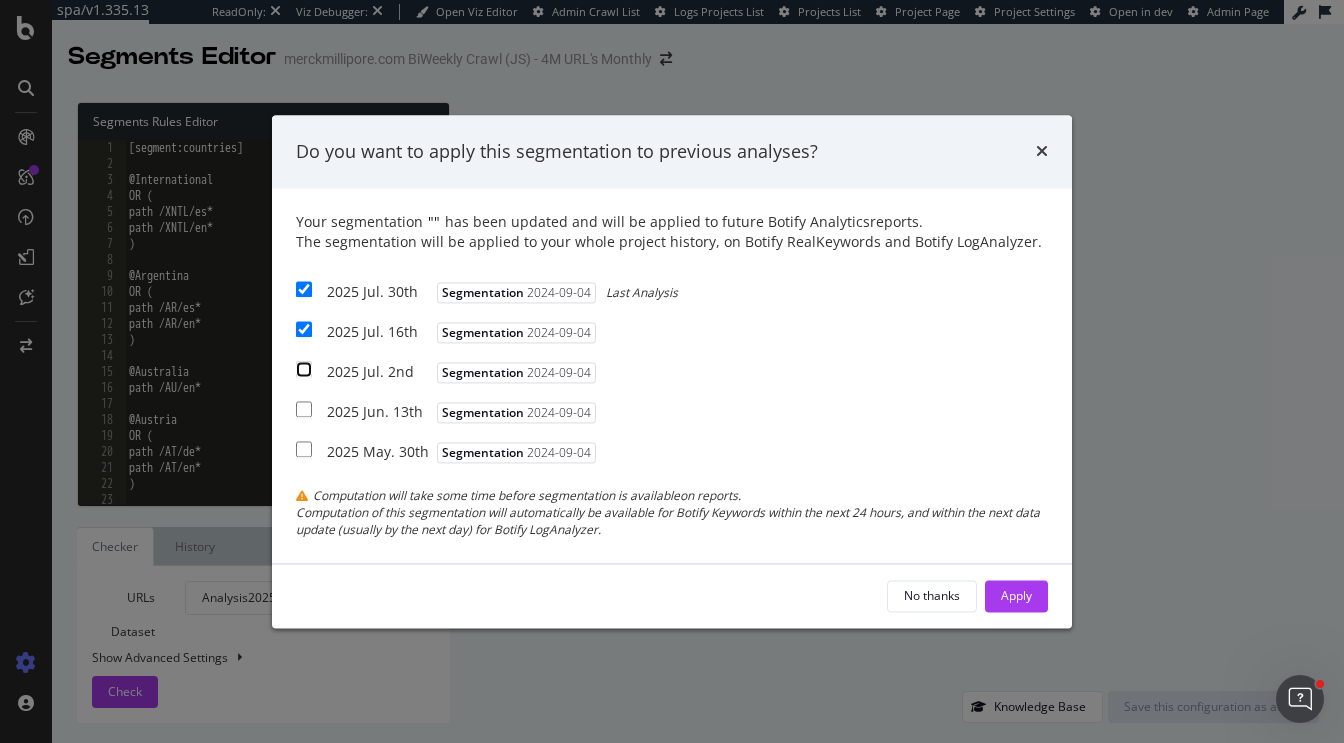 click at bounding box center [304, 370] 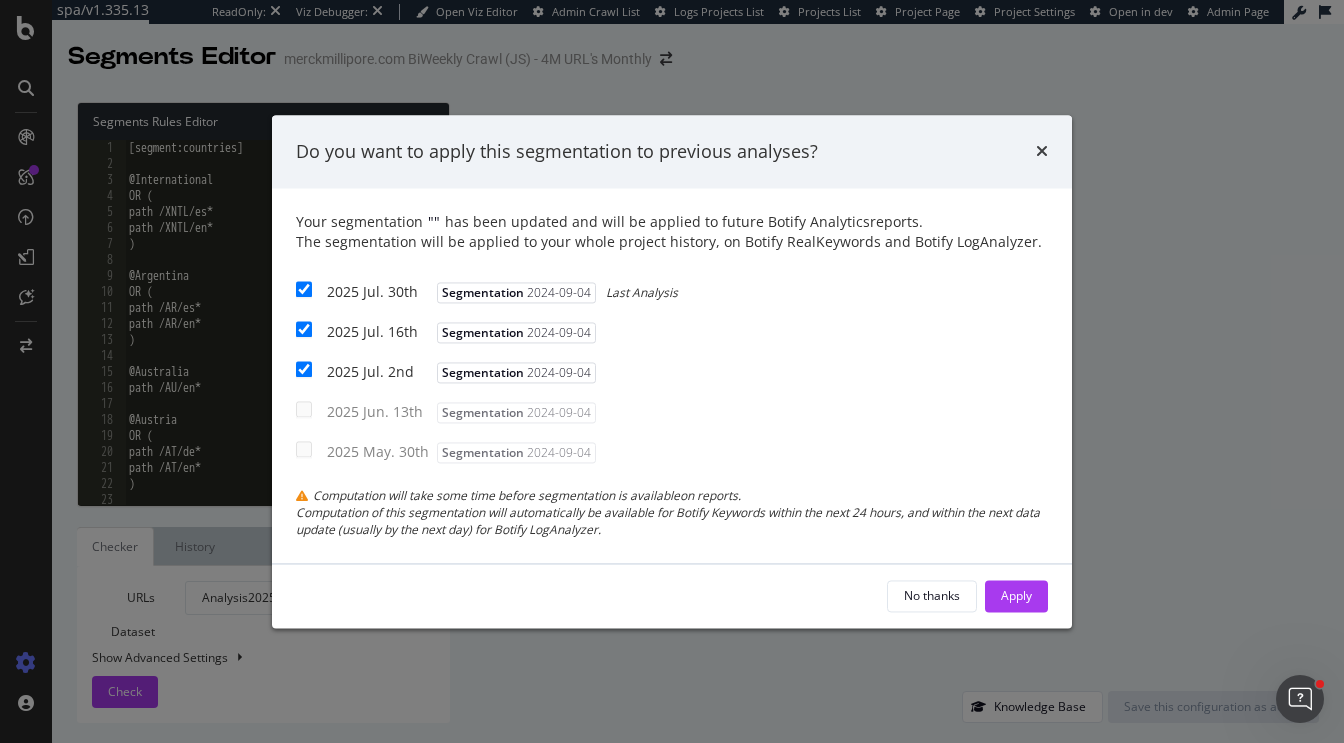 drag, startPoint x: 1004, startPoint y: 592, endPoint x: 570, endPoint y: 143, distance: 624.4654 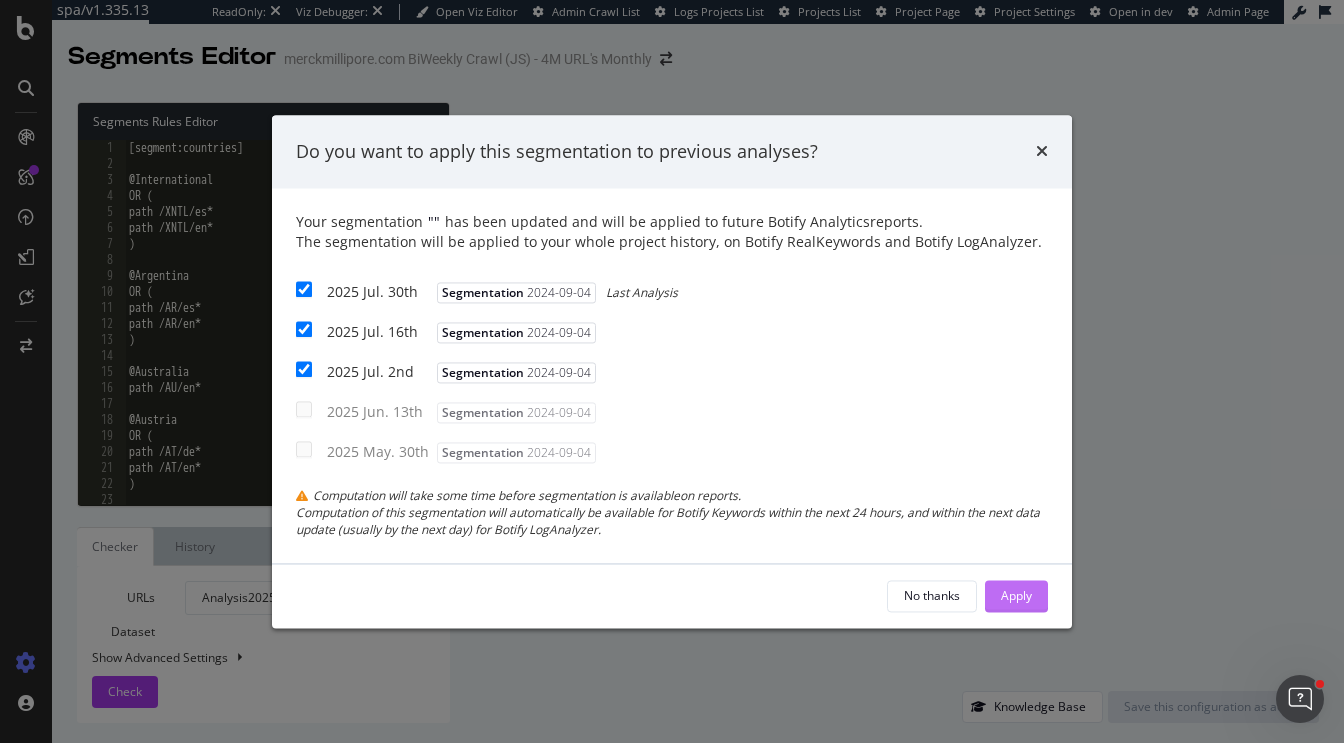 click on "Apply" at bounding box center (1016, 595) 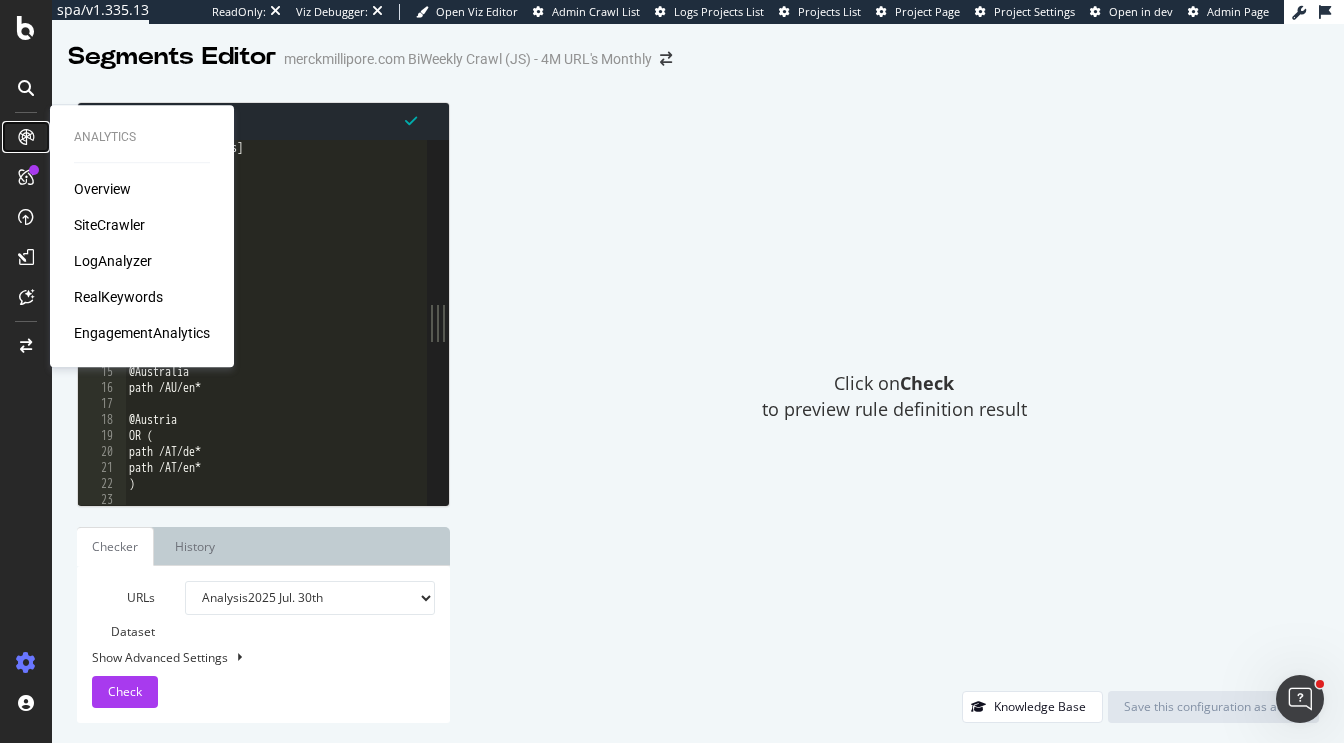 click at bounding box center (26, 137) 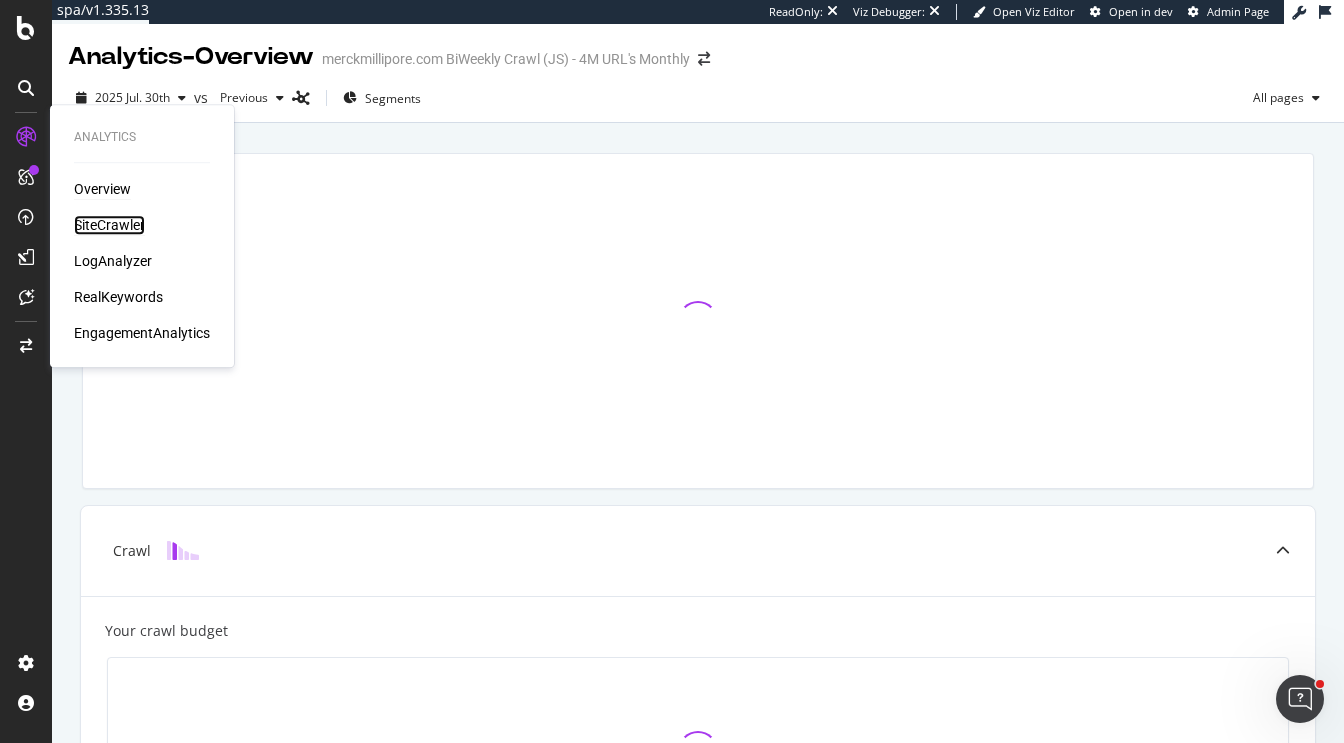 click on "SiteCrawler" at bounding box center [109, 225] 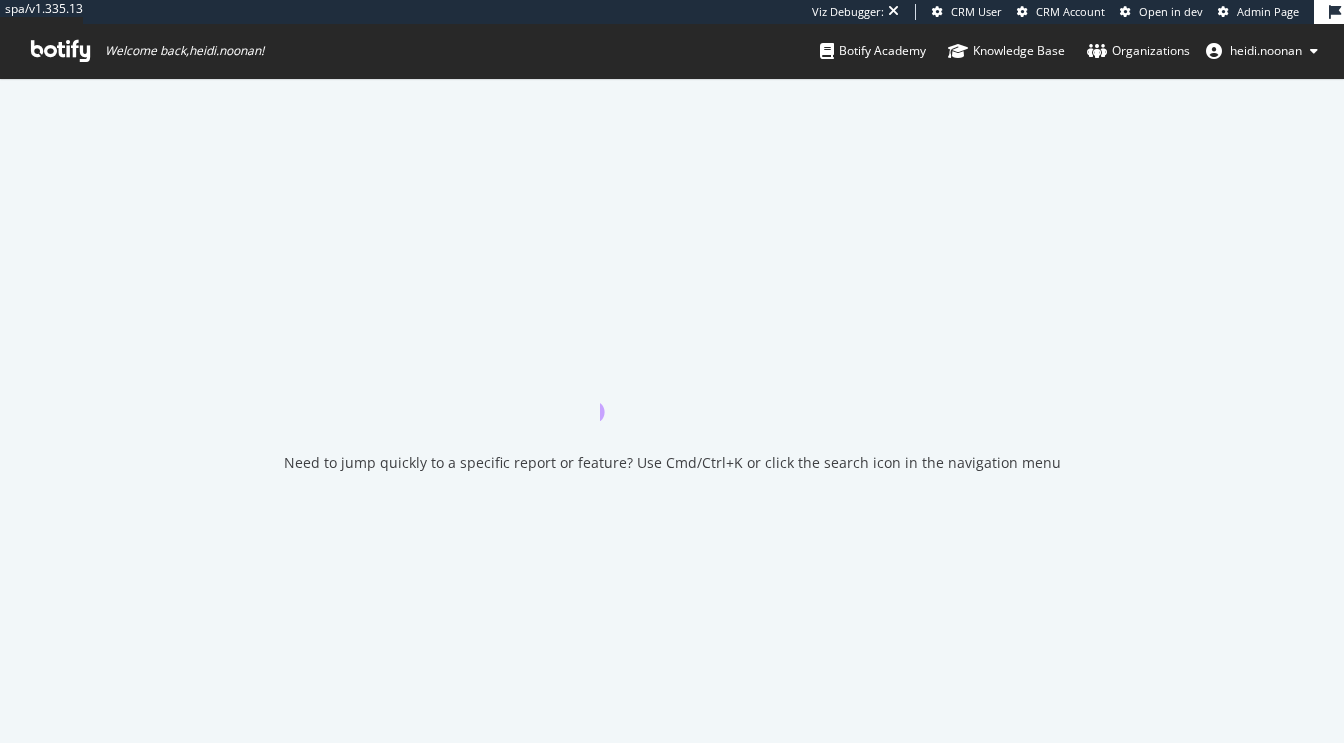 scroll, scrollTop: 0, scrollLeft: 0, axis: both 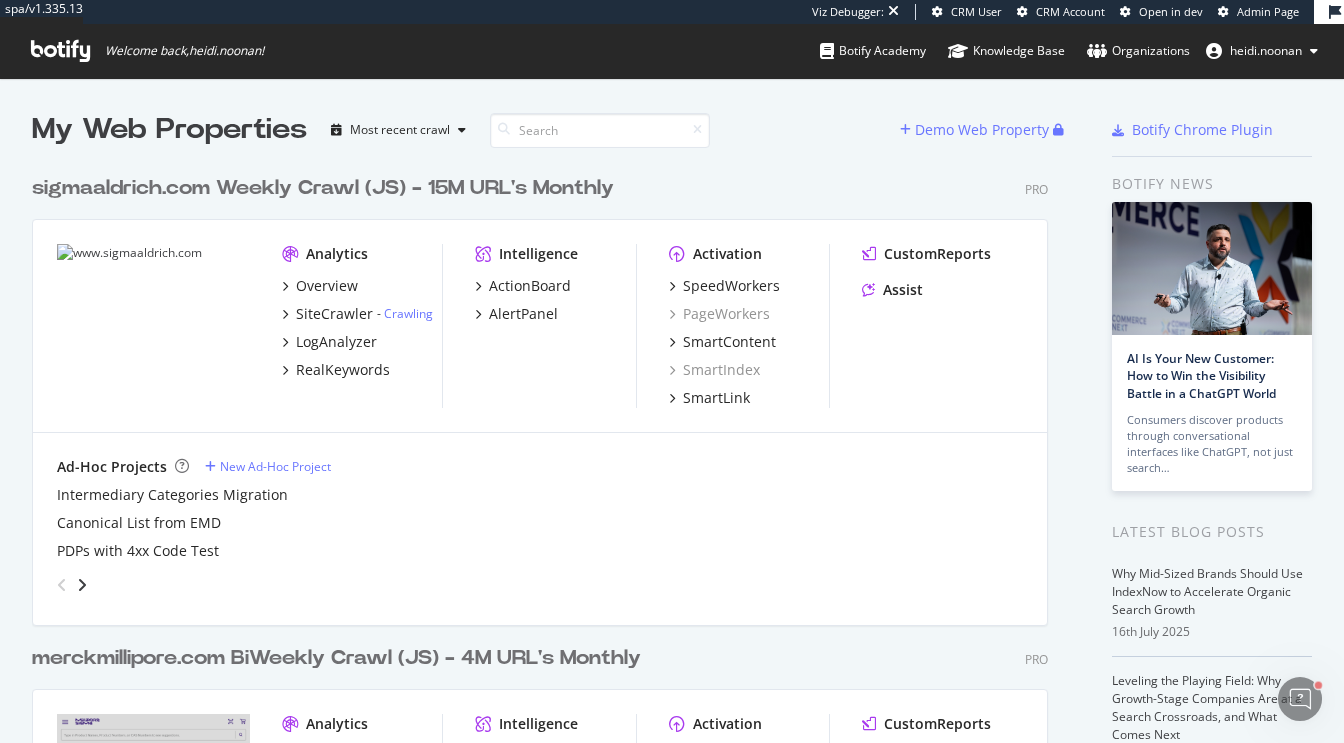 click on "sigmaaldrich.com Weekly Crawl (JS) - 15M URL's Monthly" at bounding box center [323, 188] 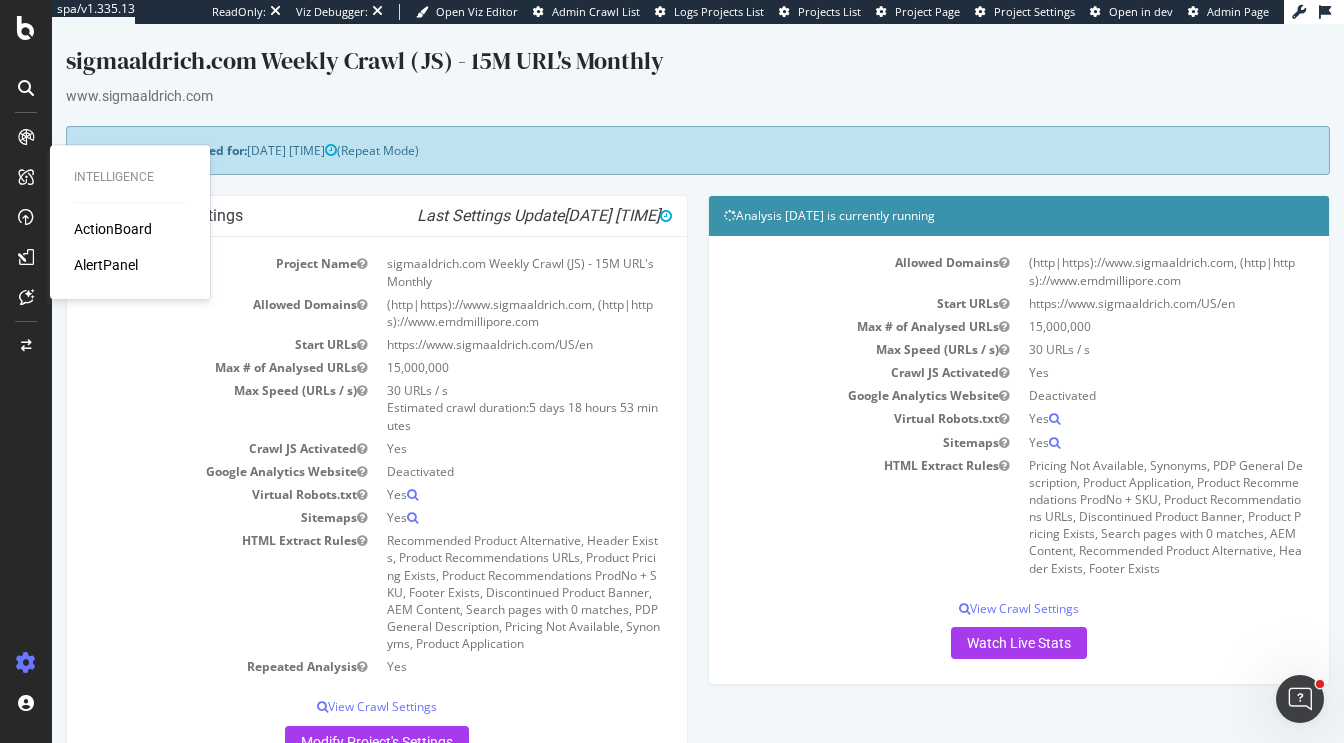 scroll, scrollTop: 0, scrollLeft: 0, axis: both 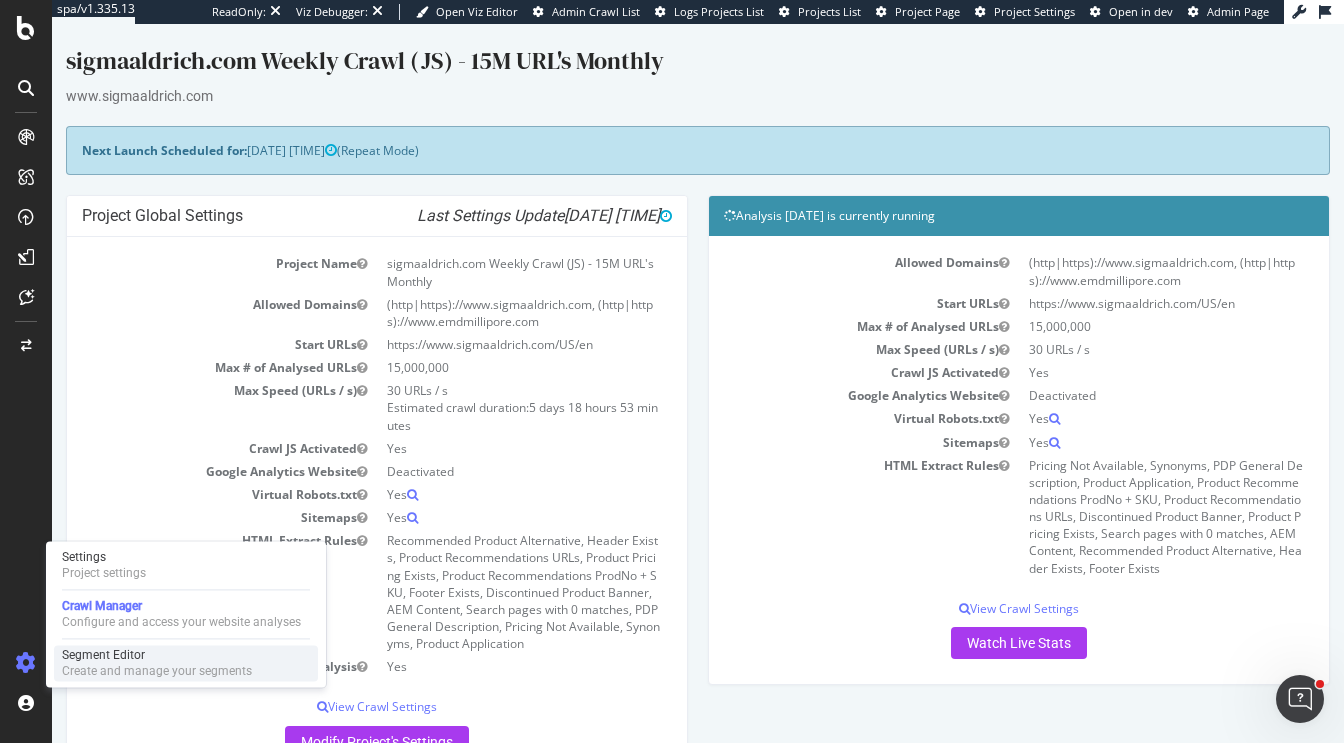 click on "Create and manage your segments" at bounding box center [157, 671] 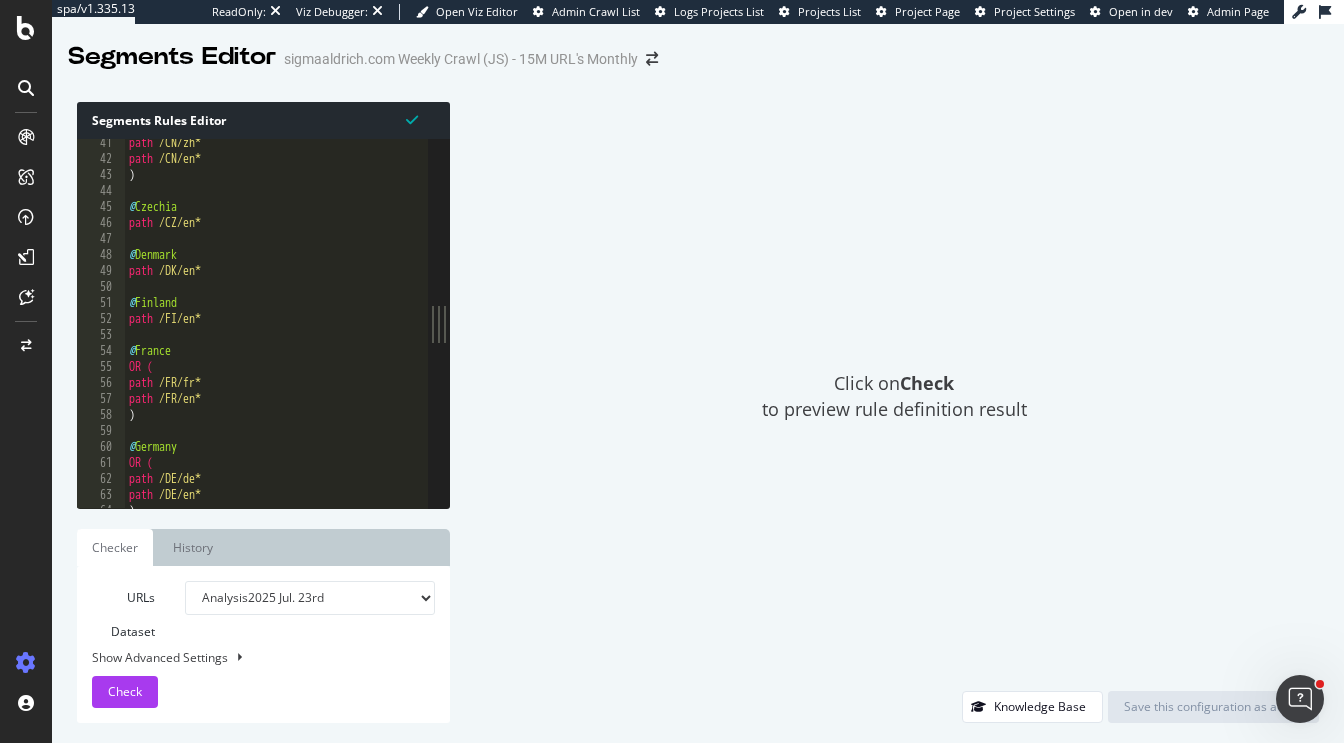 scroll, scrollTop: 191, scrollLeft: 0, axis: vertical 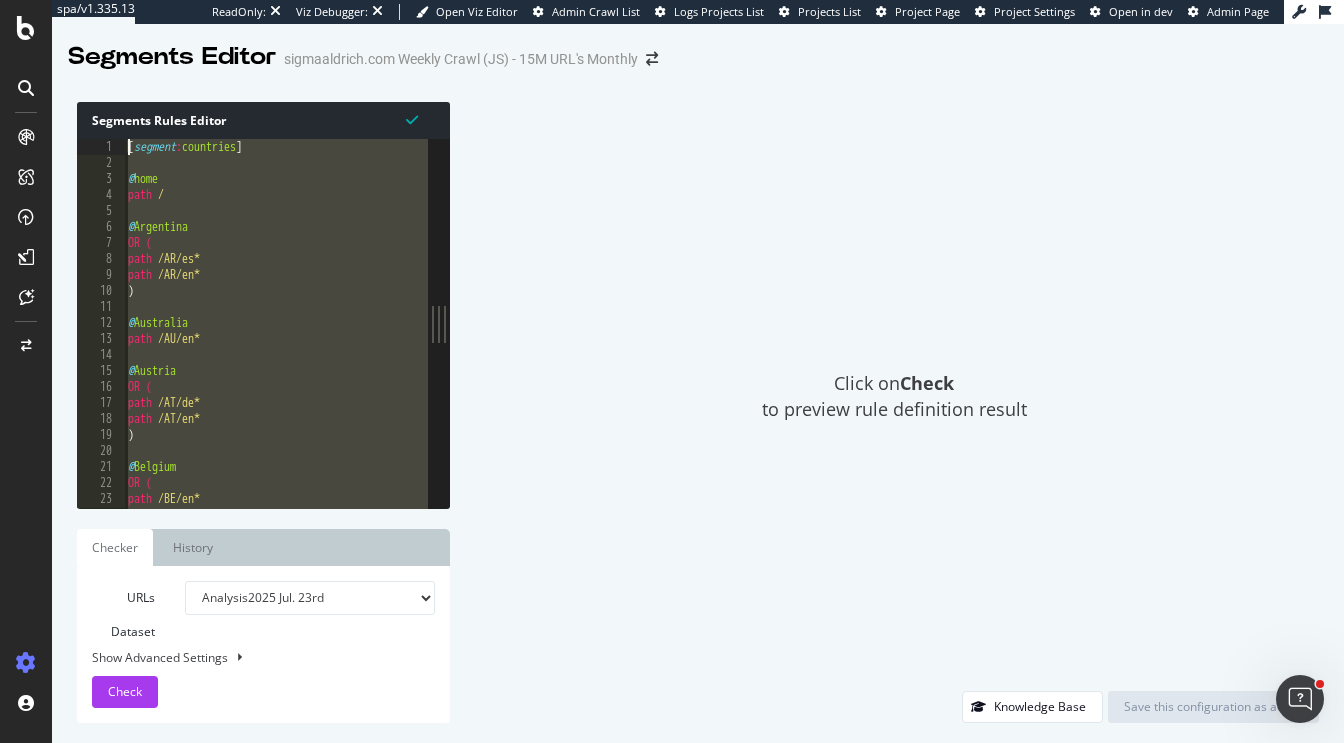 drag, startPoint x: 333, startPoint y: 243, endPoint x: 8, endPoint y: -93, distance: 467.4623 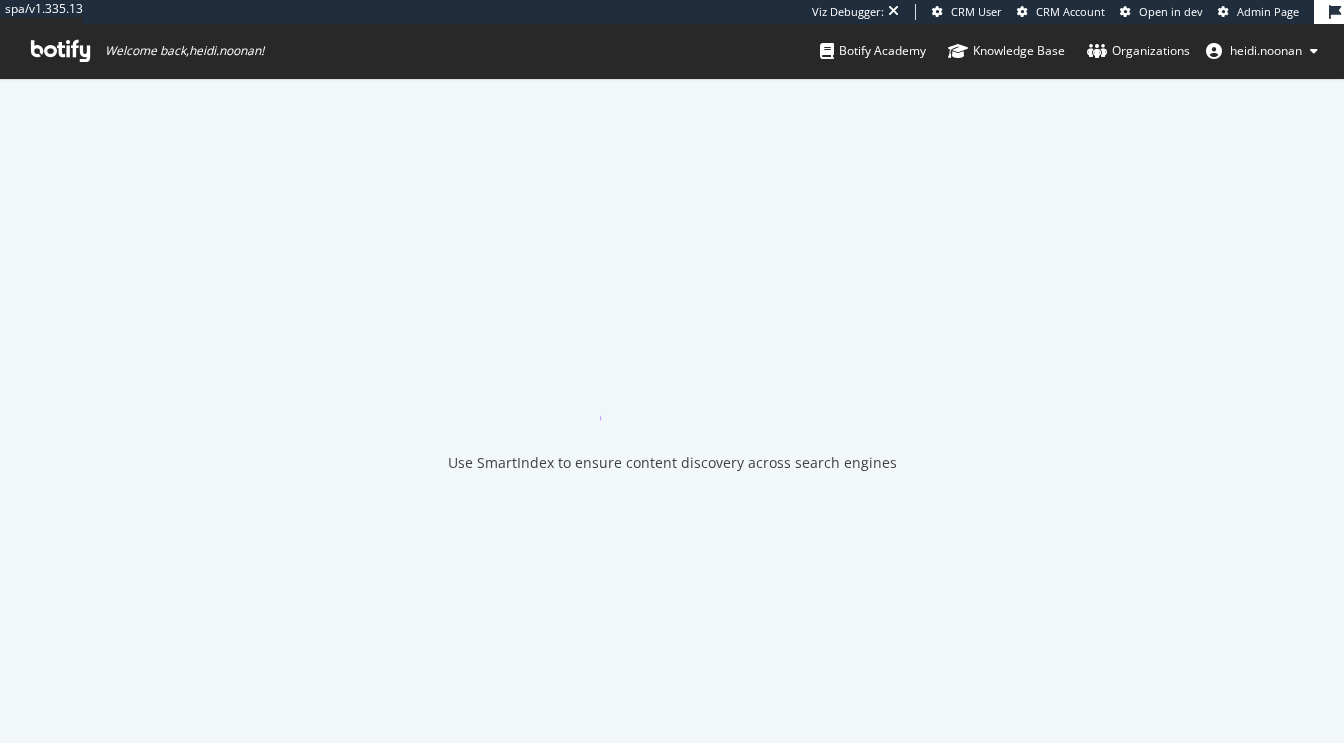 scroll, scrollTop: 0, scrollLeft: 0, axis: both 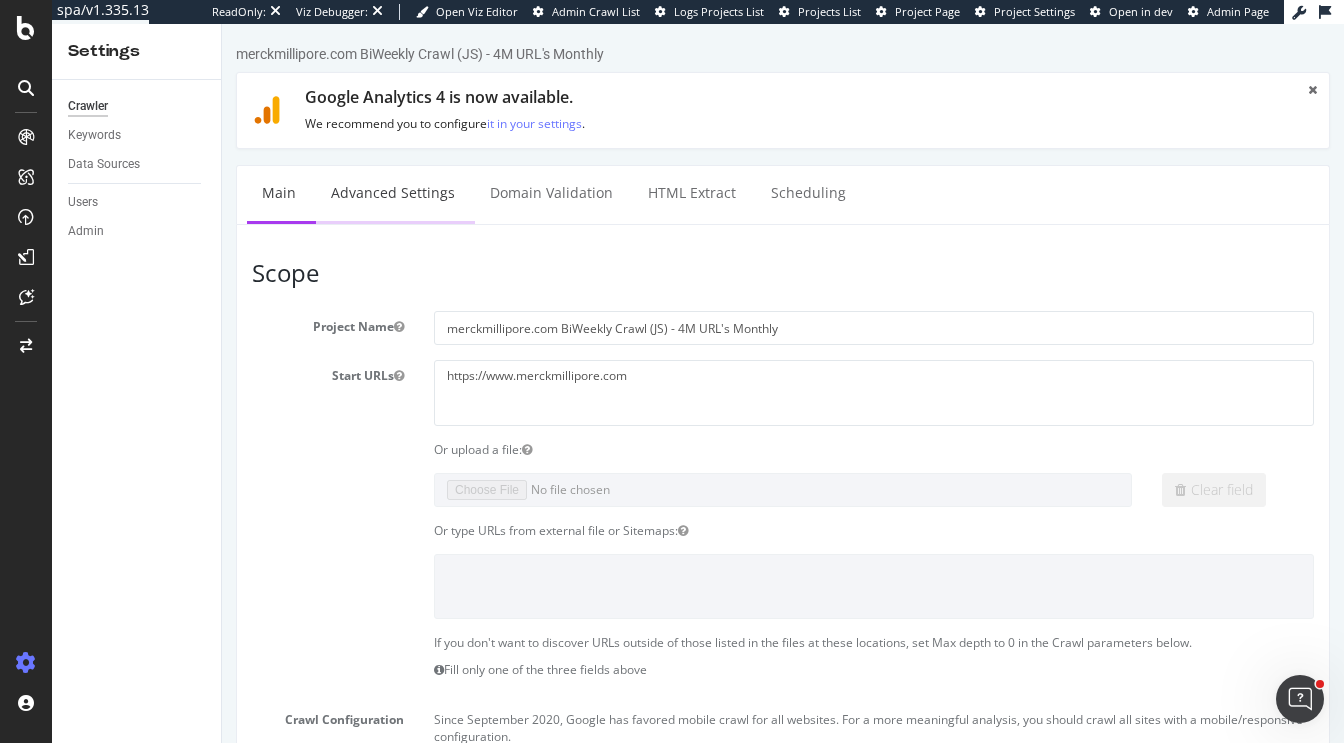 click on "Advanced Settings" at bounding box center (393, 193) 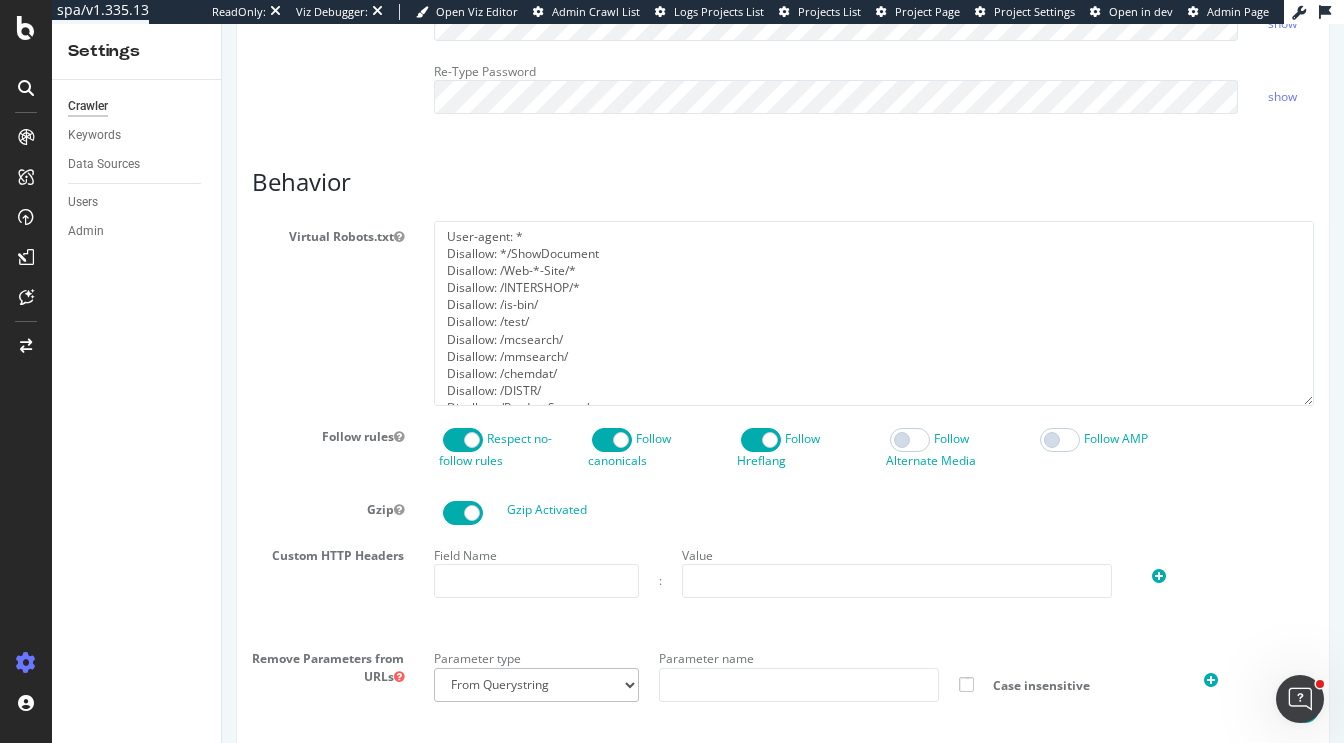 scroll, scrollTop: 919, scrollLeft: 0, axis: vertical 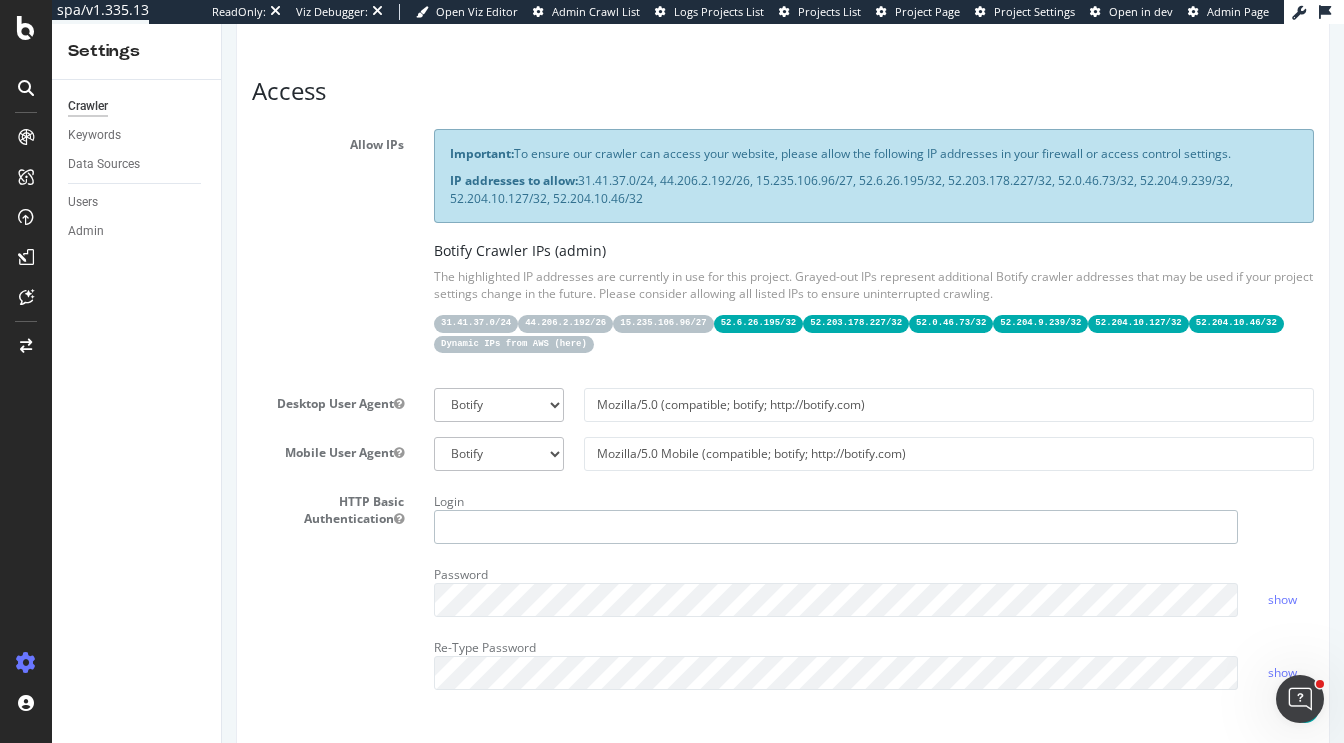 type on "[EMAIL]" 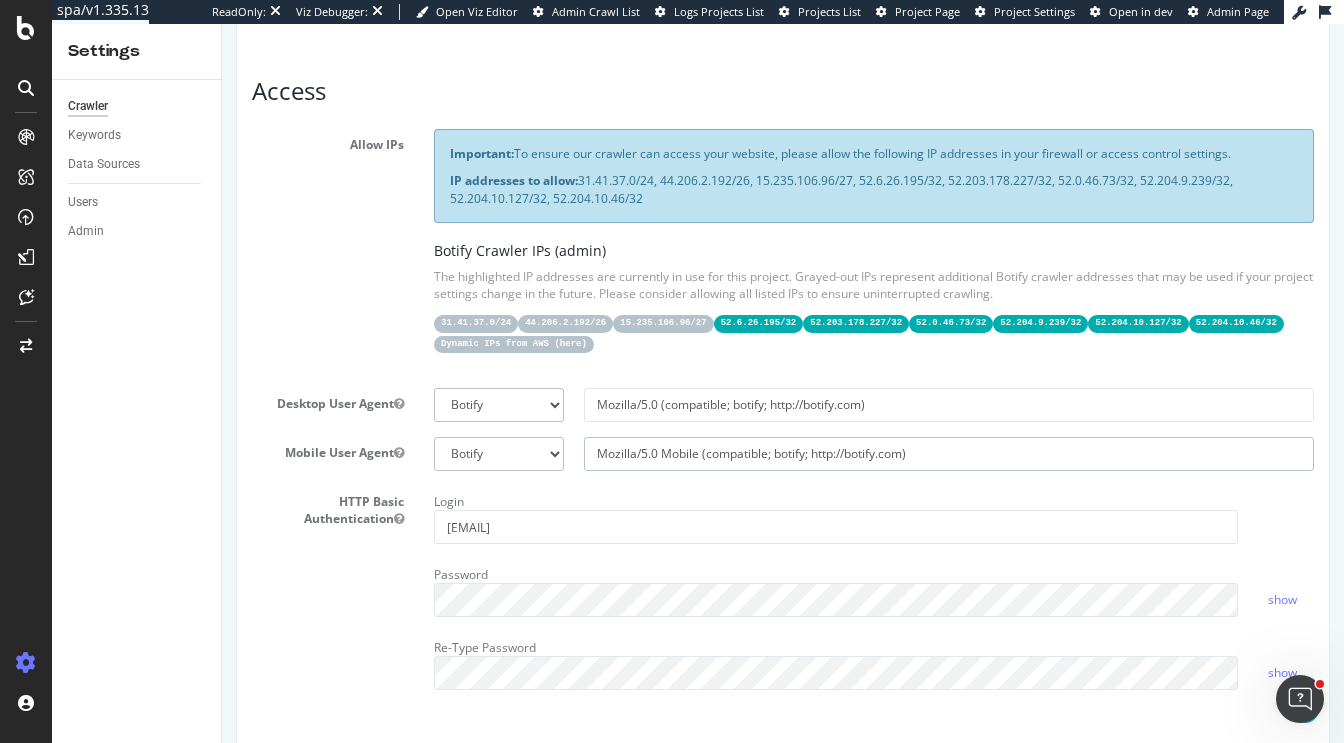 drag, startPoint x: 970, startPoint y: 449, endPoint x: 418, endPoint y: 460, distance: 552.1096 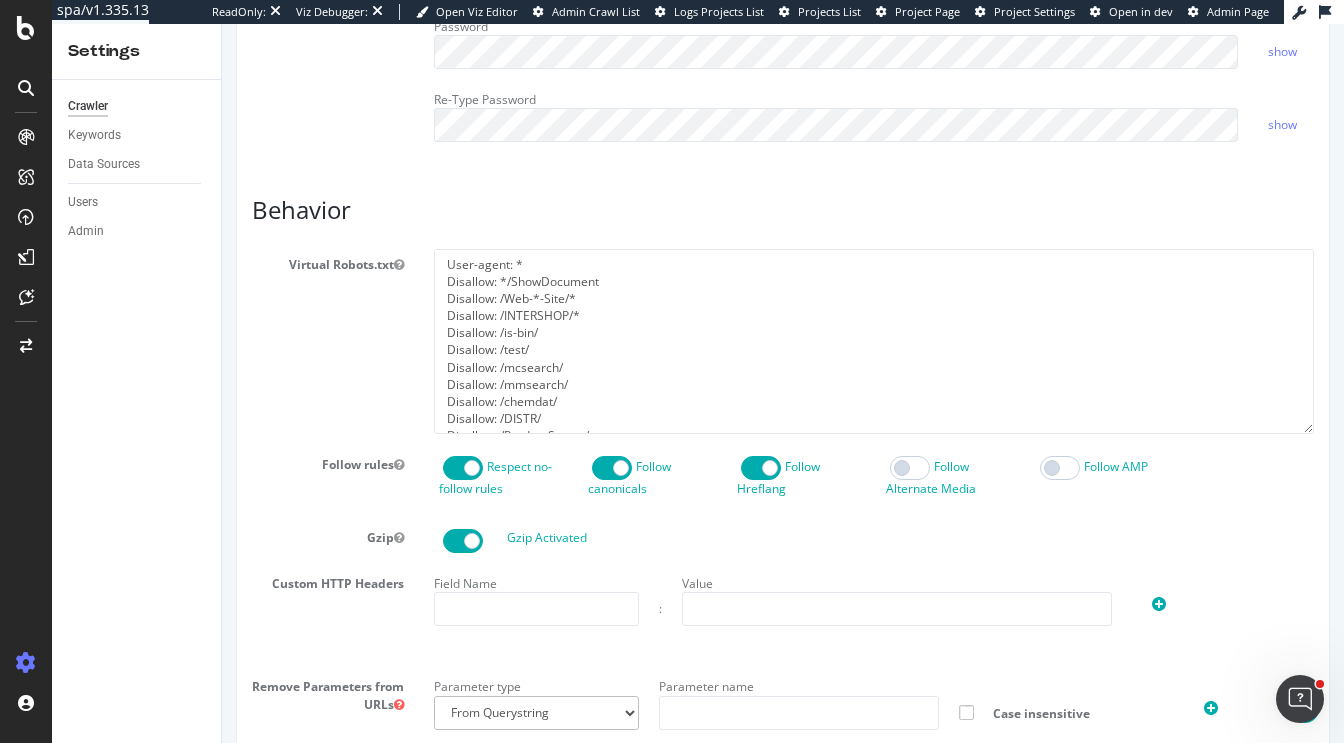 scroll, scrollTop: 866, scrollLeft: 0, axis: vertical 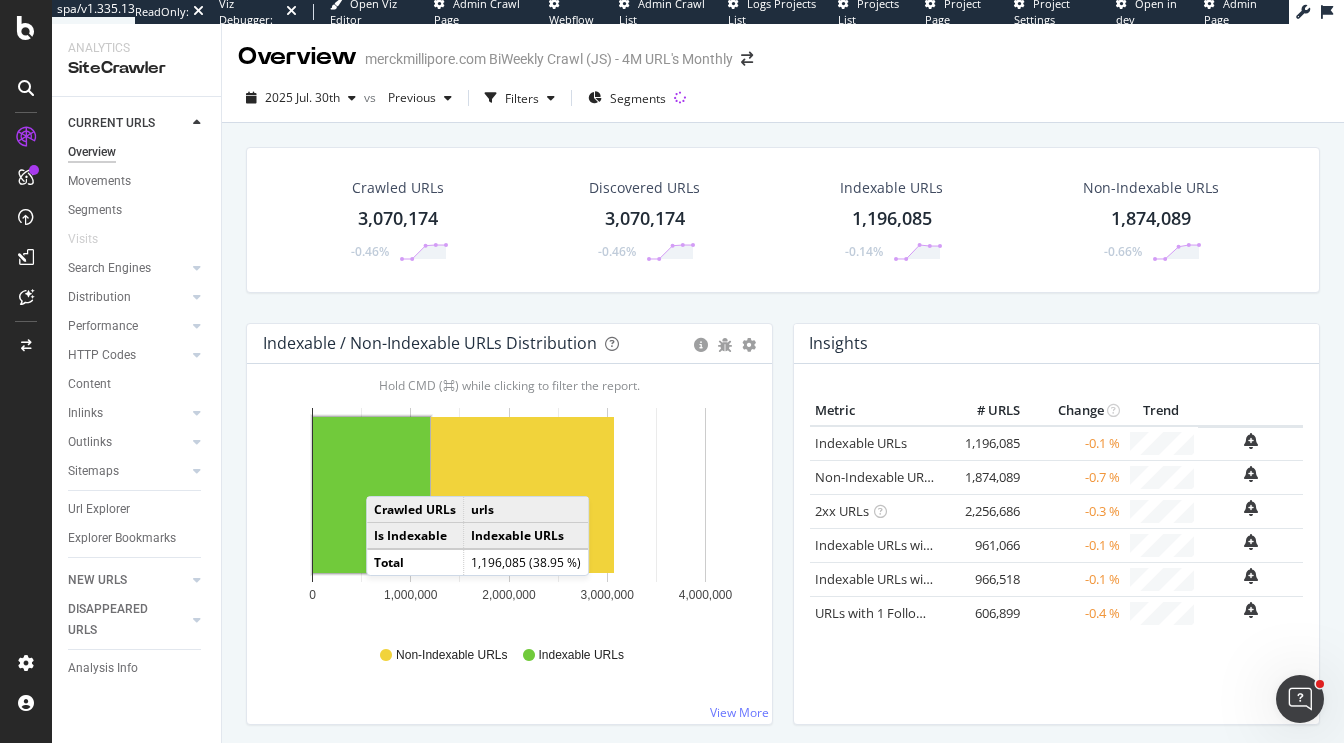 click 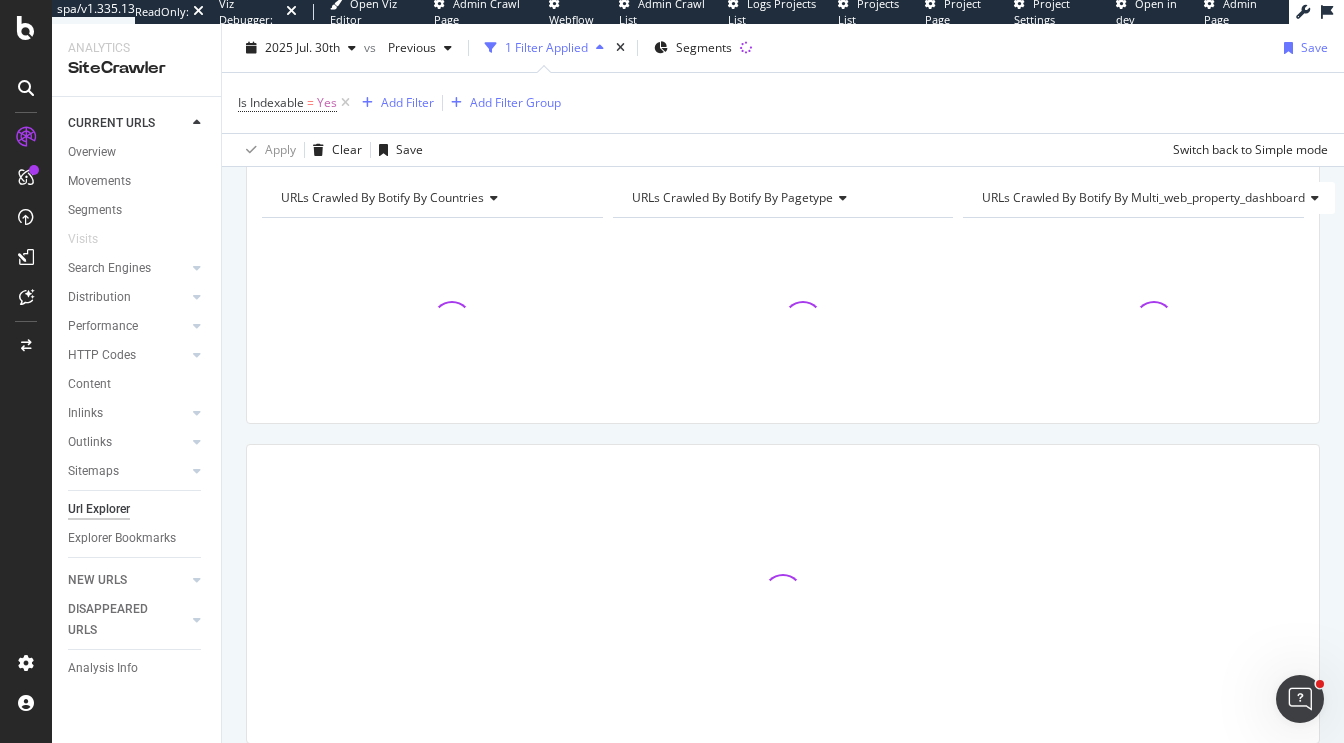 scroll, scrollTop: 277, scrollLeft: 0, axis: vertical 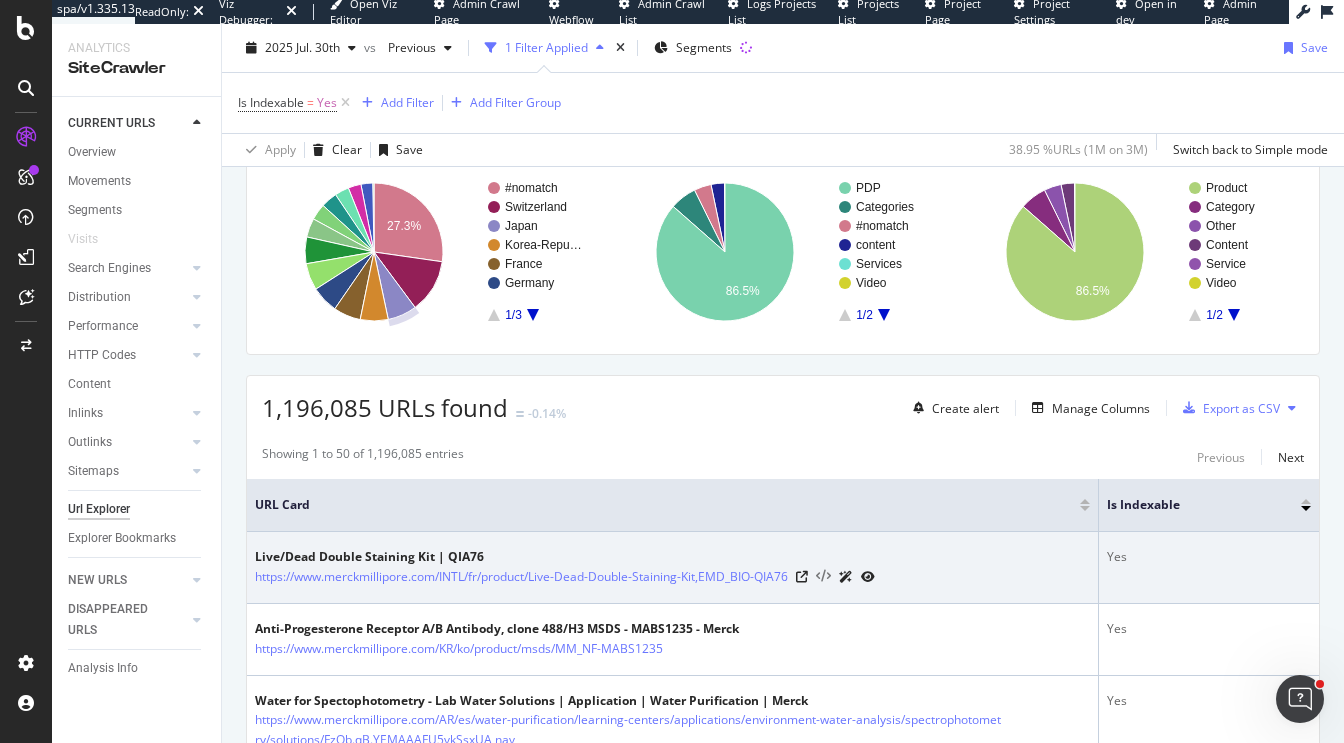 click at bounding box center (823, 577) 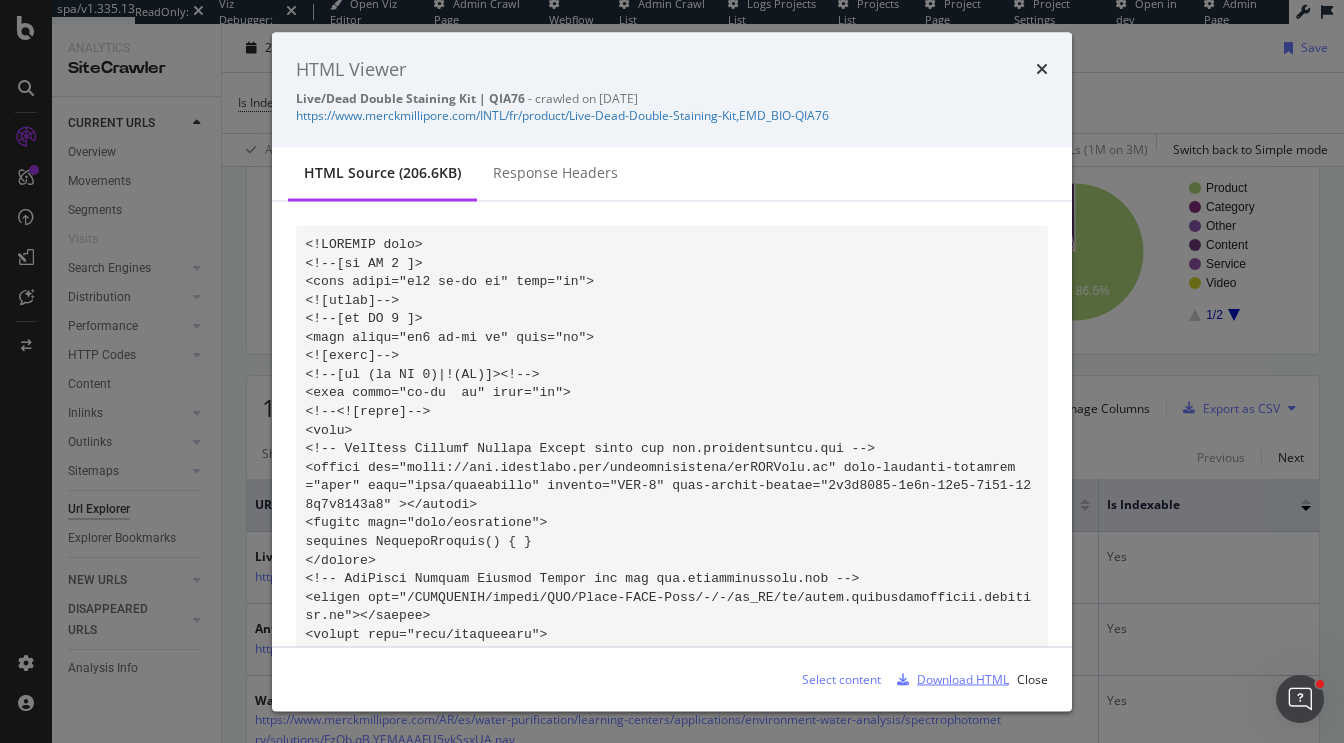 click on "Download HTML" at bounding box center (963, 678) 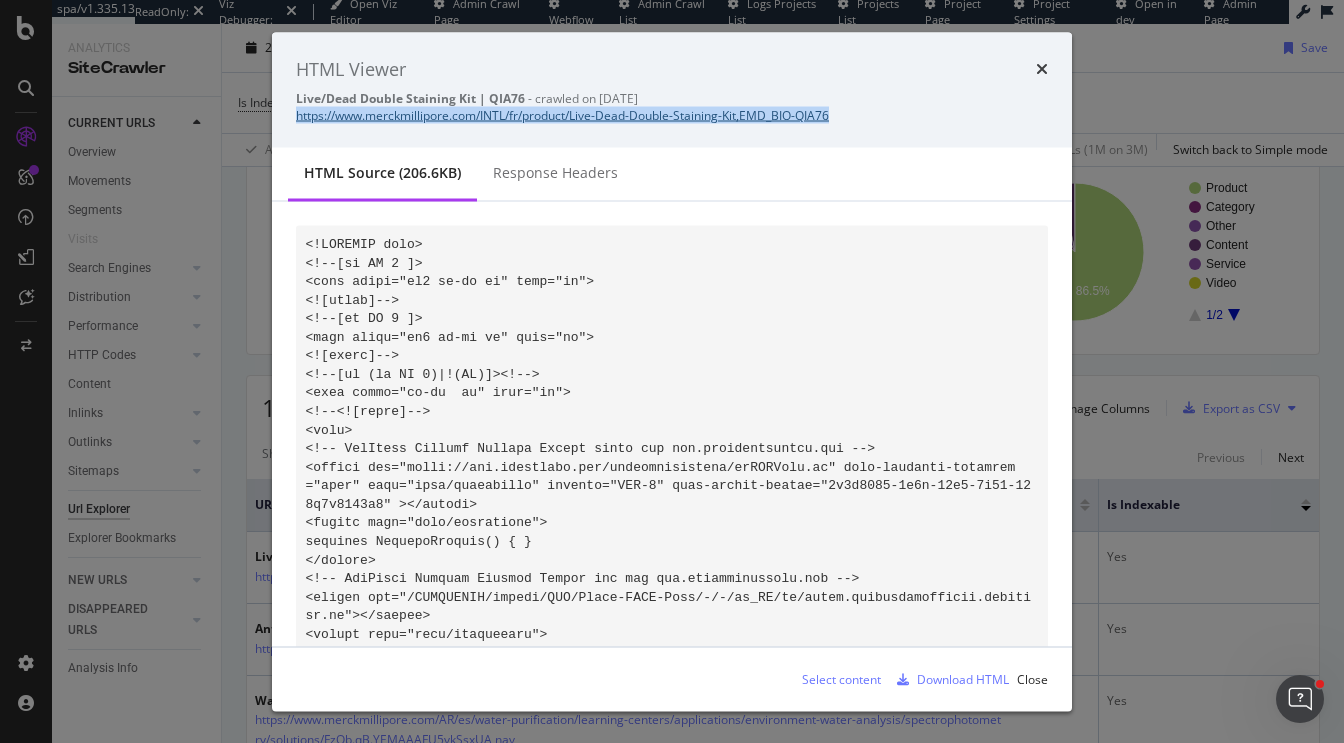 copy on "https://www.merckmillipore.com/INTL/fr/product/Live-Dead-Double-Staining-Kit,EMD_BIO-QIA76" 